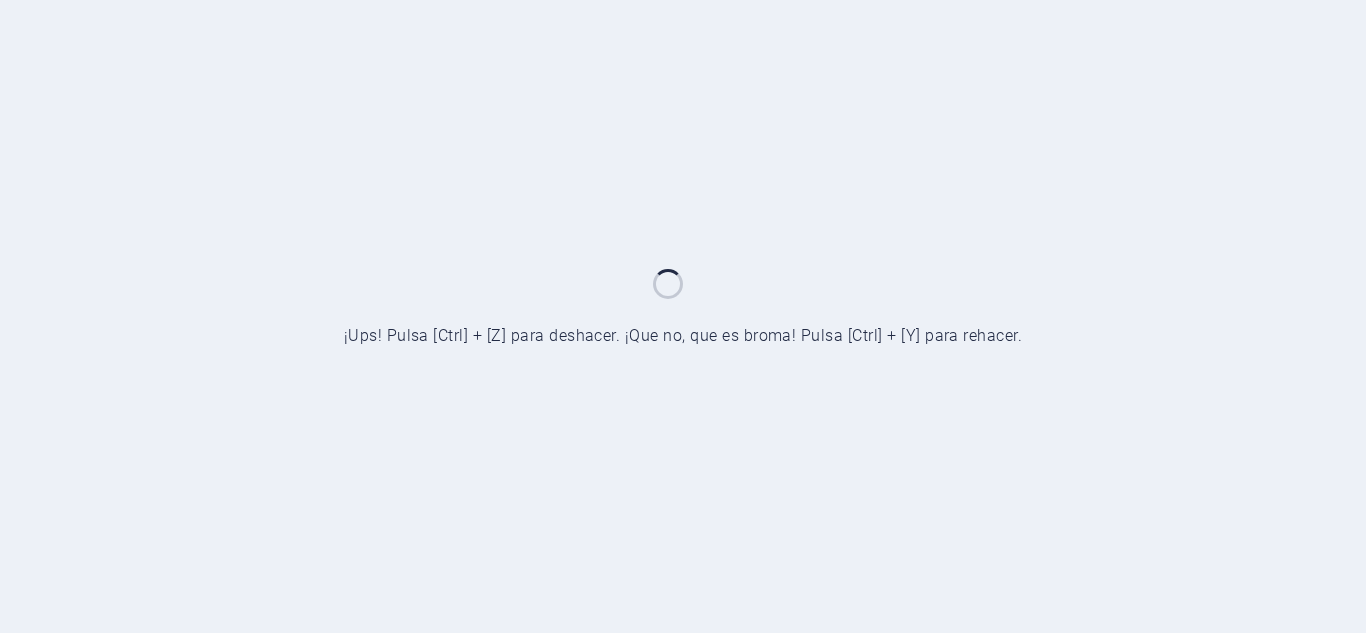 scroll, scrollTop: 0, scrollLeft: 0, axis: both 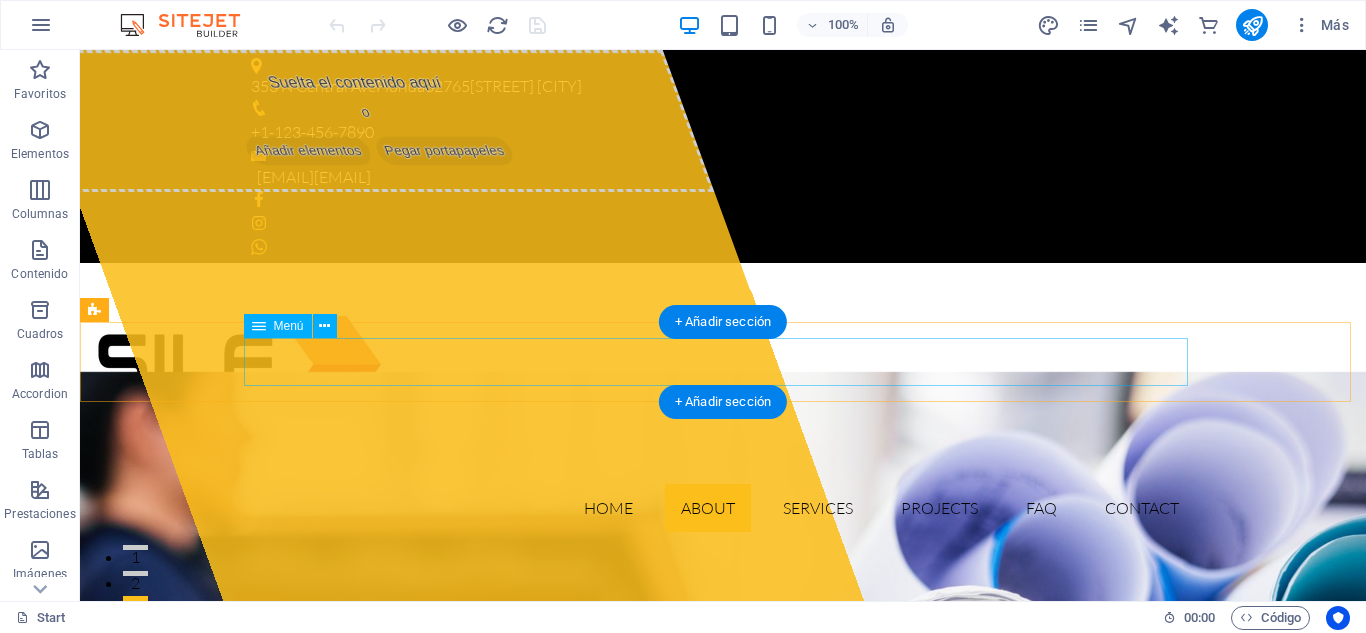 click on "Home About Services Projects FAQ Contact" at bounding box center (723, 508) 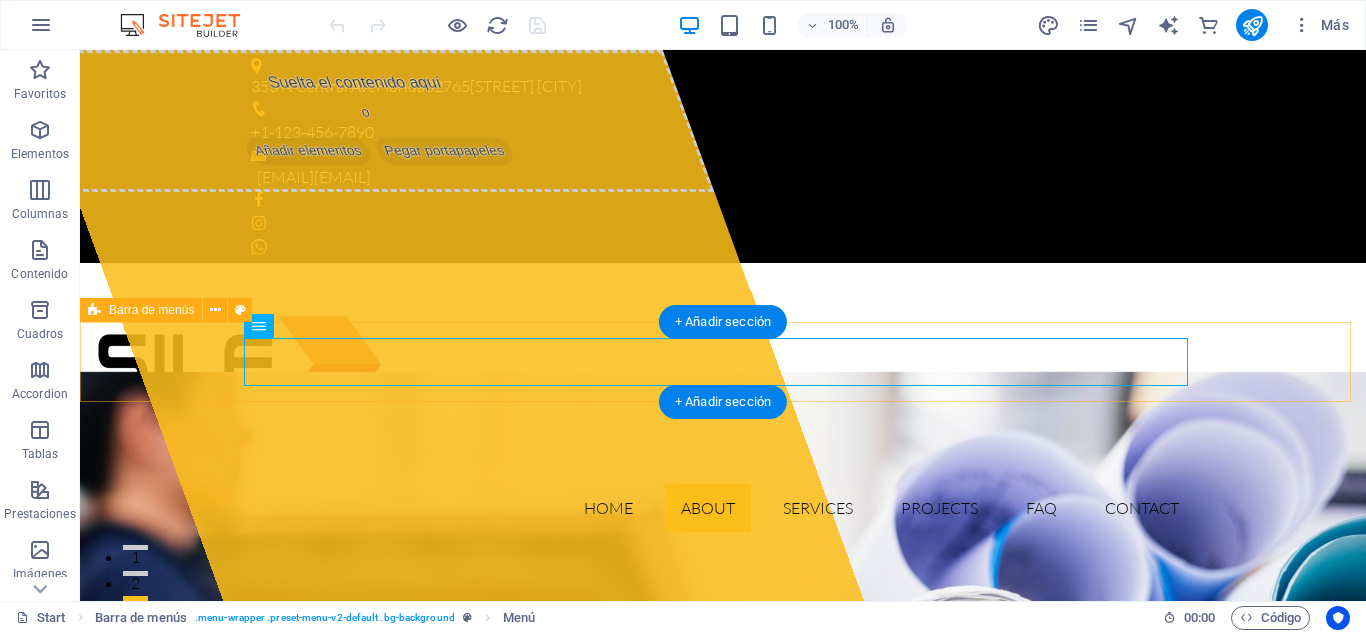 click on "Home About Services Projects FAQ Contact" at bounding box center (723, 508) 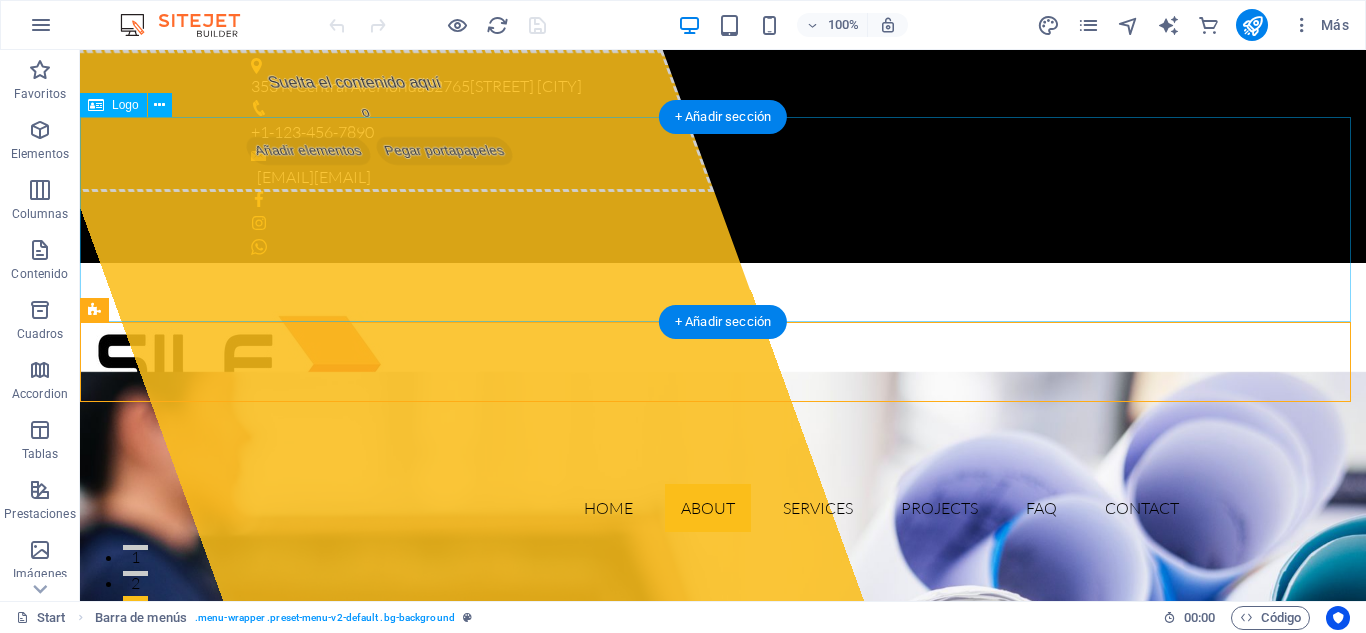 click at bounding box center [723, 365] 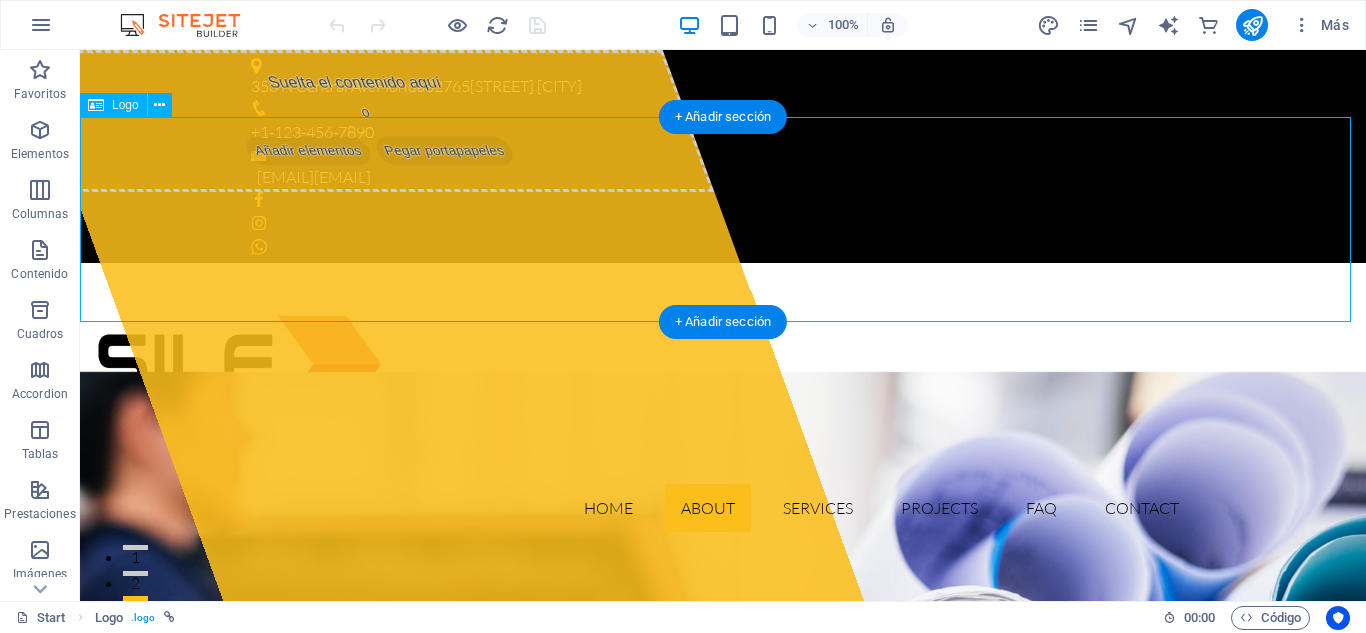 click at bounding box center [723, 365] 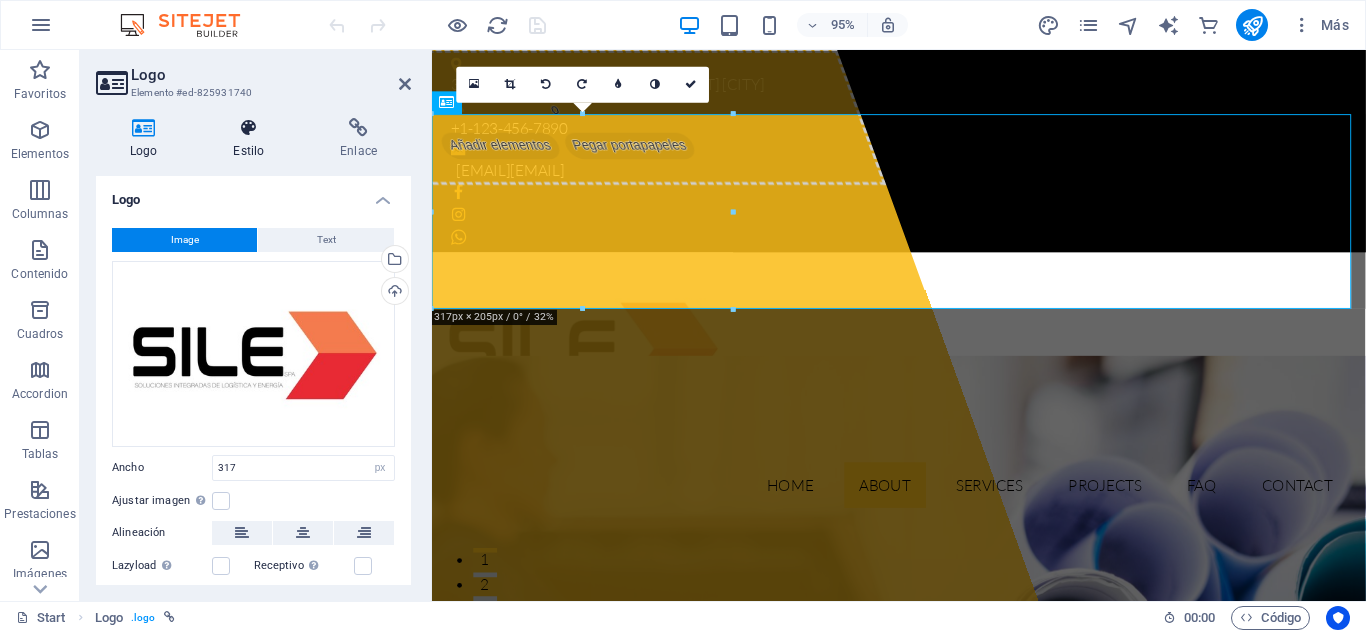 click on "Estilo" at bounding box center (252, 139) 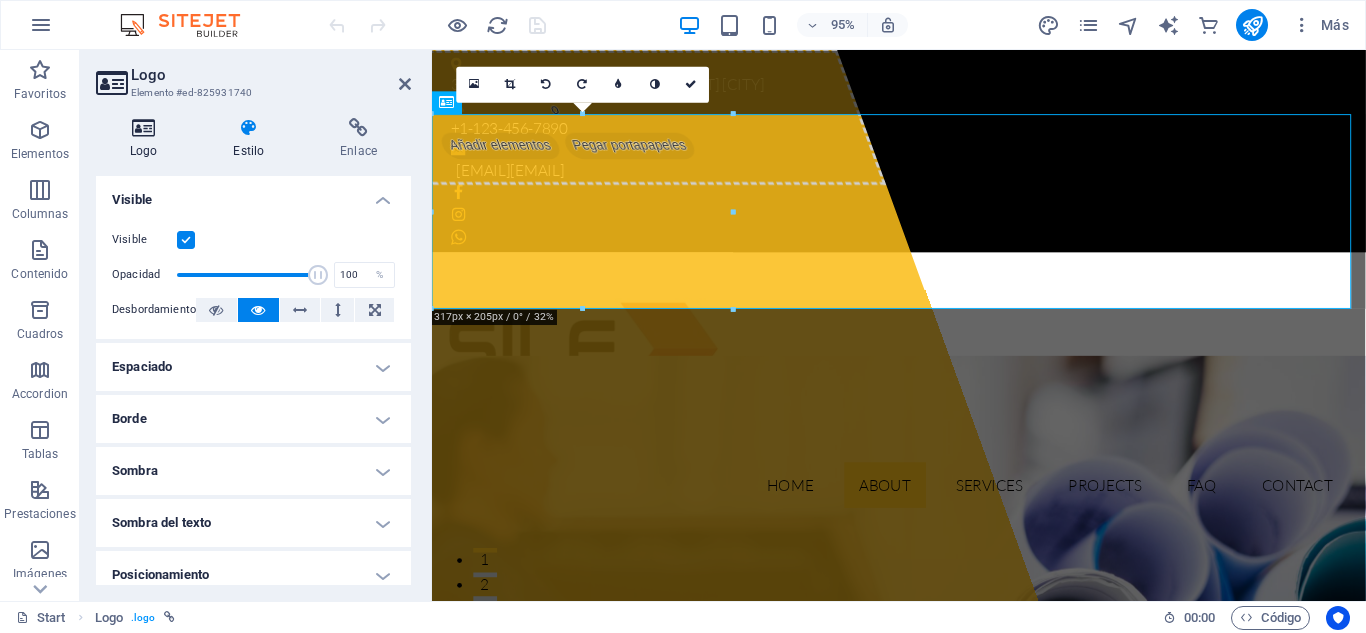 click at bounding box center [143, 128] 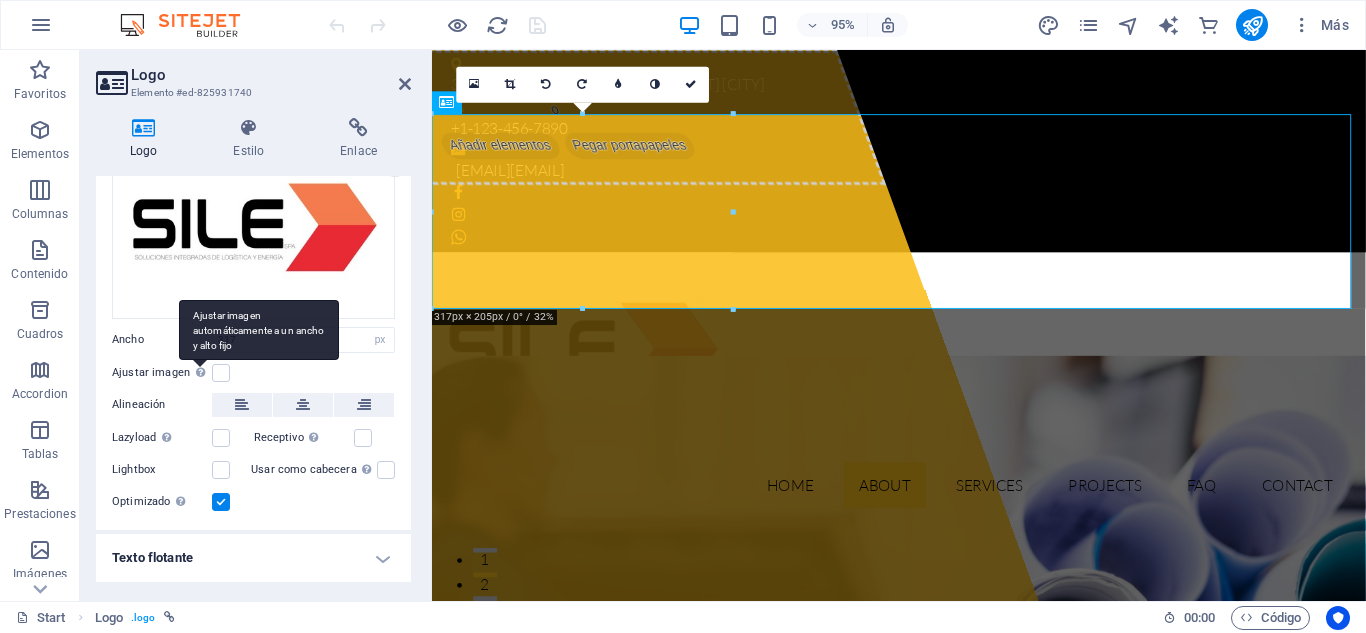 scroll, scrollTop: 131, scrollLeft: 0, axis: vertical 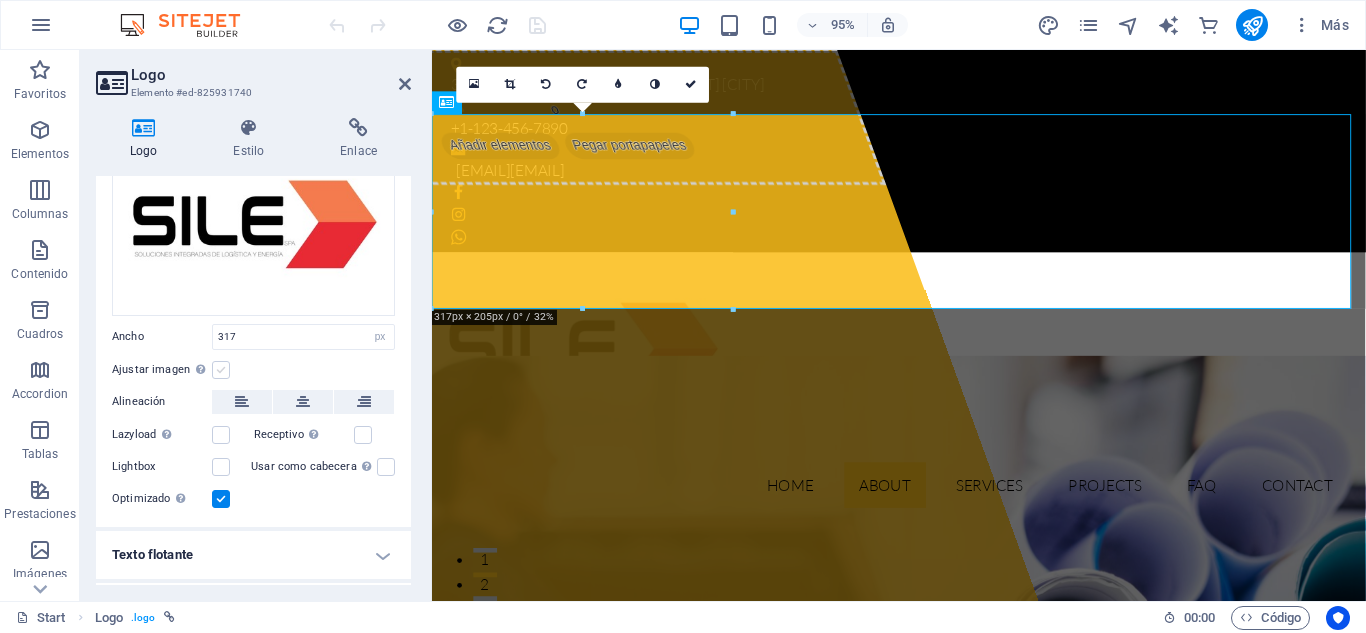 click at bounding box center [221, 370] 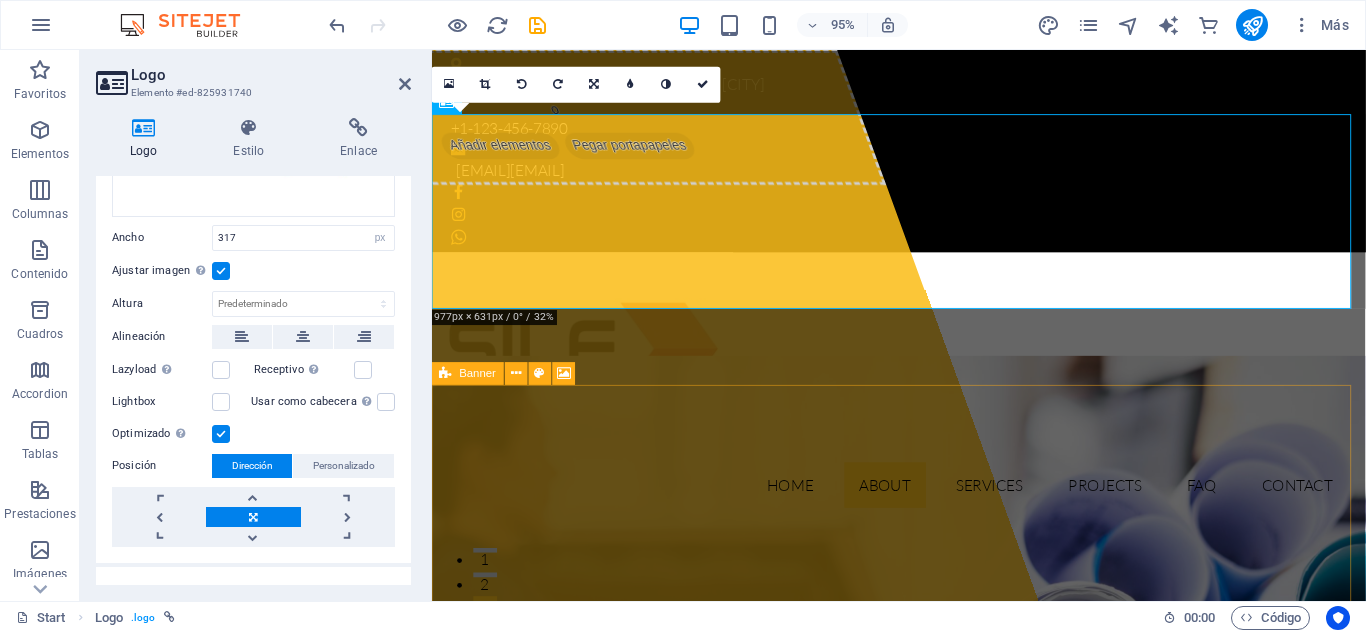 scroll, scrollTop: 231, scrollLeft: 0, axis: vertical 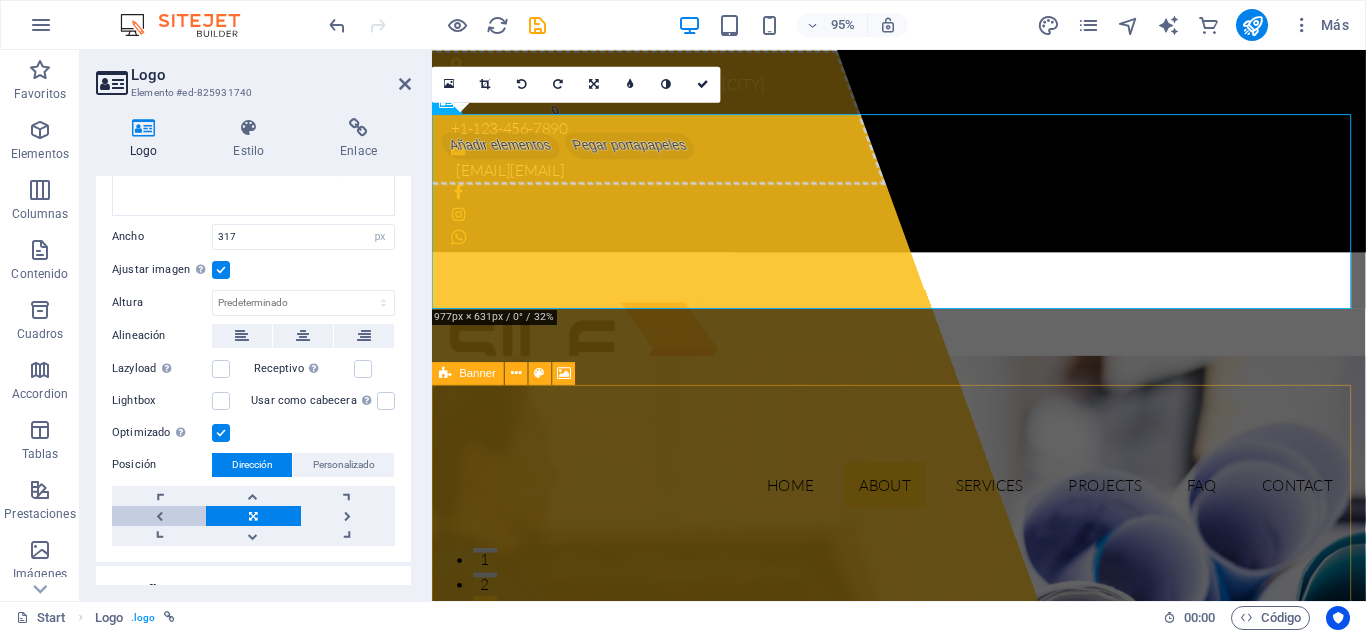 click at bounding box center (159, 516) 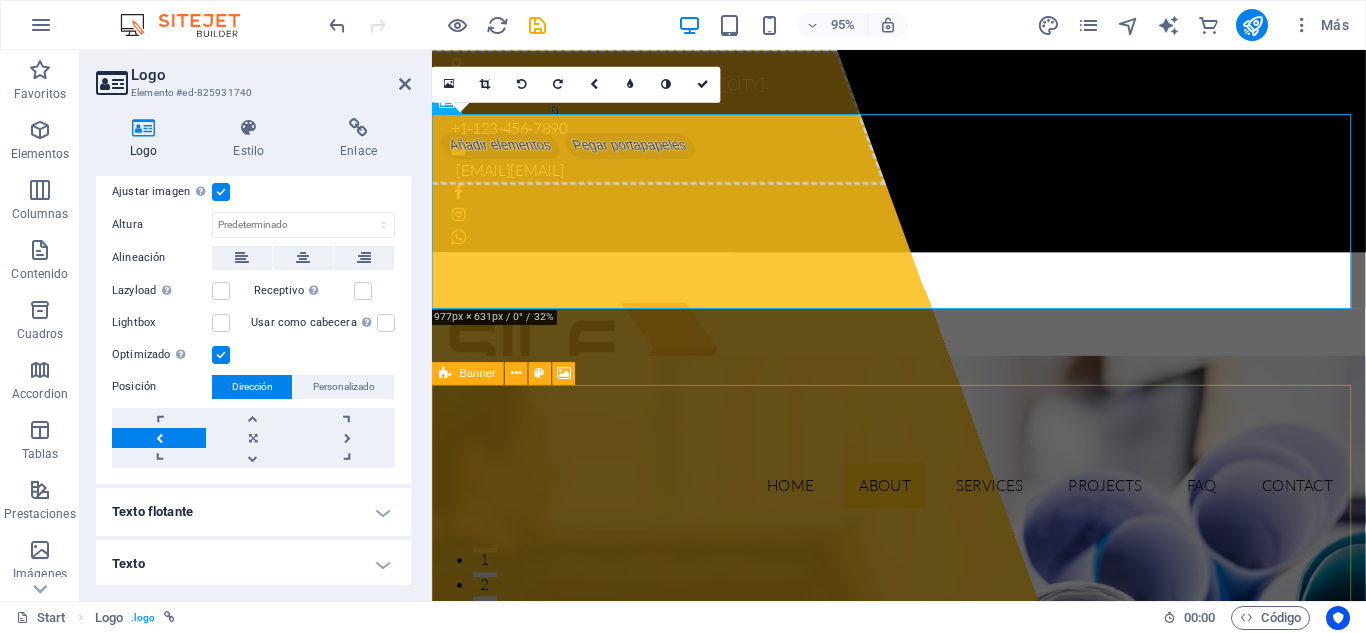 scroll, scrollTop: 309, scrollLeft: 0, axis: vertical 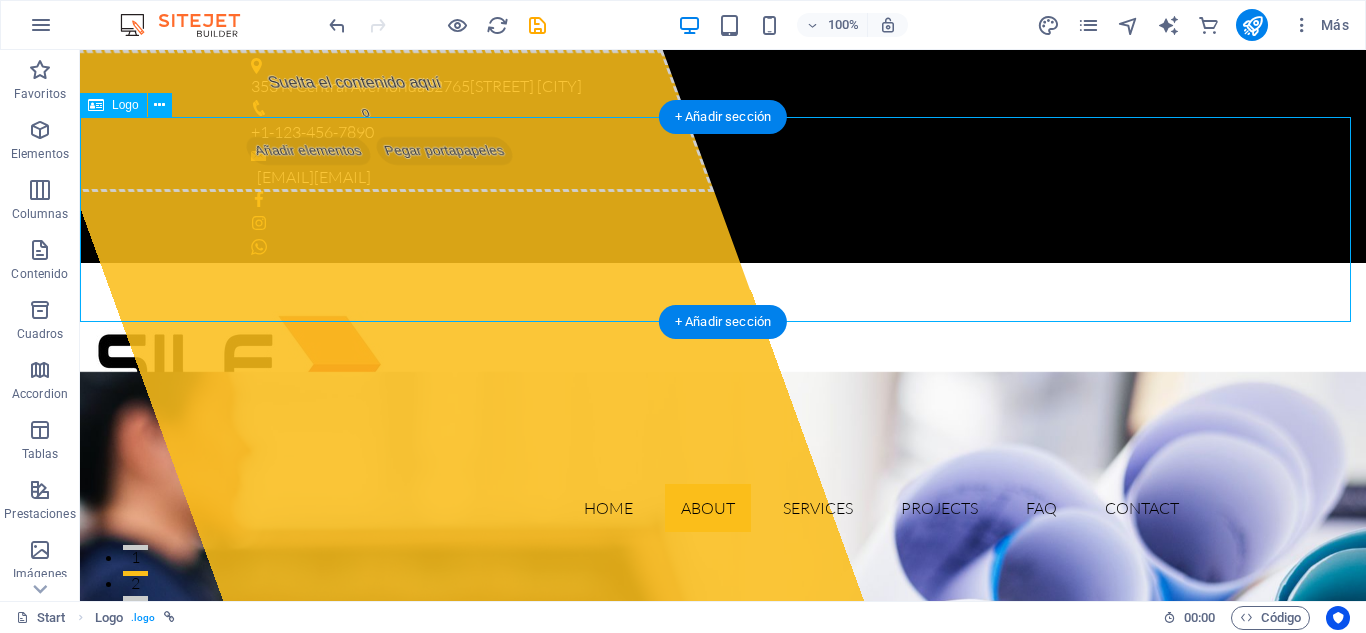 click at bounding box center (723, 365) 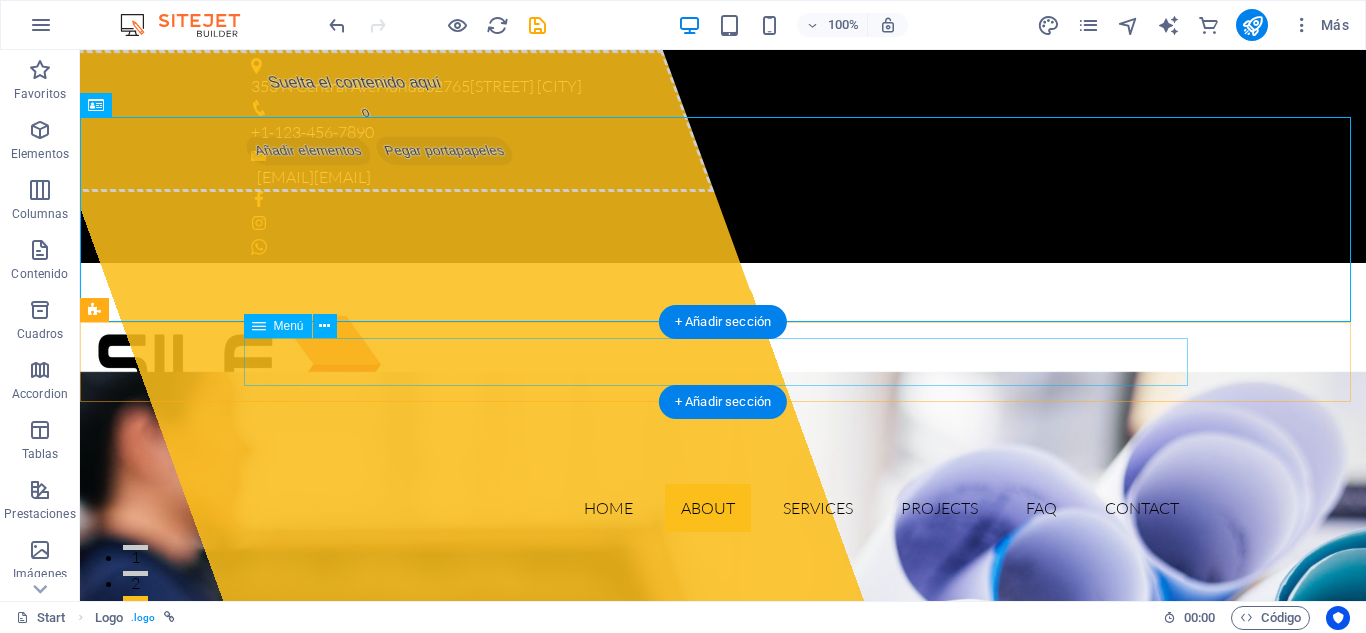 click on "Home About Services Projects FAQ Contact" at bounding box center (723, 508) 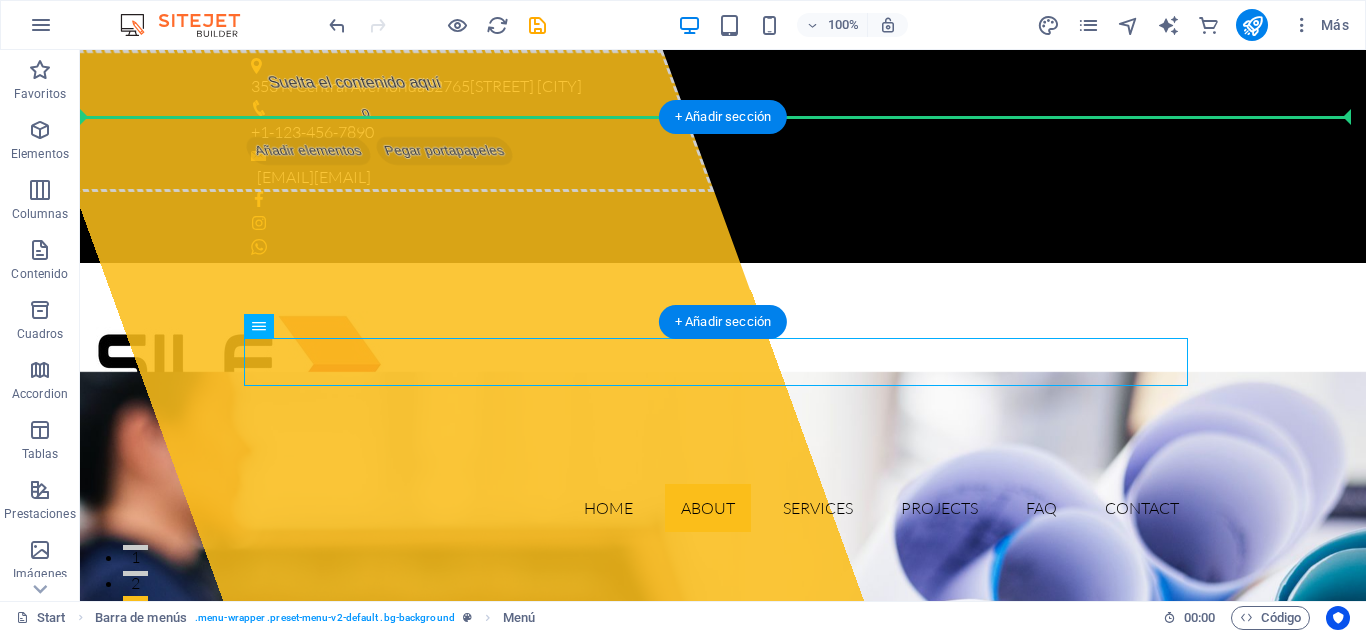 drag, startPoint x: 328, startPoint y: 379, endPoint x: 443, endPoint y: 191, distance: 220.38376 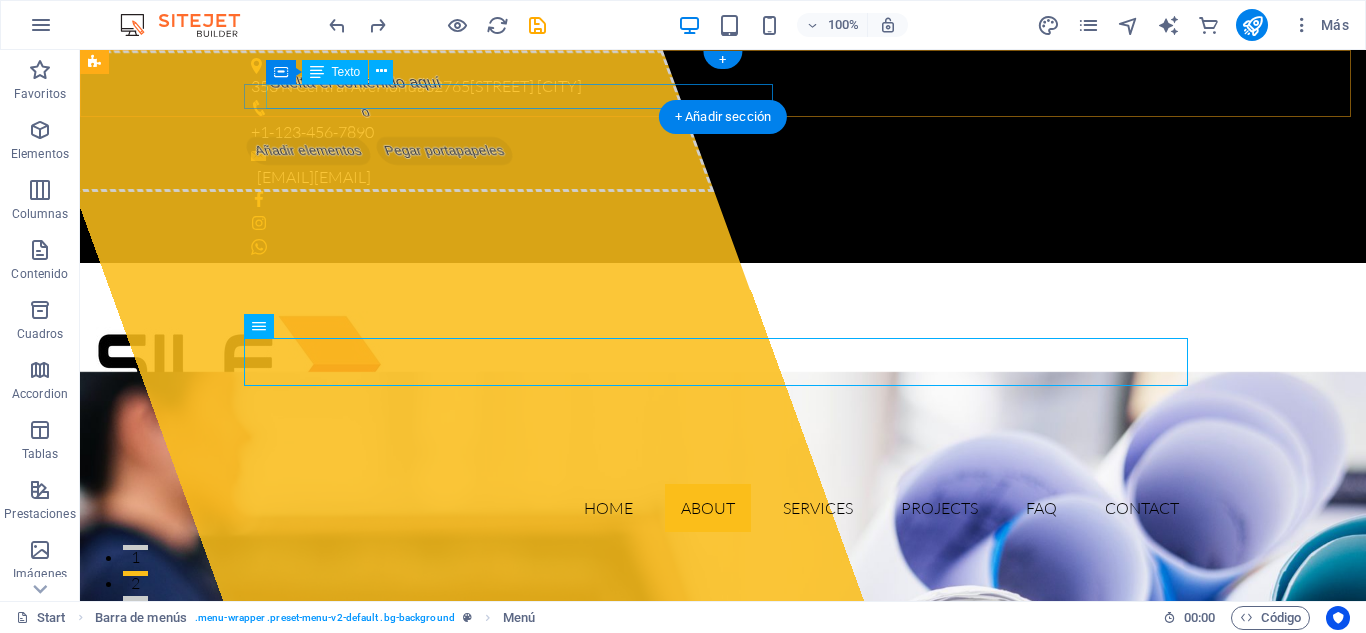 click on "[EMAIL] [EMAIL]" at bounding box center [718, 178] 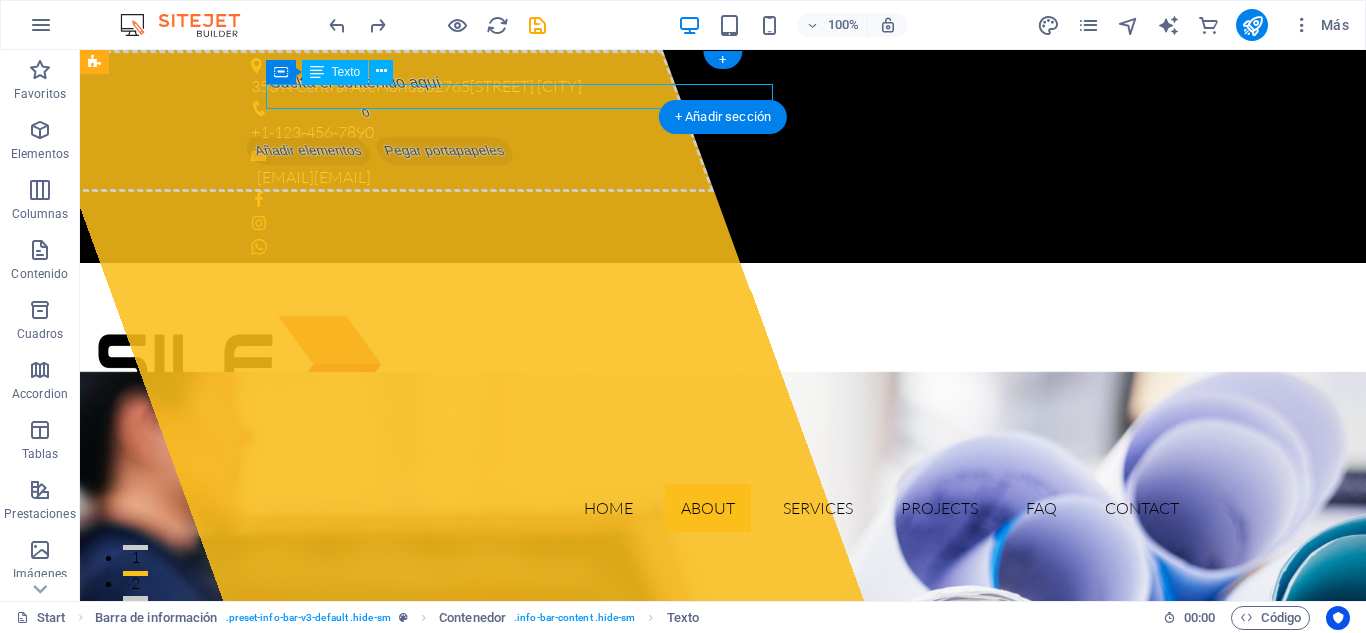 click on "[EMAIL] [EMAIL]" at bounding box center (718, 178) 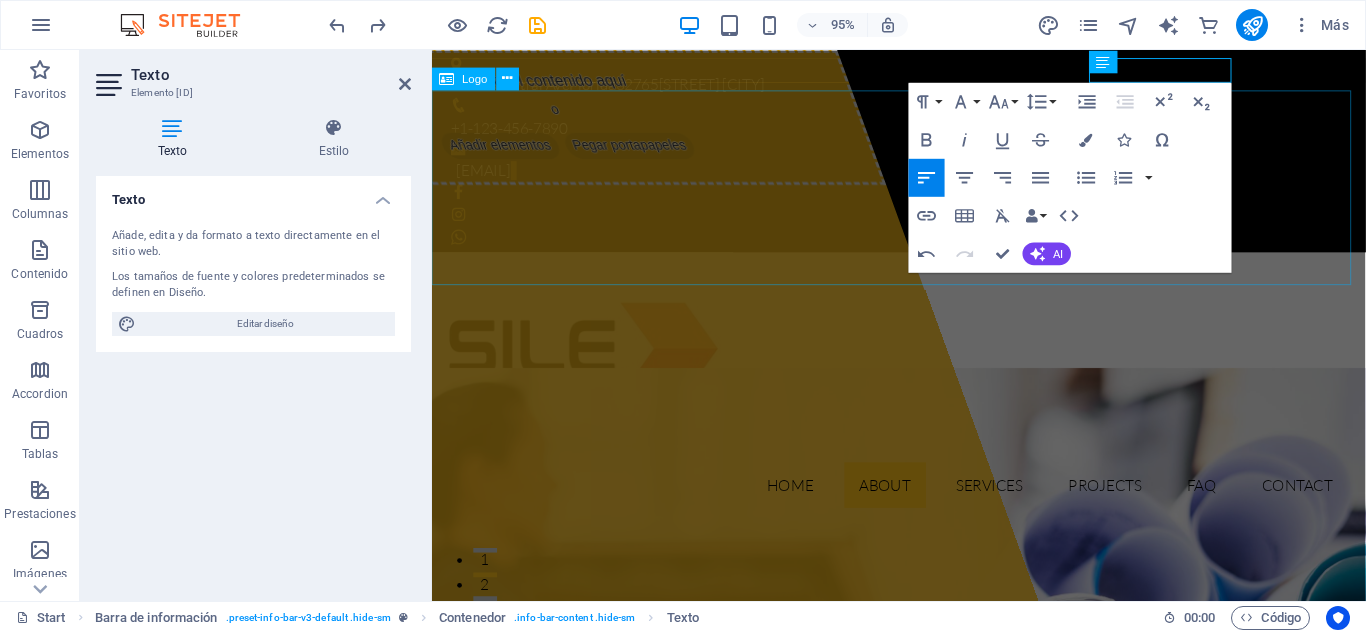 click at bounding box center (923, 365) 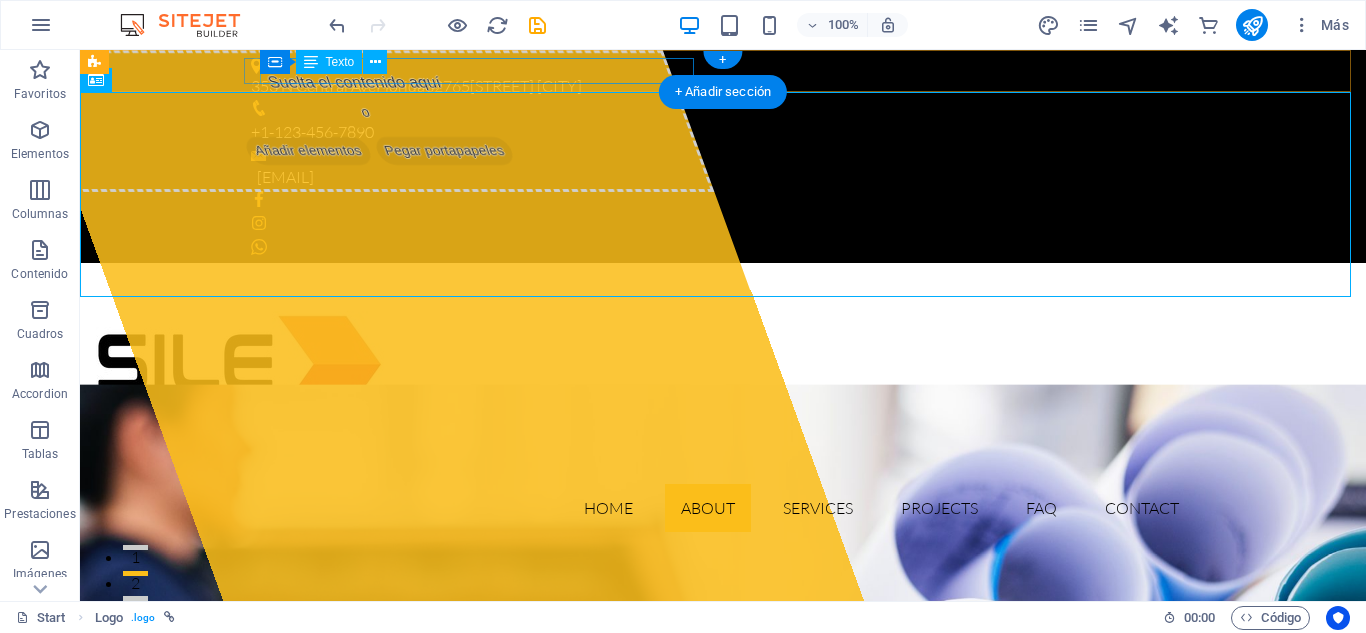 click on "[NUMBER] N [STREET] [CITY] [NUMBER] [STREET] [CITY]" at bounding box center [715, 87] 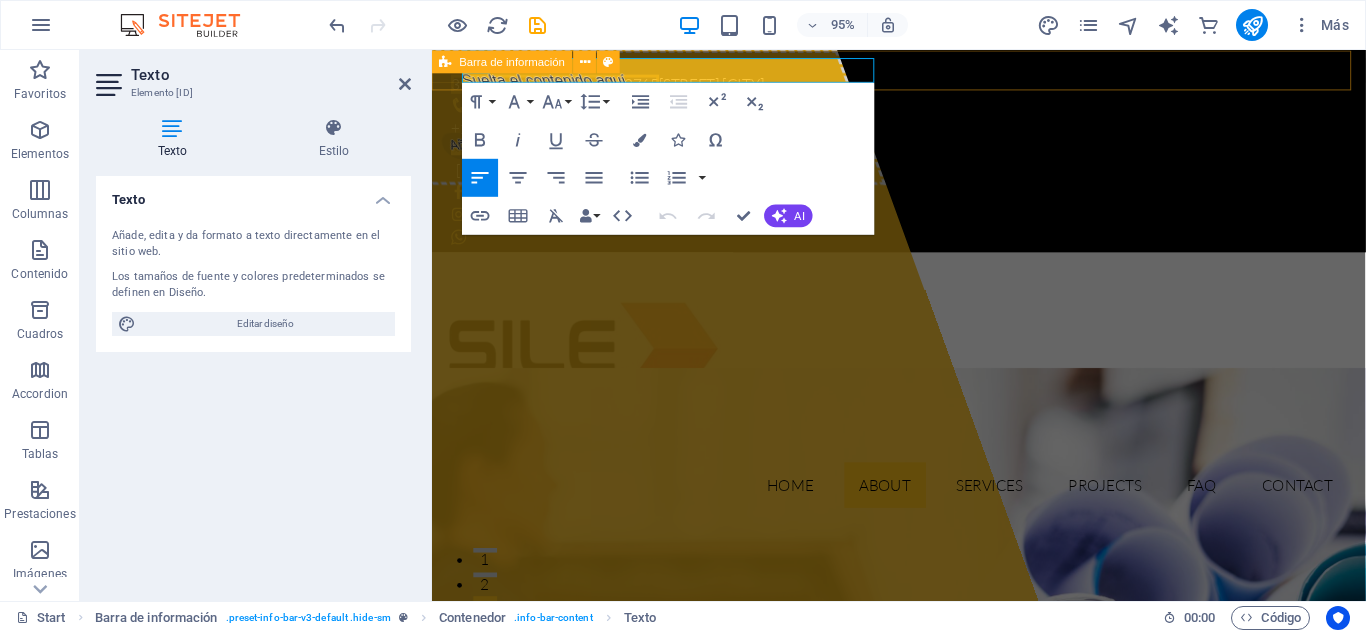type 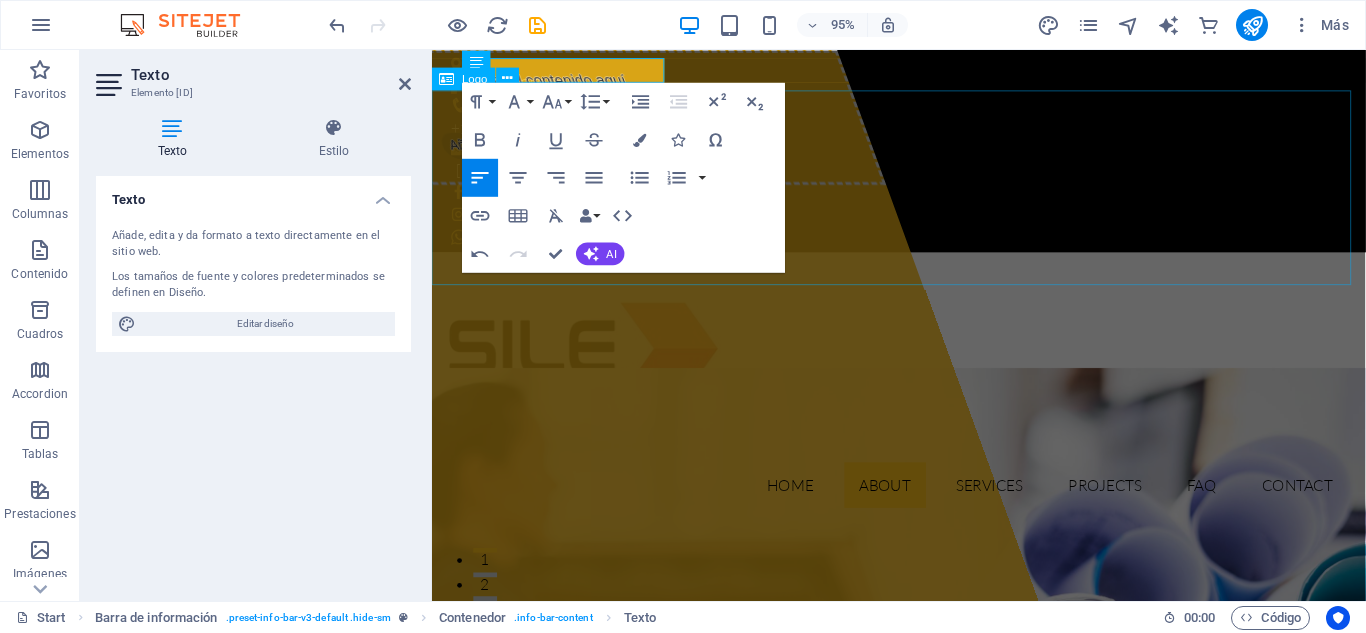 click at bounding box center (923, 365) 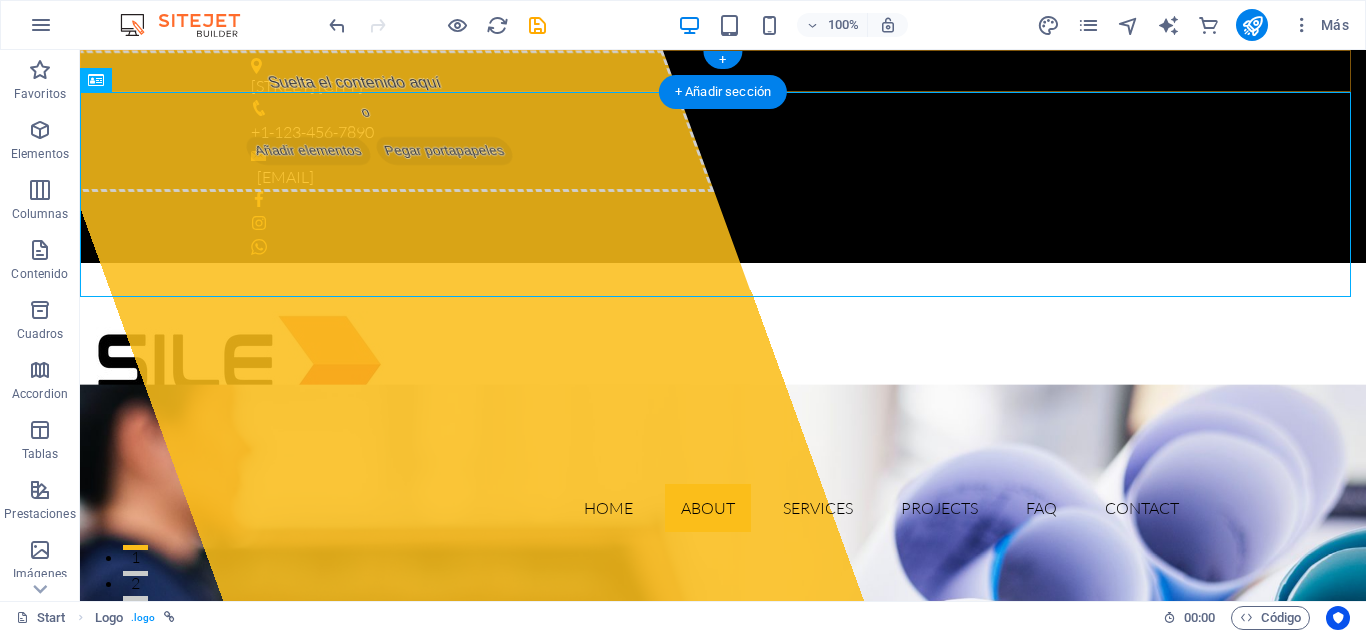 drag, startPoint x: 688, startPoint y: 75, endPoint x: 609, endPoint y: 25, distance: 93.49332 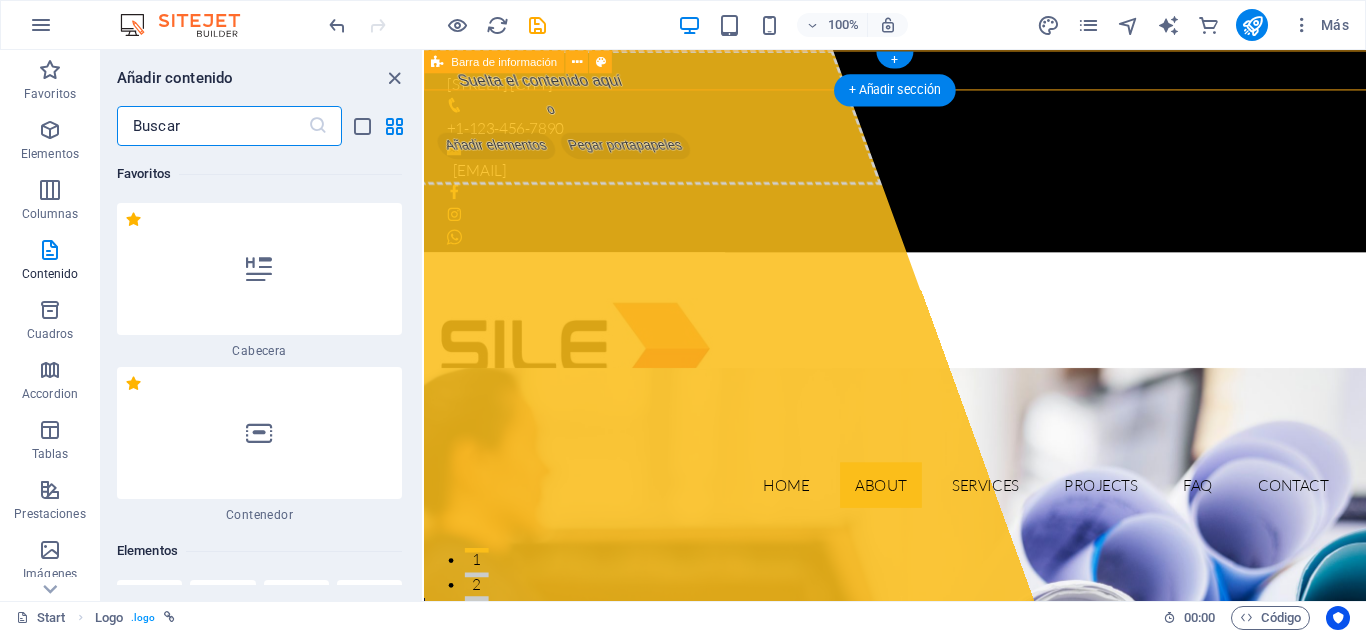 click on "[STREET] [CITY]" at bounding box center (912, 87) 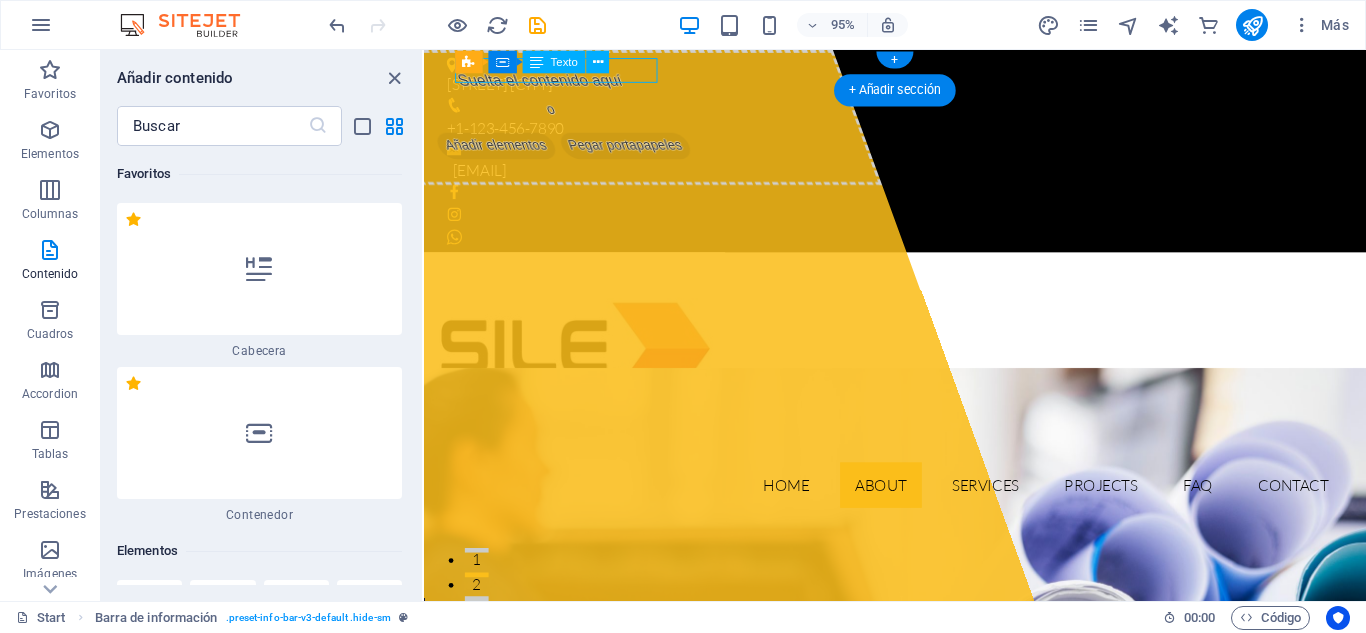scroll, scrollTop: 4862, scrollLeft: 0, axis: vertical 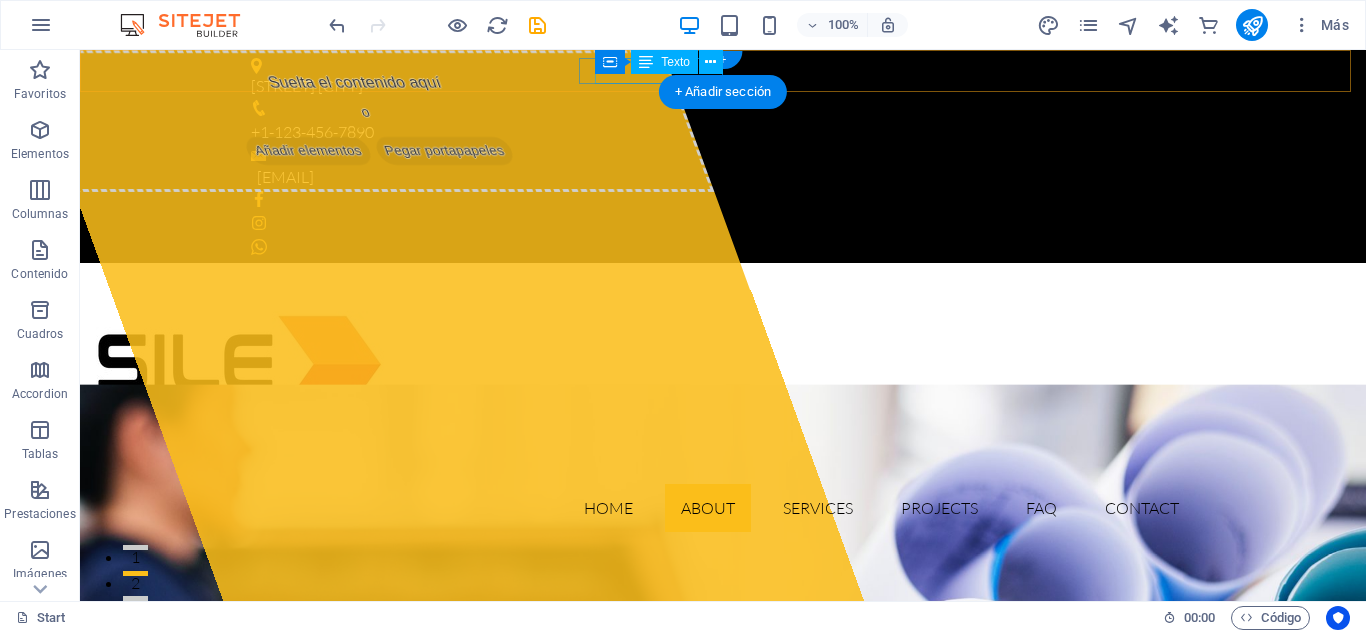 click on "+1-123-456-7890" at bounding box center [715, 133] 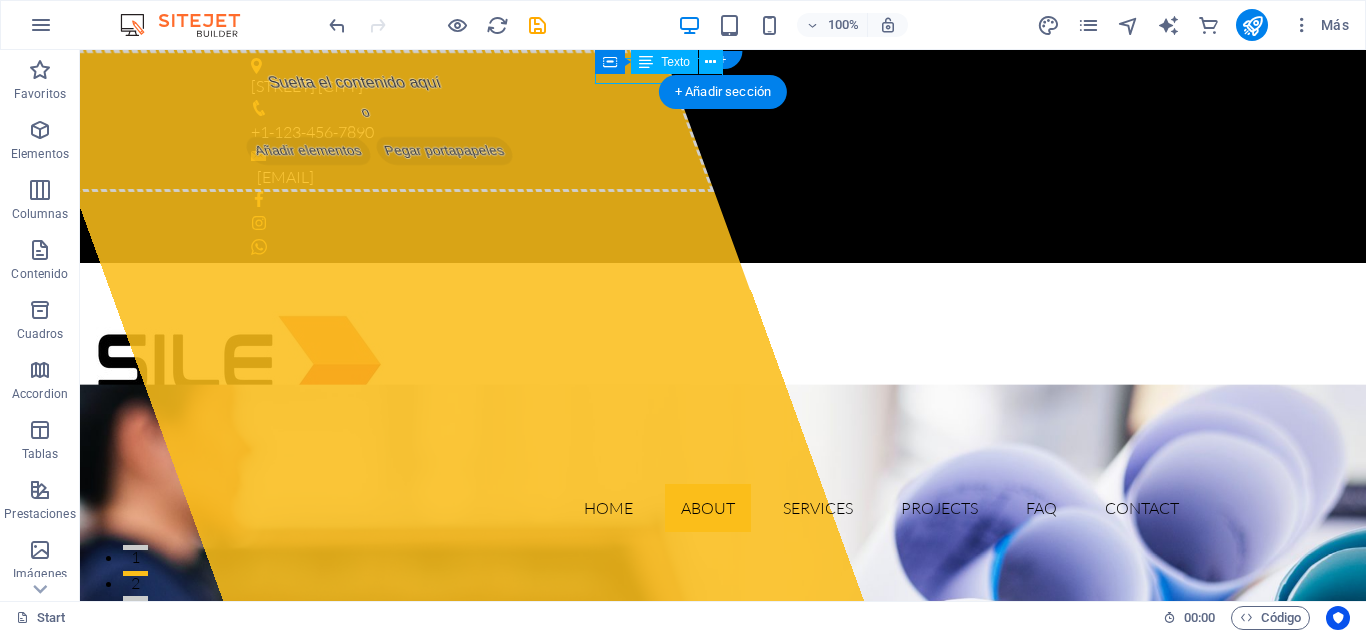 click on "+1-123-456-7890" at bounding box center [715, 133] 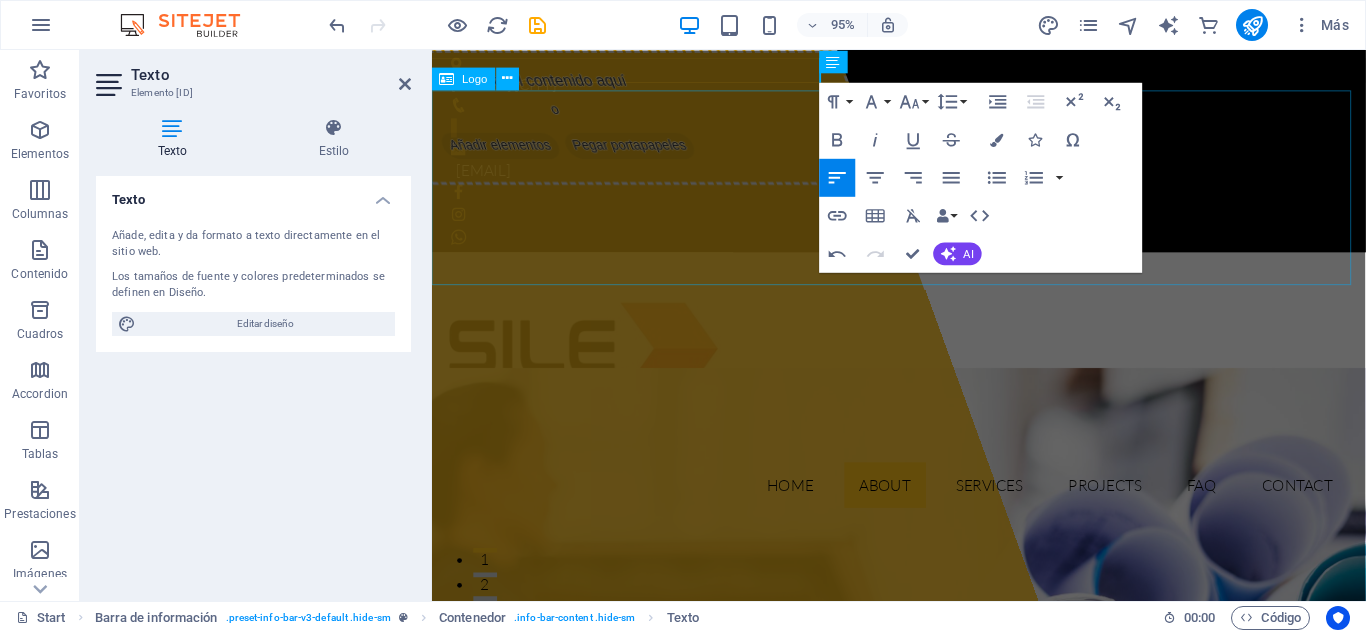 type 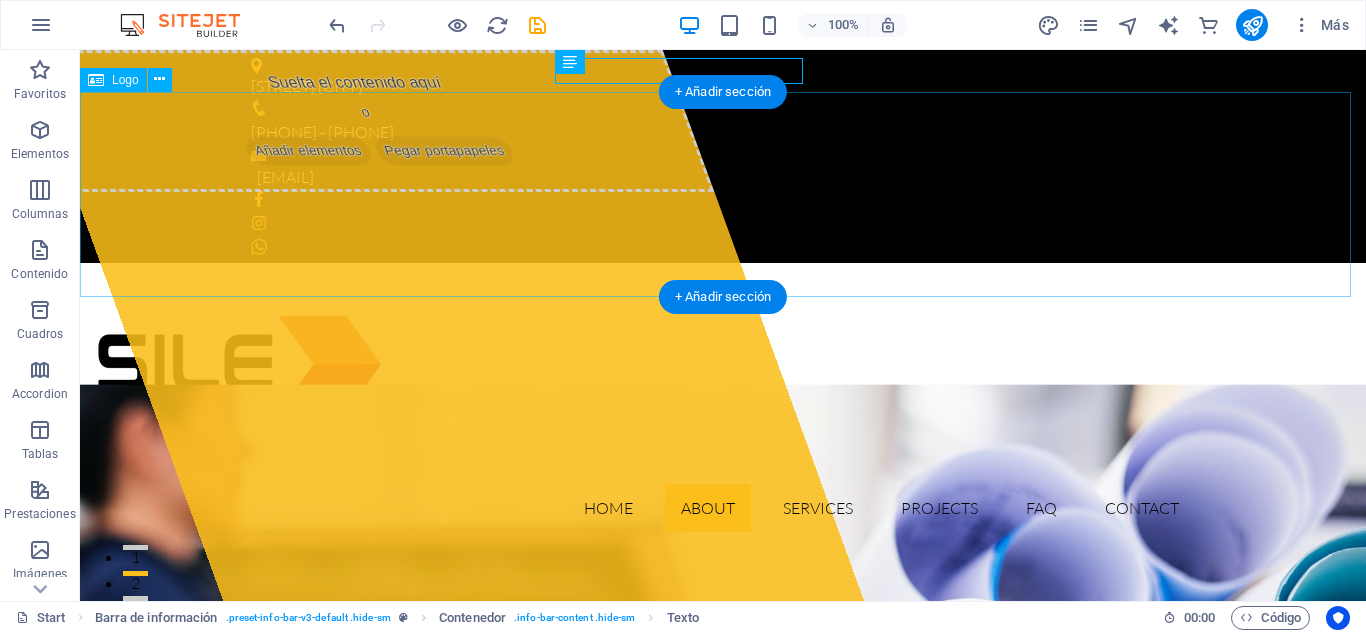 click at bounding box center (723, 365) 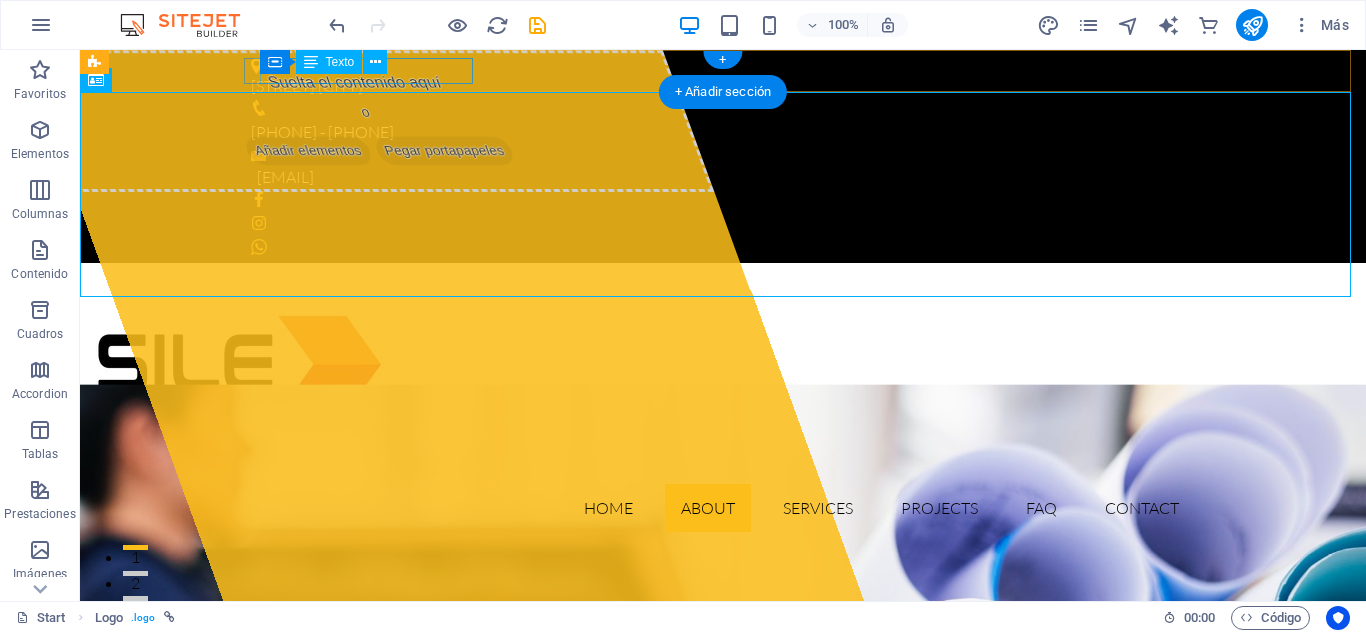 click on "[STREET] [CITY]" at bounding box center (715, 87) 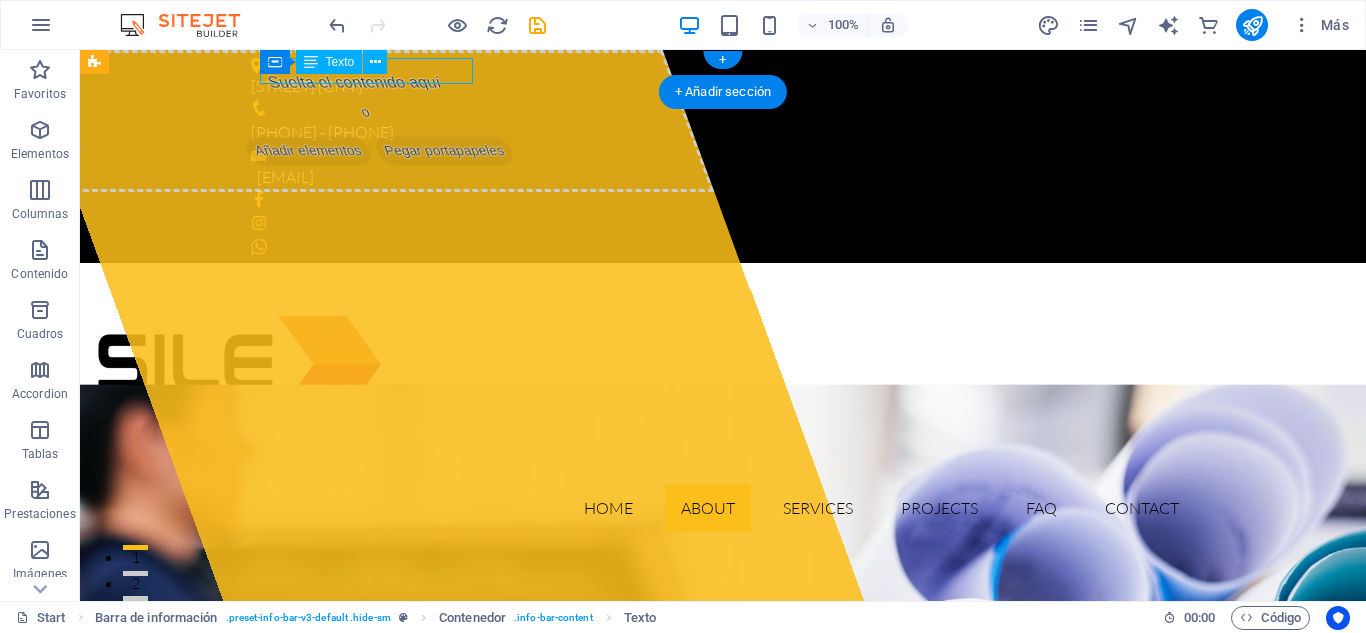 click on "[STREET] [CITY]" at bounding box center [715, 87] 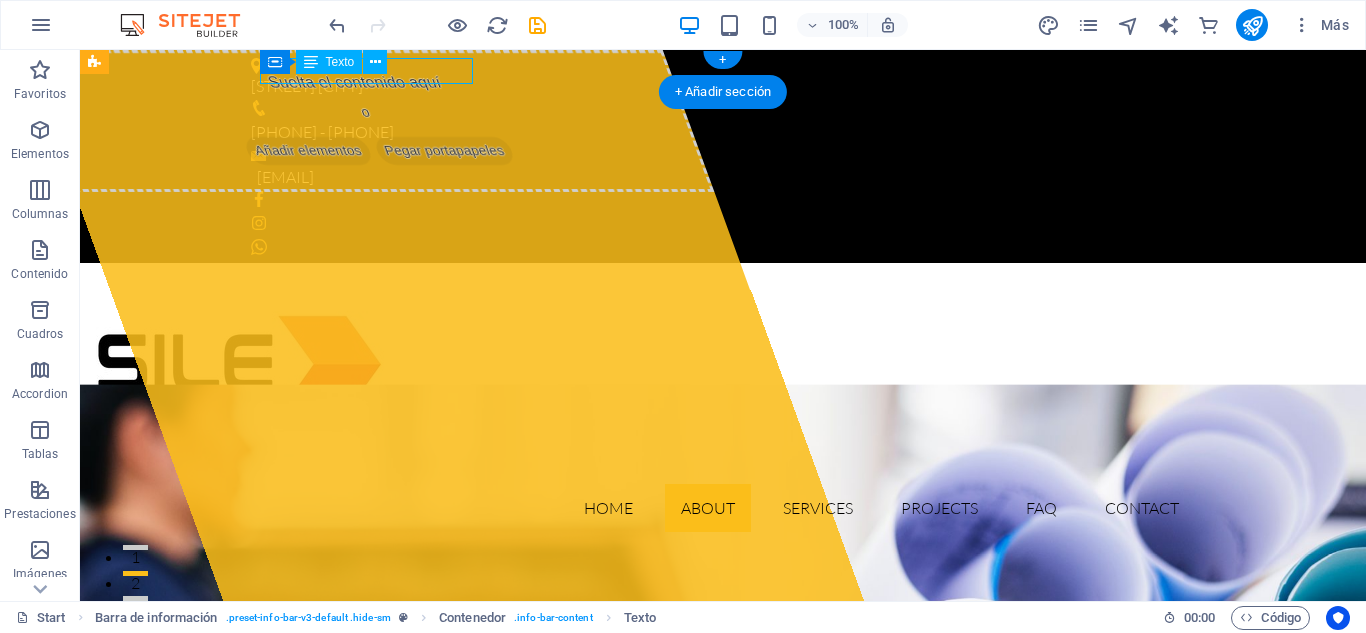 click on "[STREET] [CITY]" at bounding box center [715, 87] 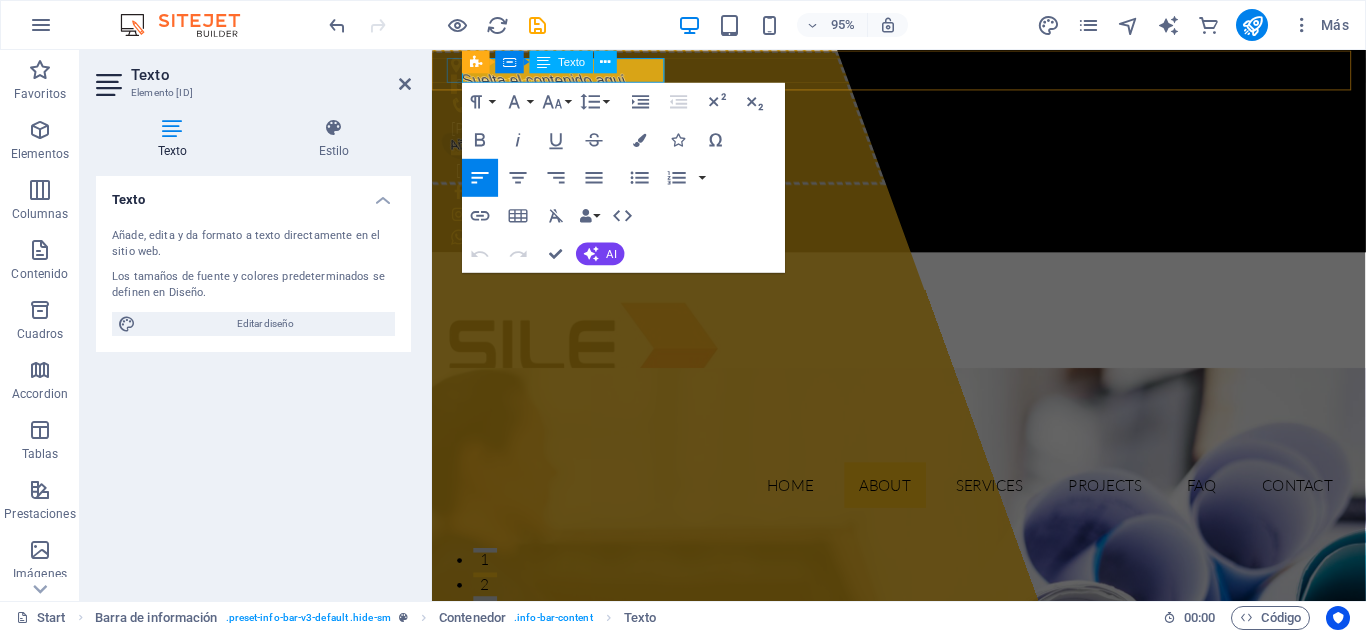 type 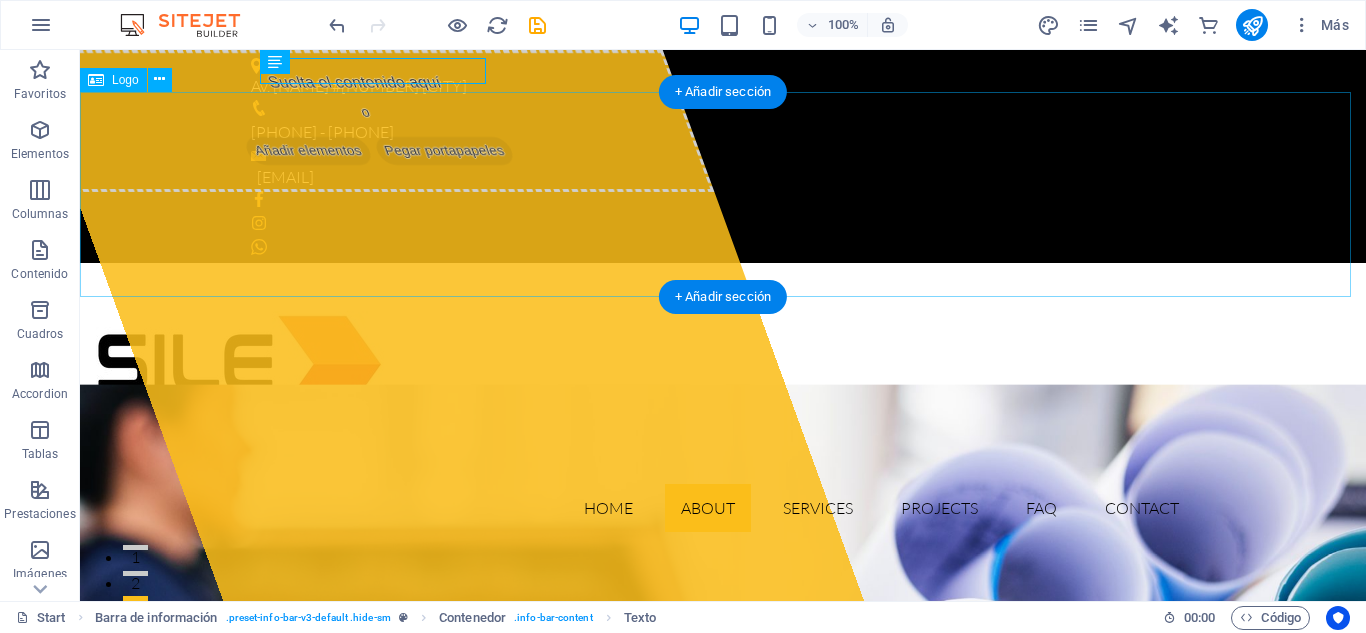 click at bounding box center (723, 365) 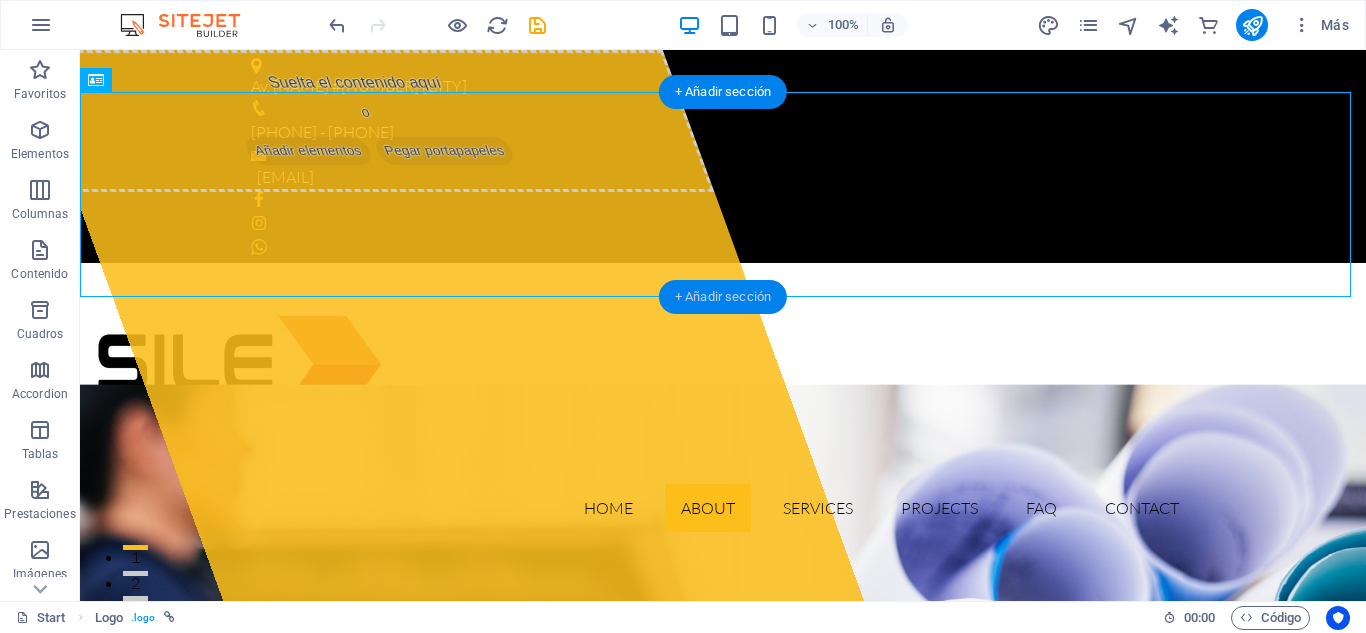 click on "+ Añadir sección" at bounding box center [723, 297] 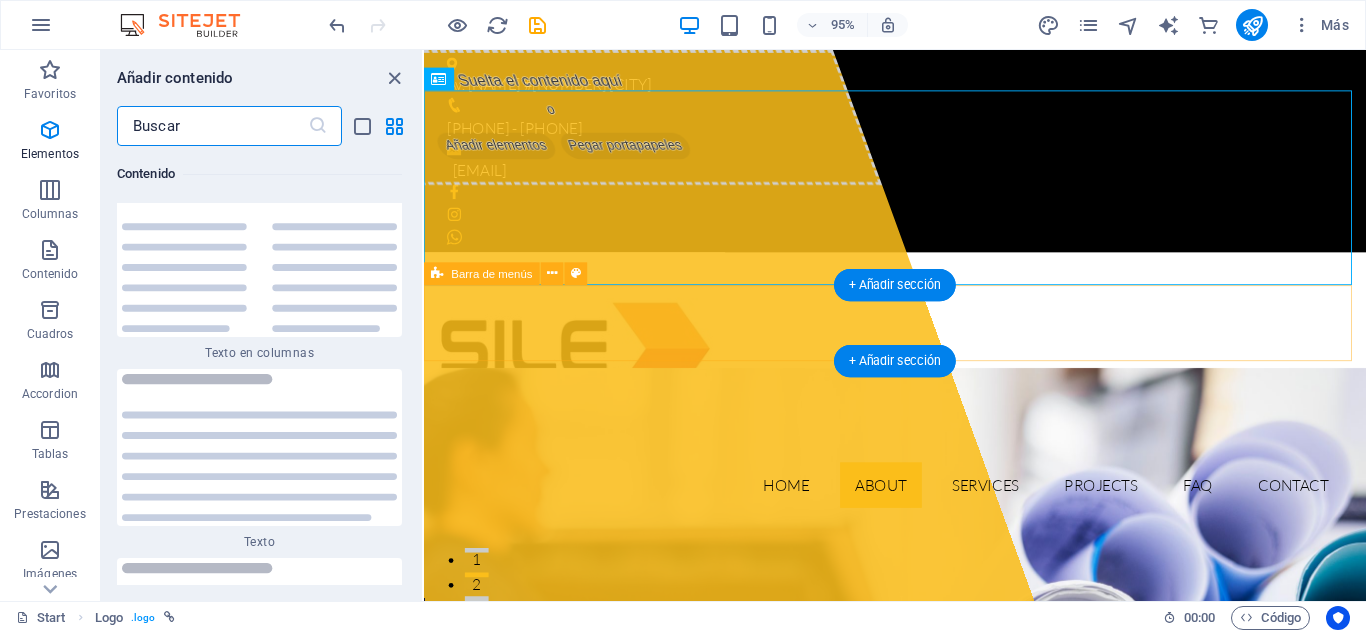 scroll, scrollTop: 6808, scrollLeft: 0, axis: vertical 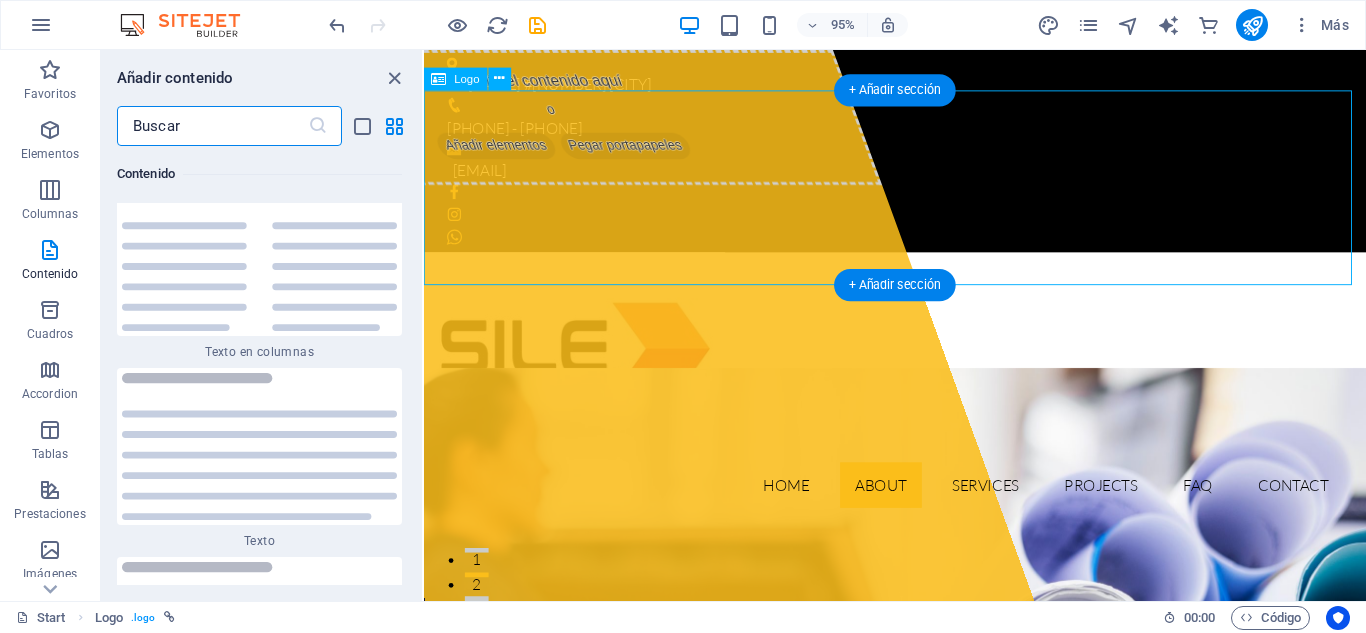 click at bounding box center [920, 365] 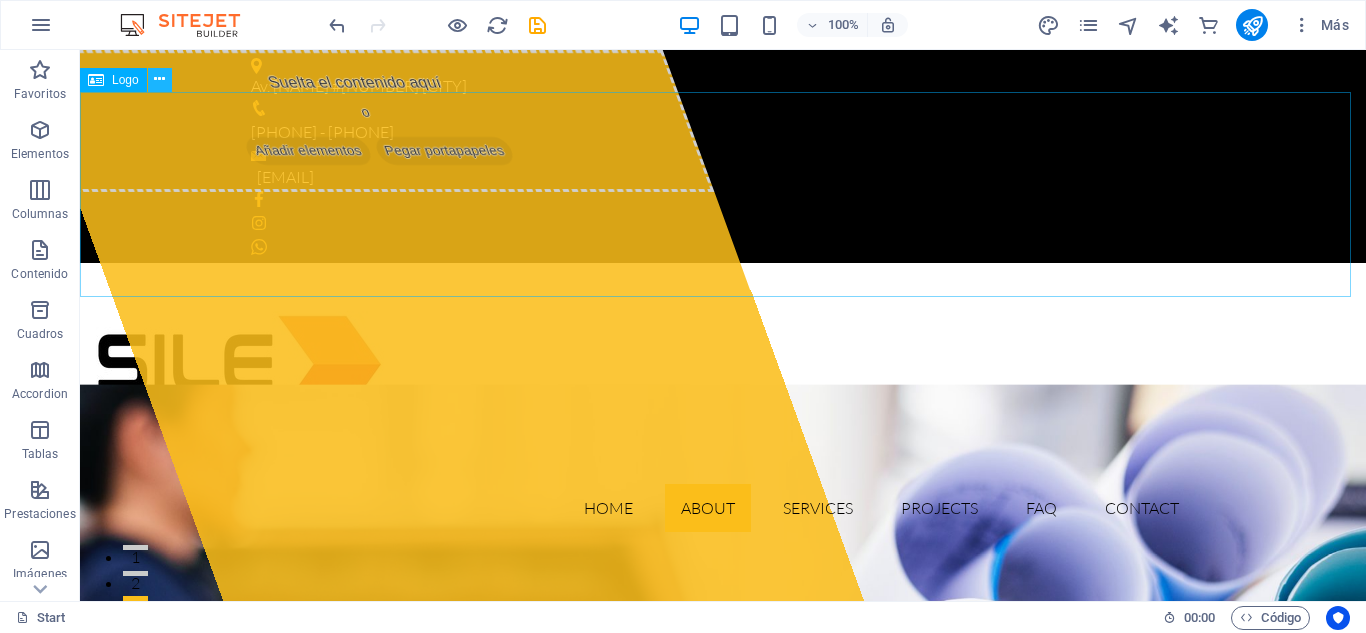click at bounding box center [159, 79] 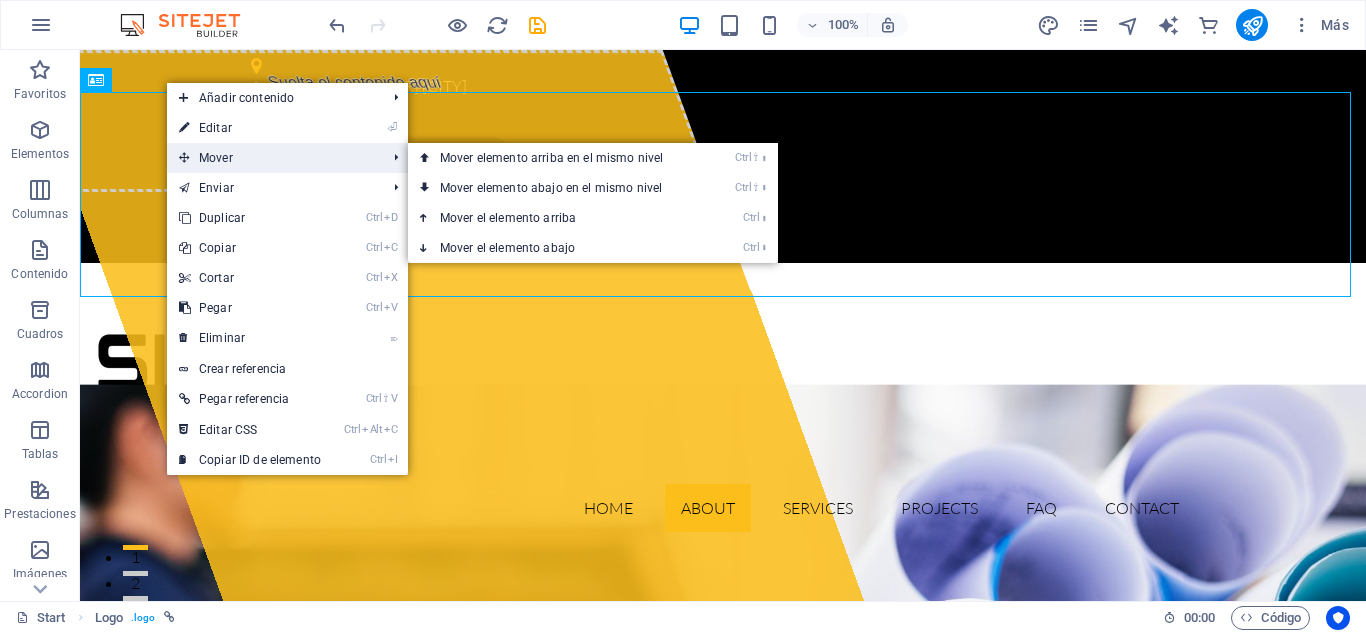 click on "Mover" at bounding box center (272, 158) 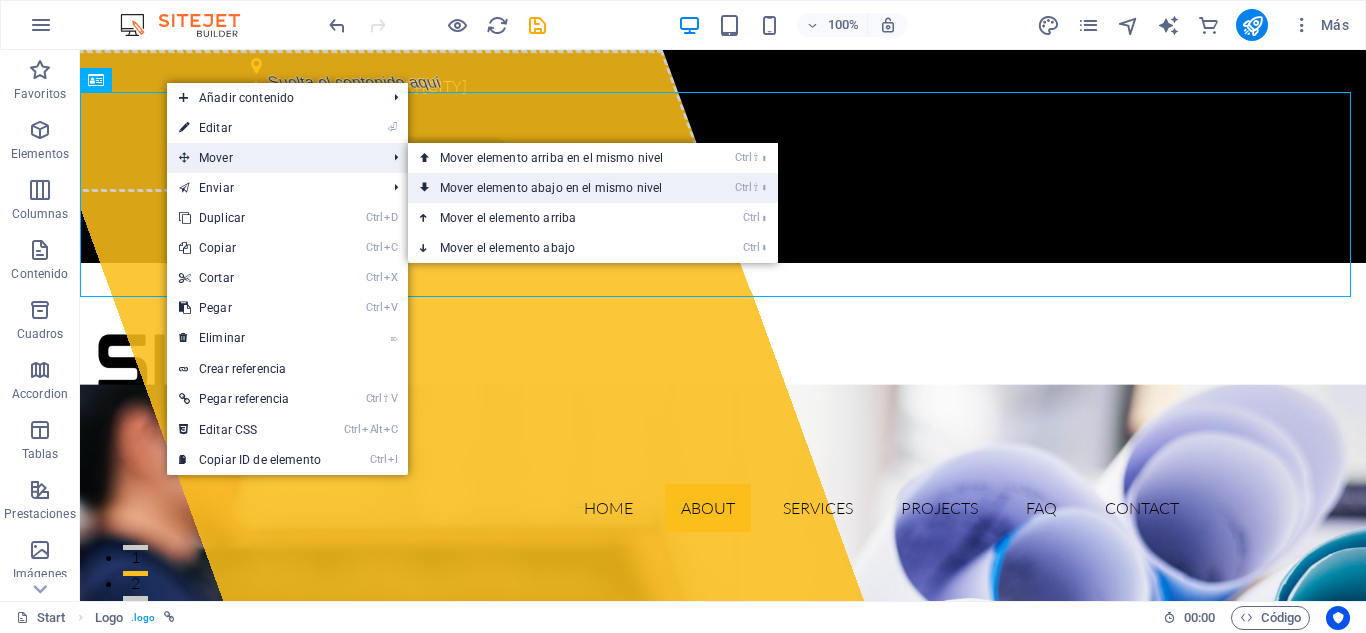 click on "Ctrl ⇧ ⬇  Mover elemento abajo en el mismo nivel" at bounding box center [555, 188] 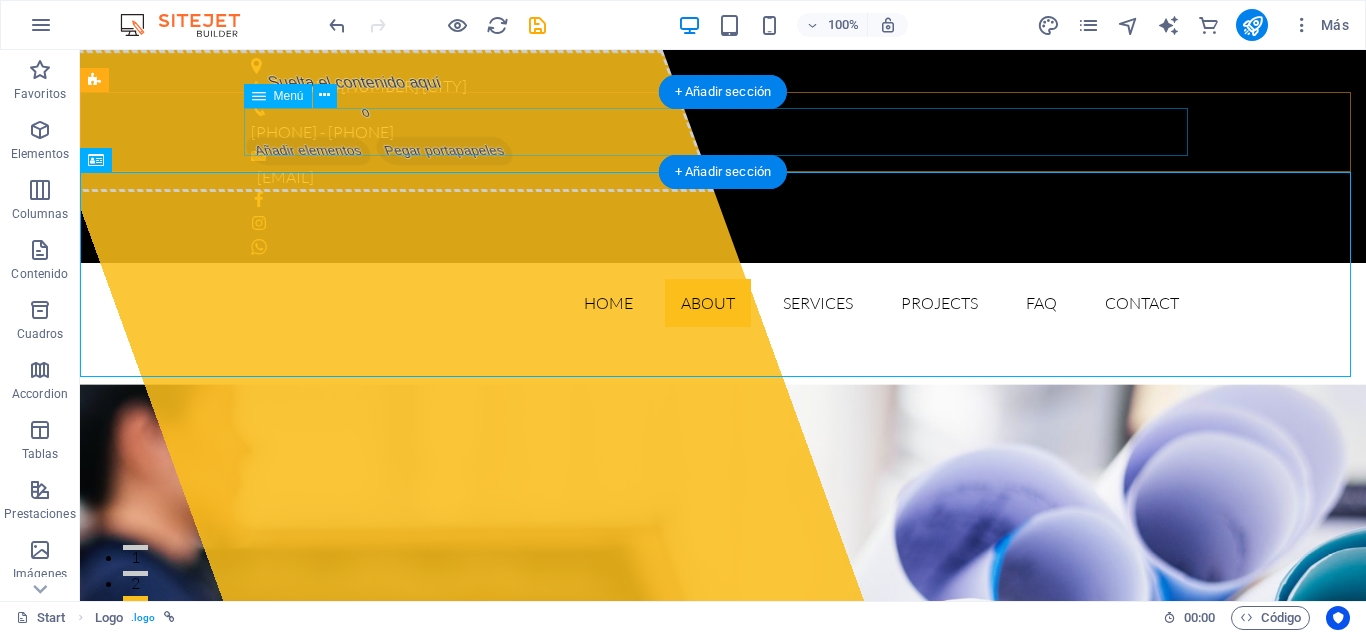 click on "Home About Services Projects FAQ Contact" at bounding box center (723, 303) 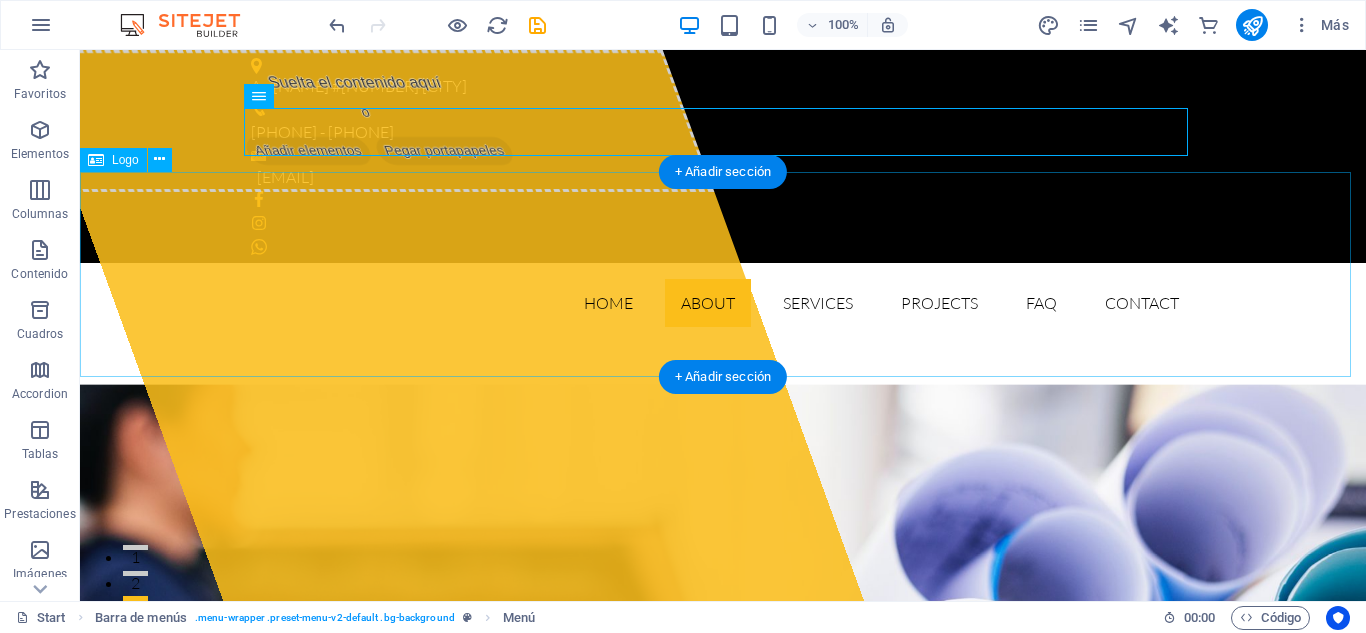 click at bounding box center [723, 445] 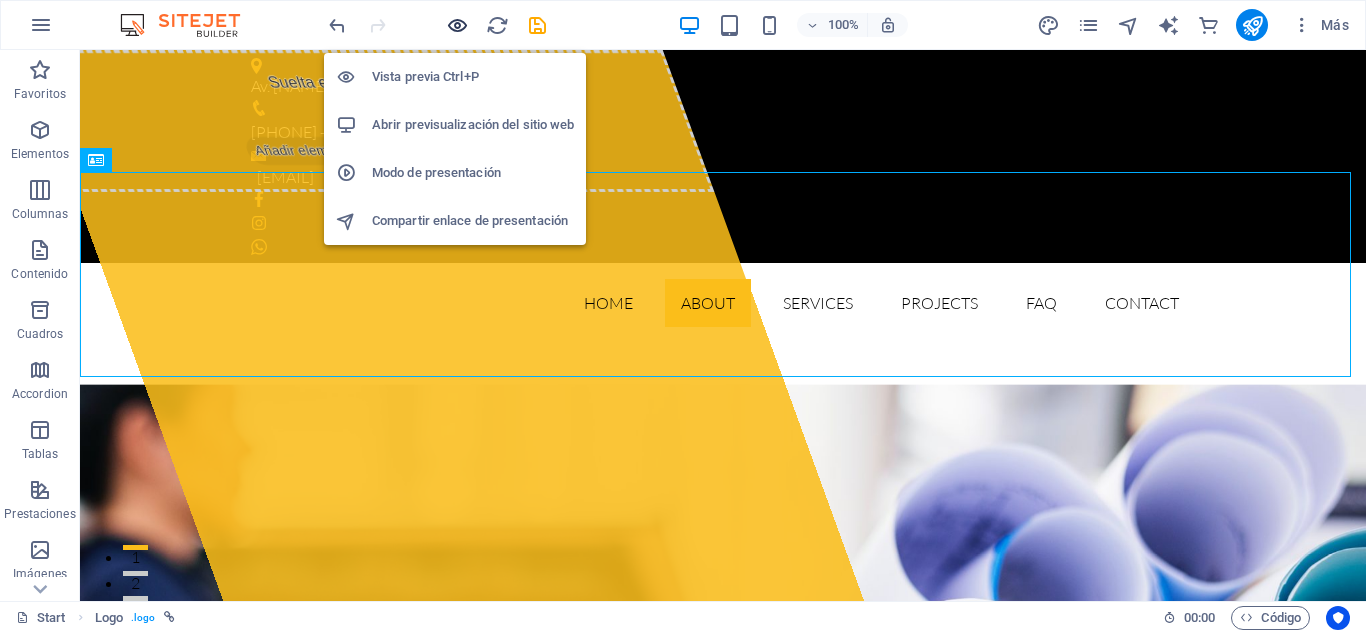 click at bounding box center [457, 25] 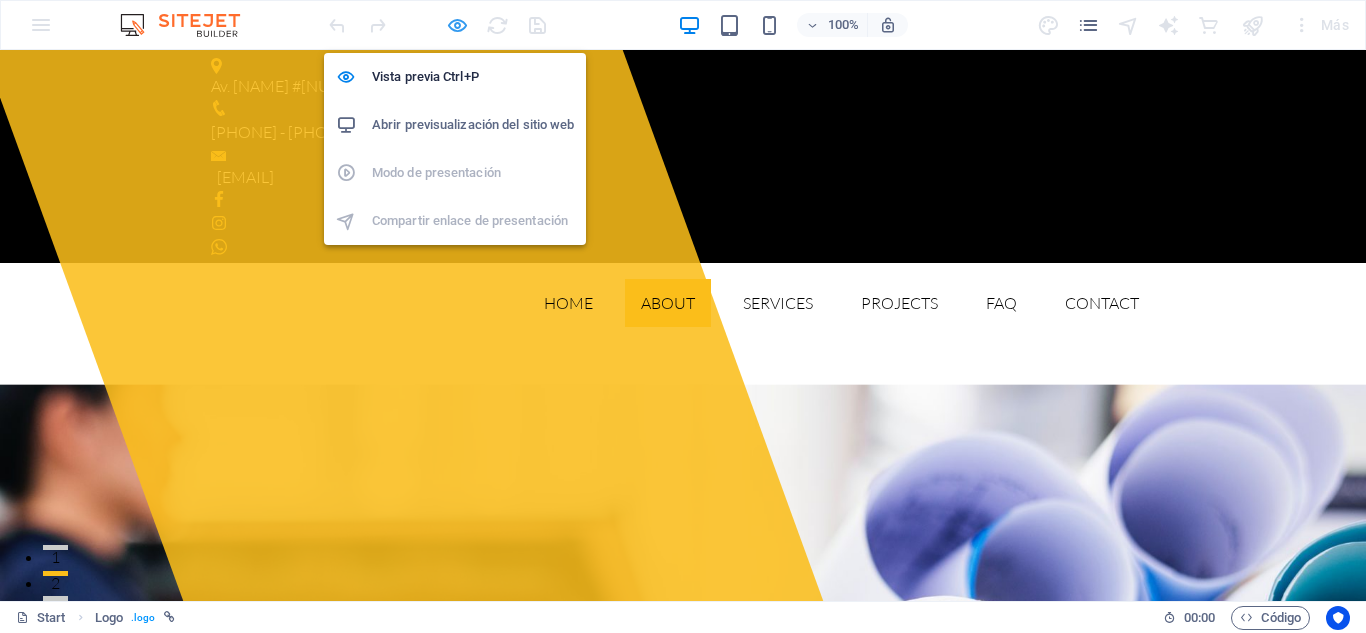 click at bounding box center (457, 25) 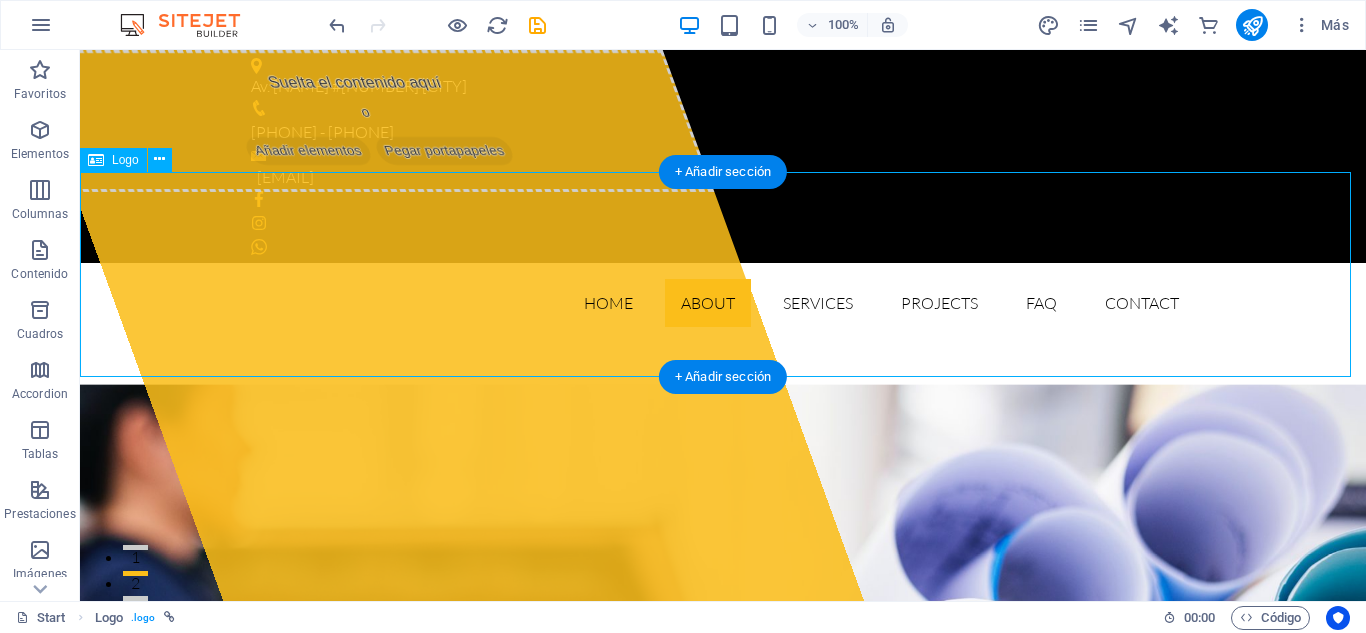 click at bounding box center [723, 445] 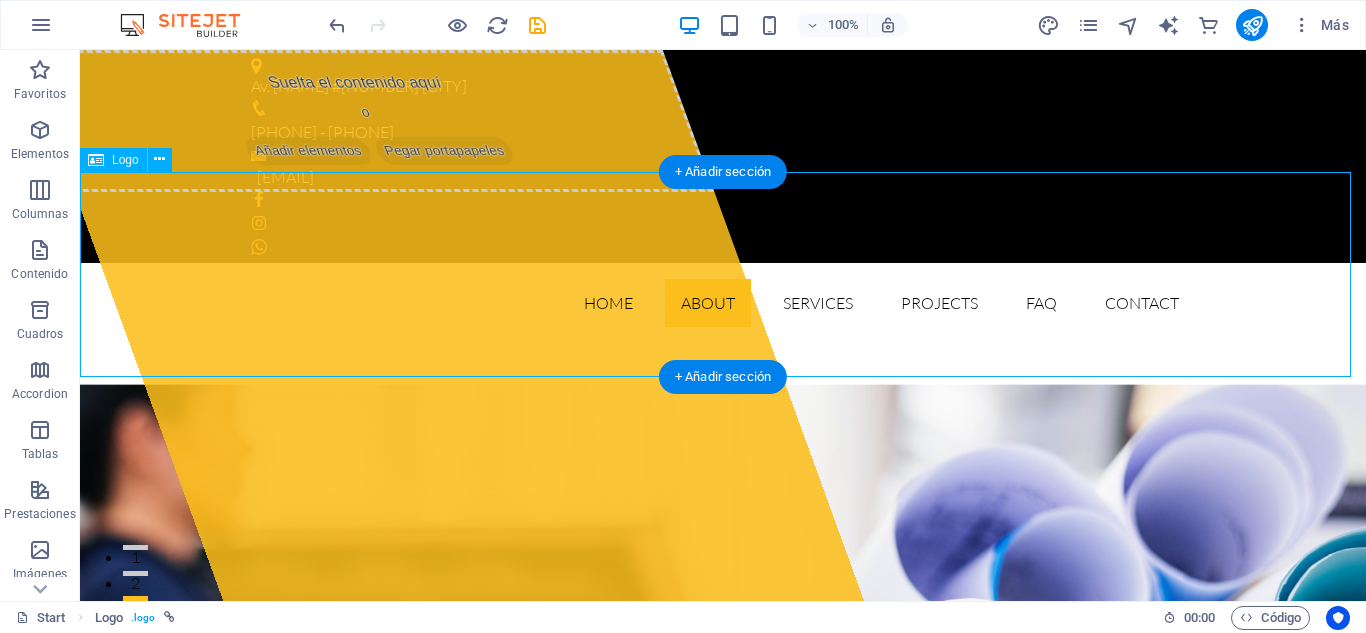 click at bounding box center [723, 445] 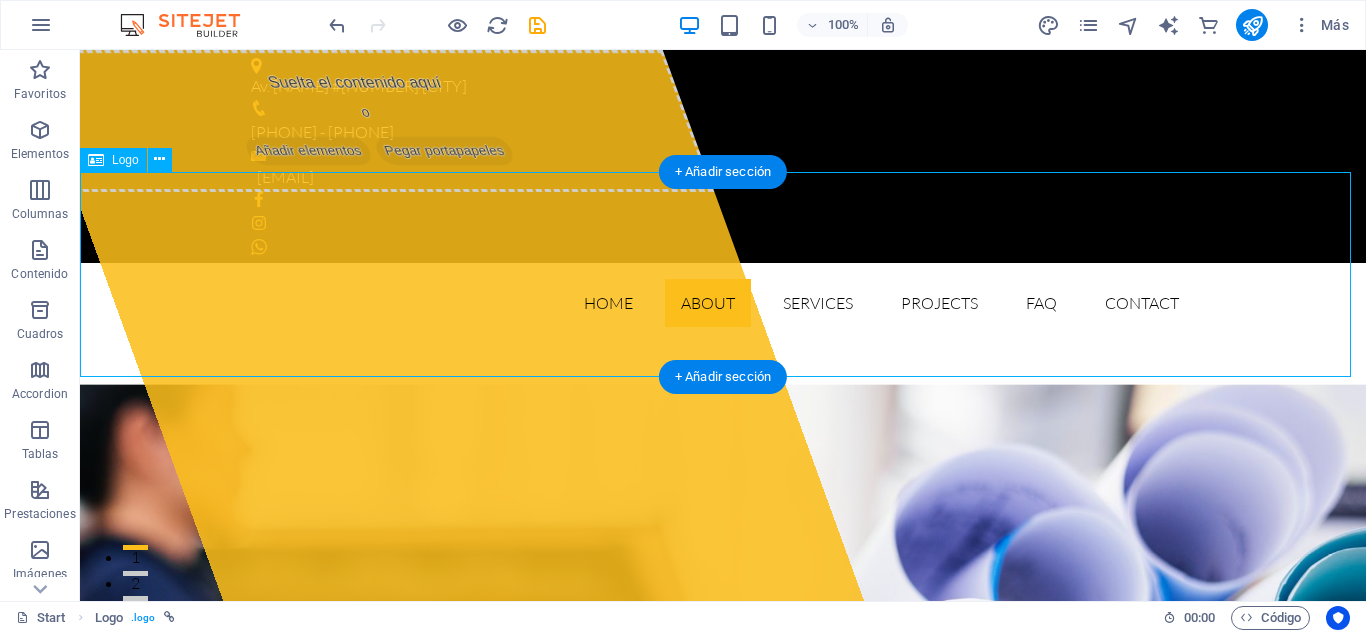 click at bounding box center (723, 445) 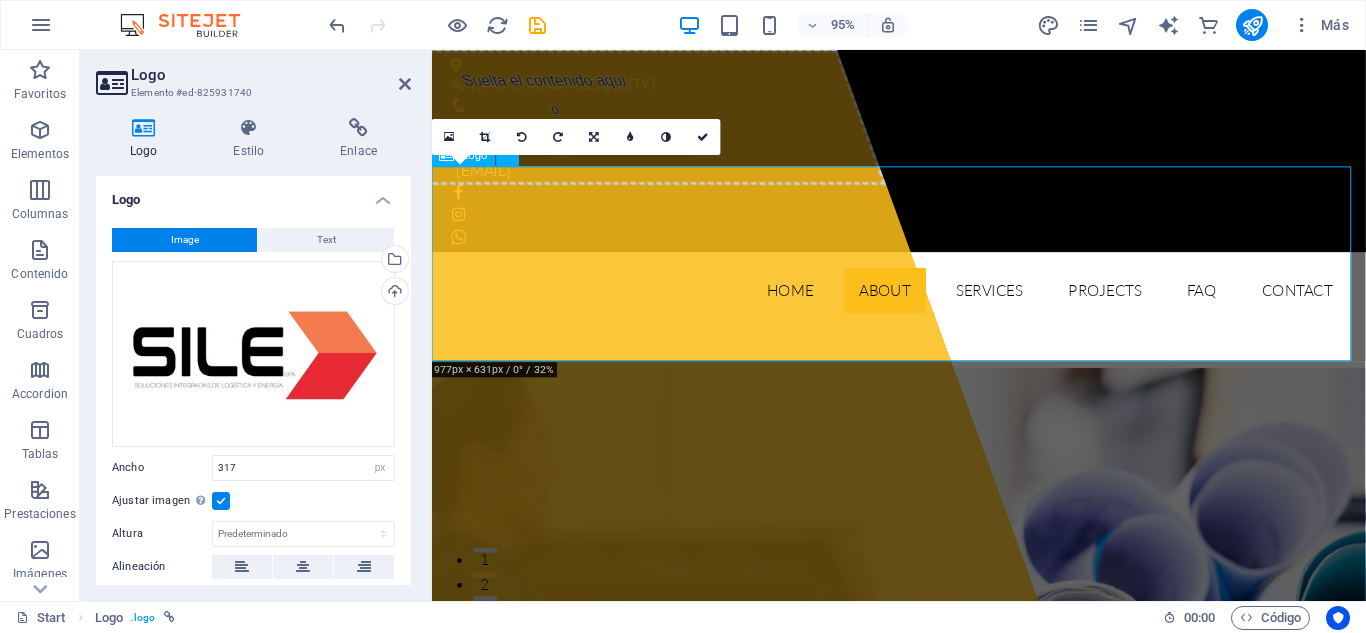 click at bounding box center (923, 445) 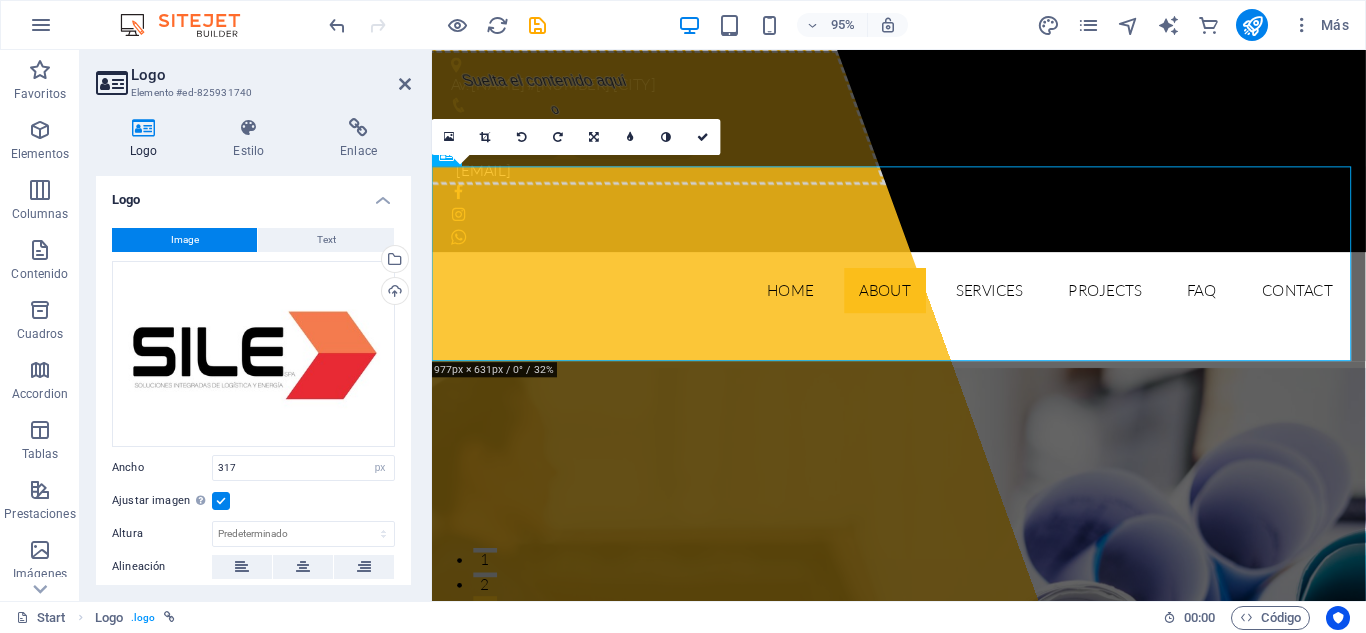 click at bounding box center (221, 501) 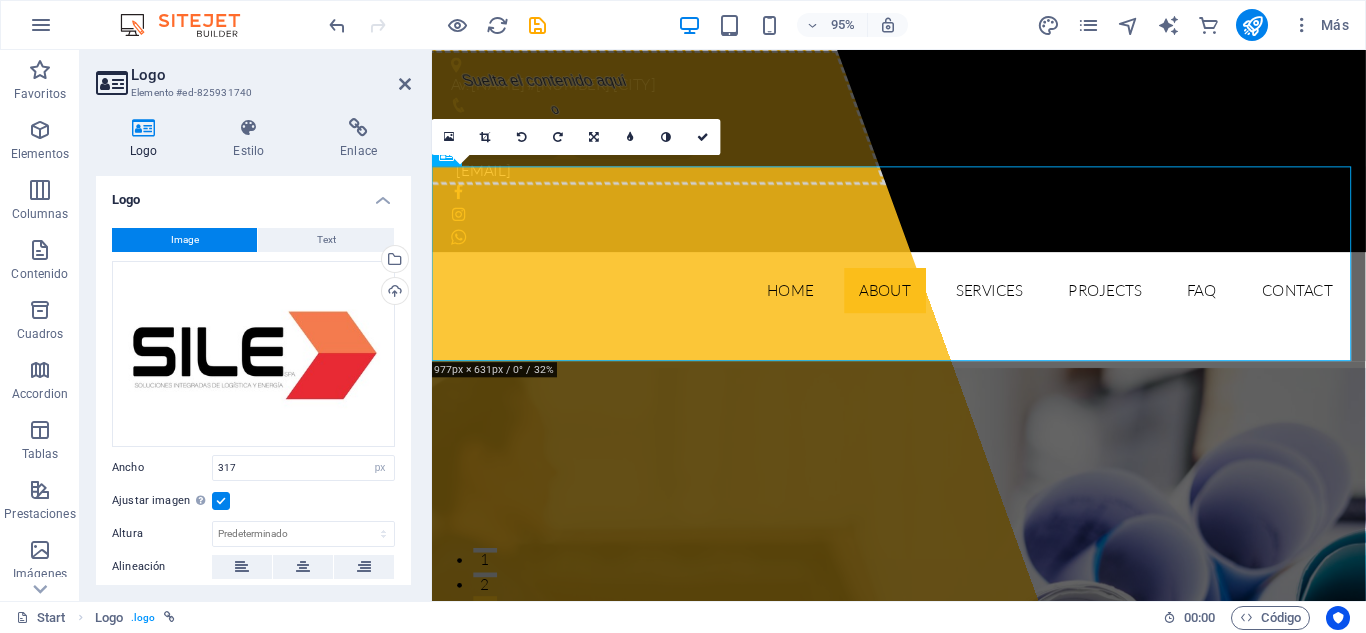 click on "Ajustar imagen Ajustar imagen automáticamente a un ancho y alto fijo" at bounding box center [0, 0] 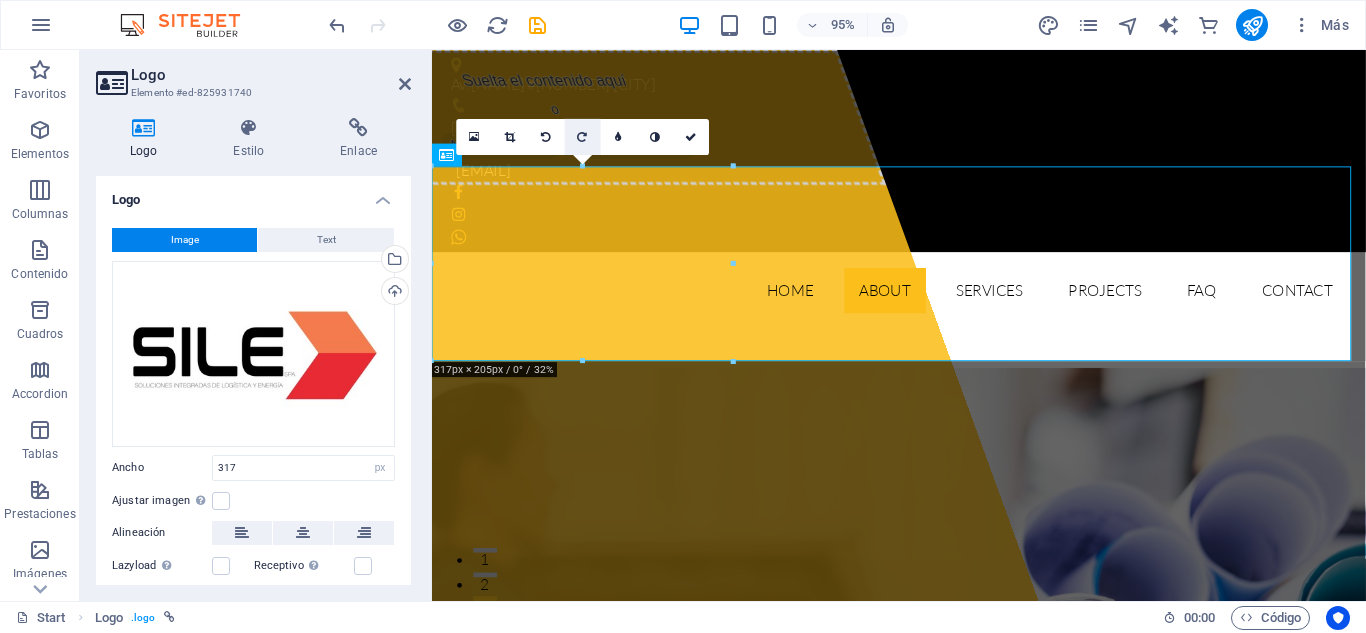 drag, startPoint x: 583, startPoint y: 165, endPoint x: 583, endPoint y: 137, distance: 28 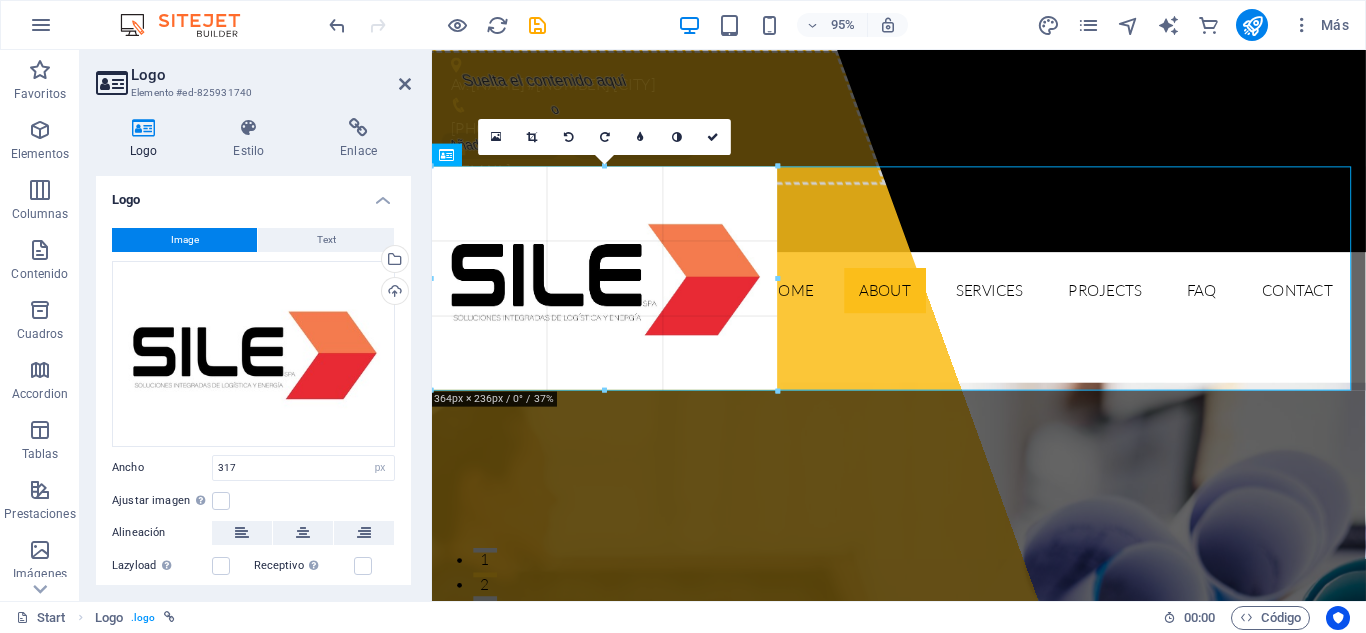 drag, startPoint x: 733, startPoint y: 164, endPoint x: 781, endPoint y: 140, distance: 53.66563 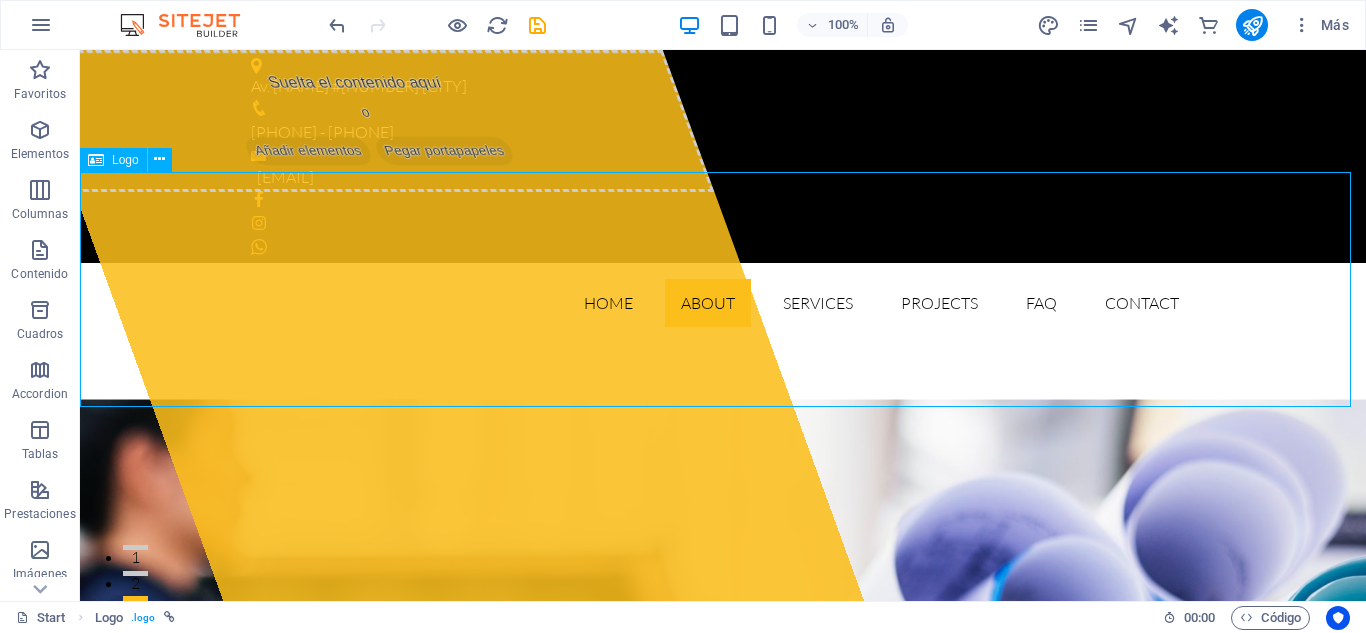 click at bounding box center (723, 460) 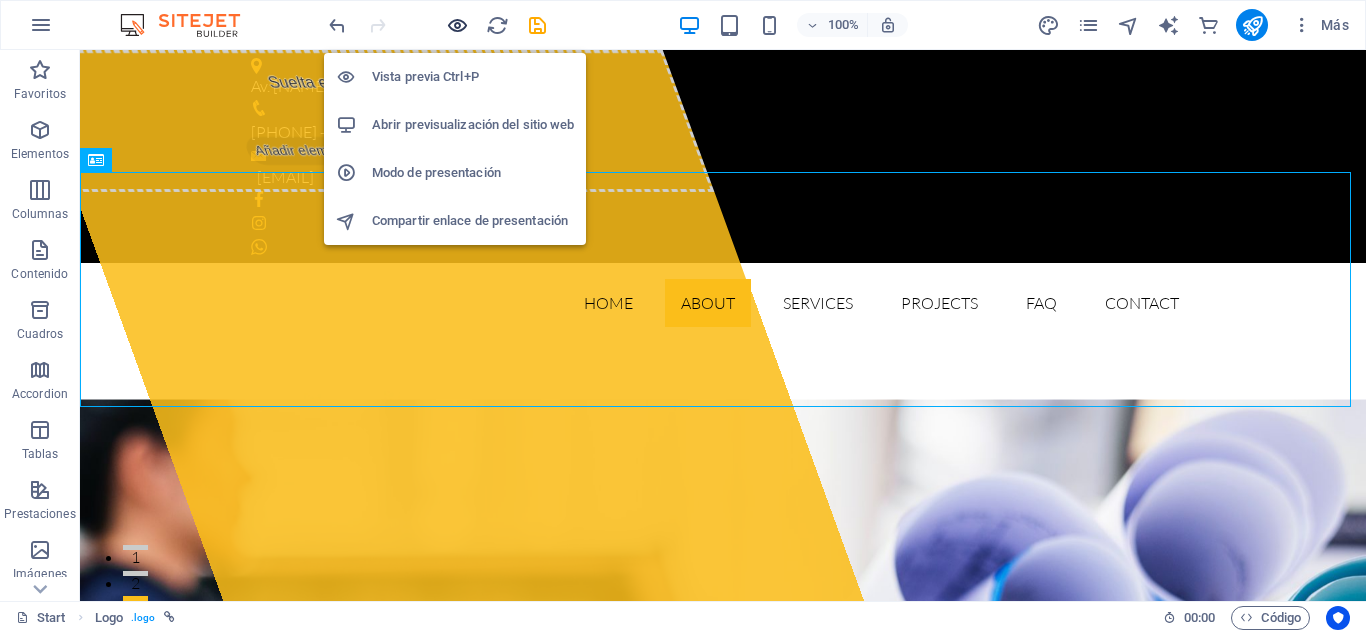 click at bounding box center (457, 25) 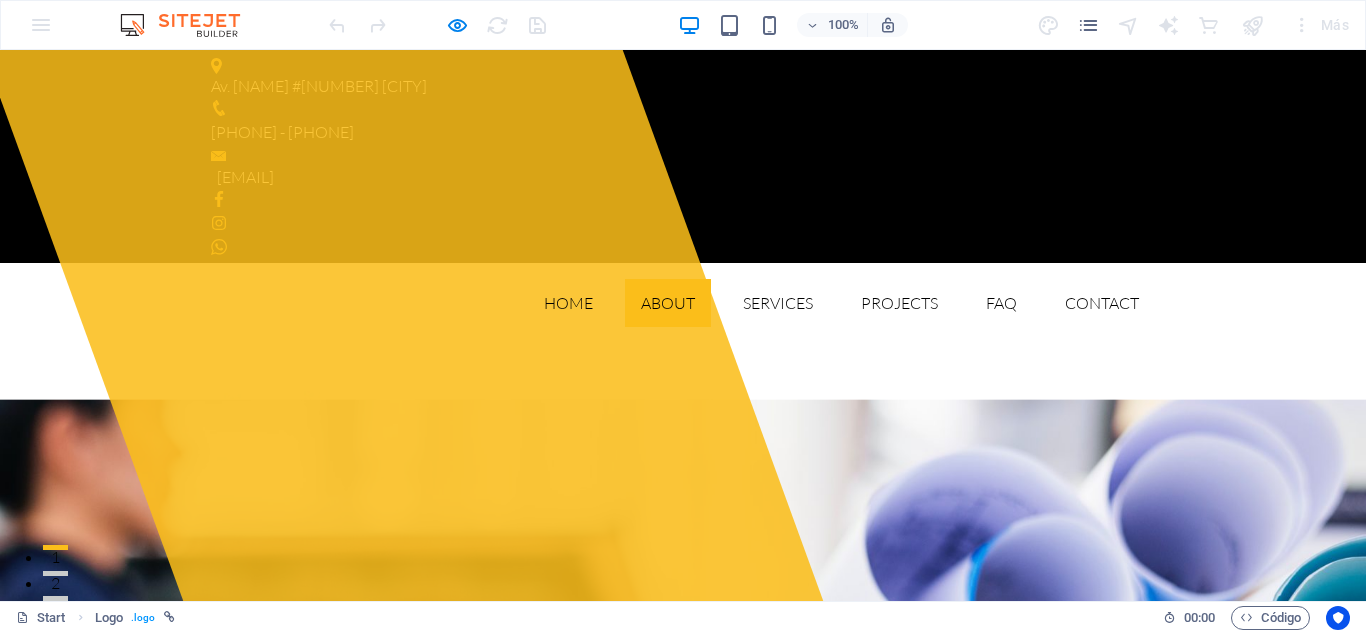 click at bounding box center (182, 460) 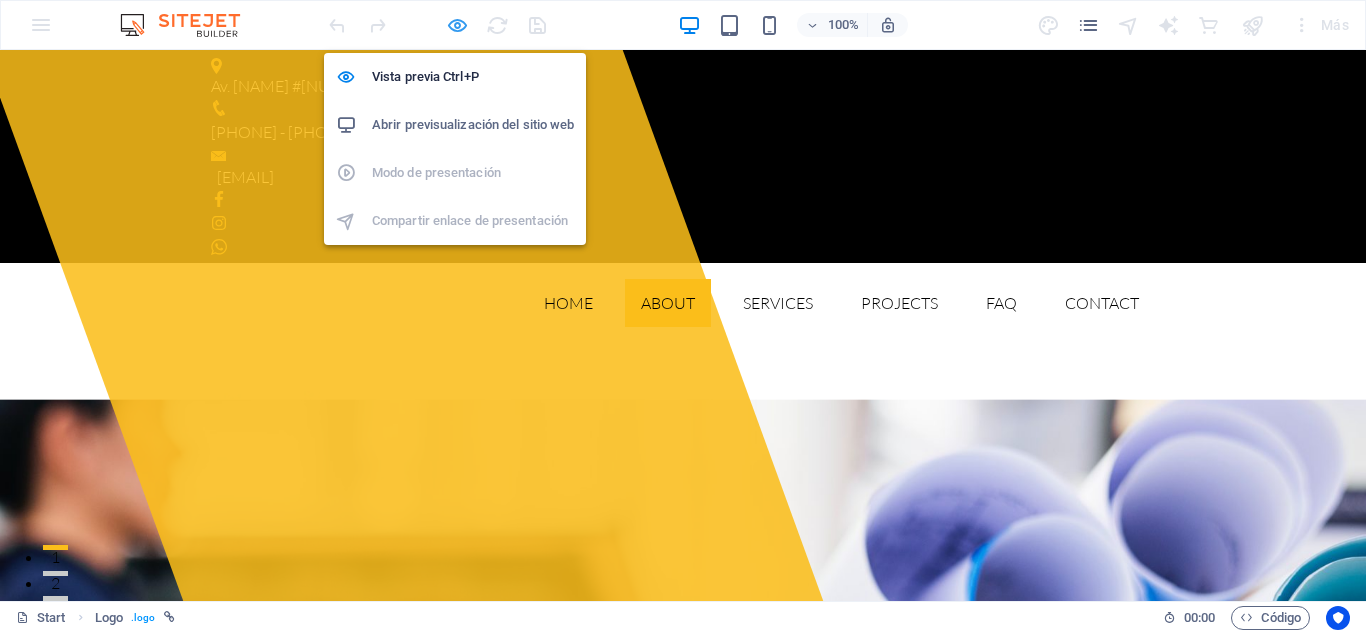 click at bounding box center [457, 25] 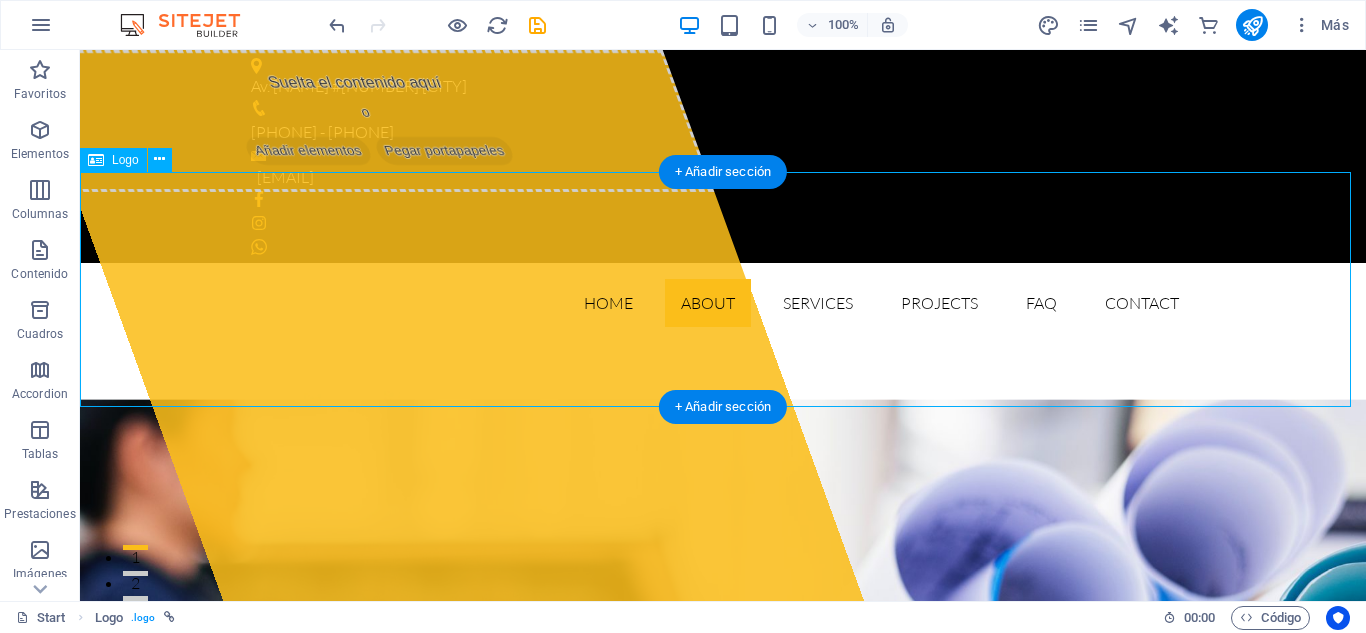 click at bounding box center (723, 460) 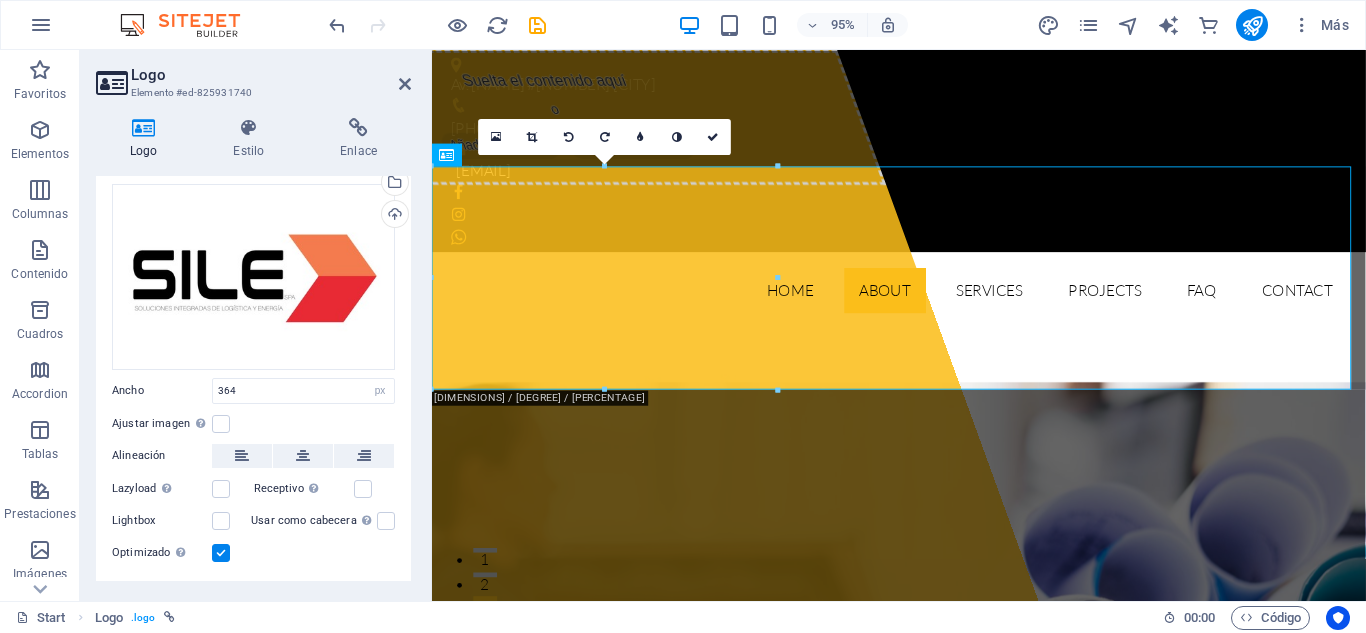 scroll, scrollTop: 174, scrollLeft: 0, axis: vertical 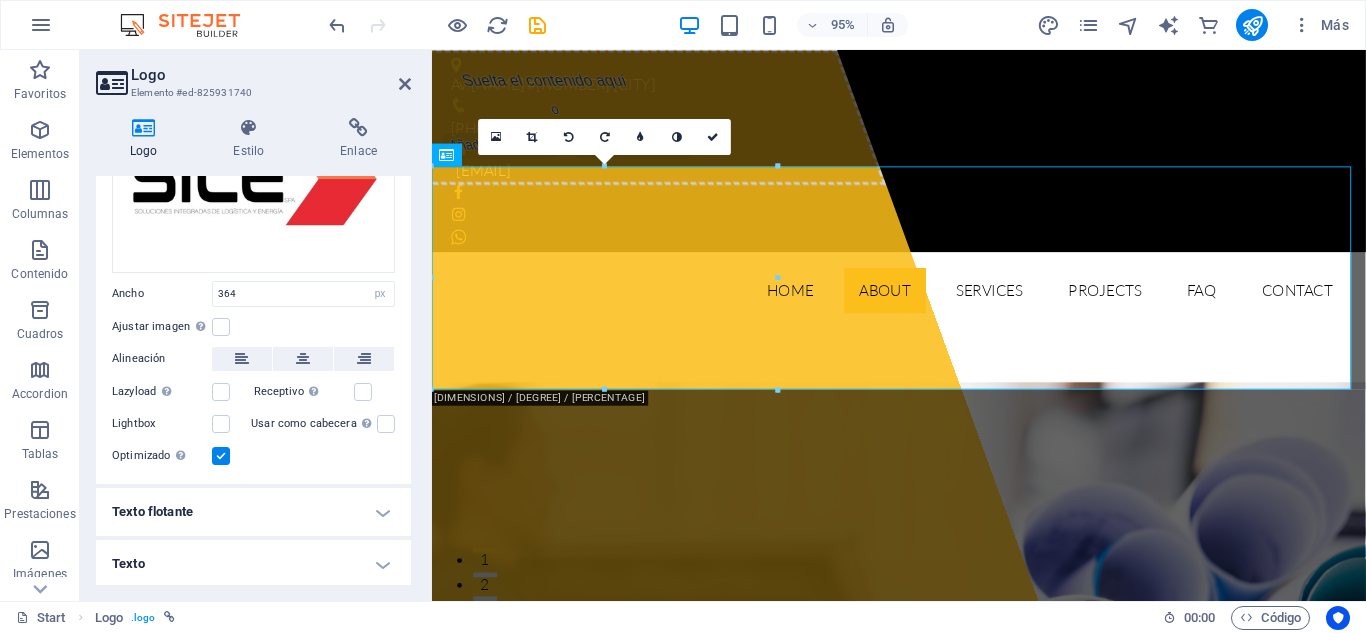click on "Texto flotante" at bounding box center (253, 512) 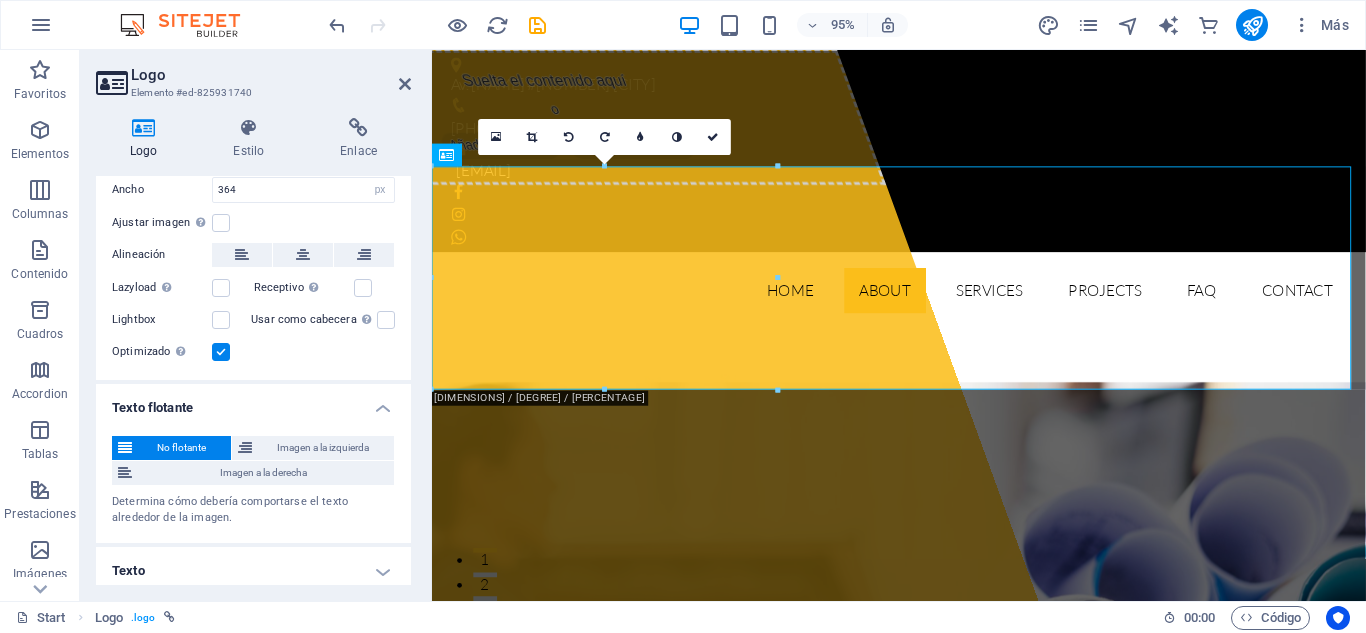 scroll, scrollTop: 285, scrollLeft: 0, axis: vertical 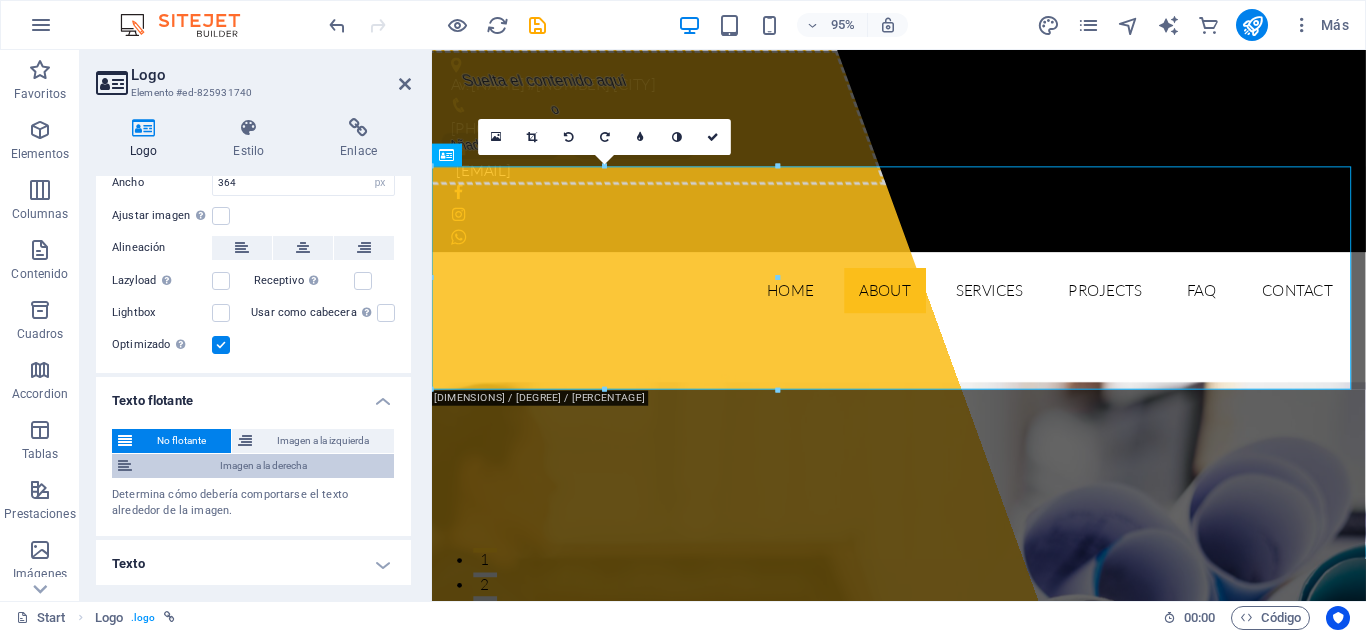 click on "Imagen a la derecha" at bounding box center [253, 466] 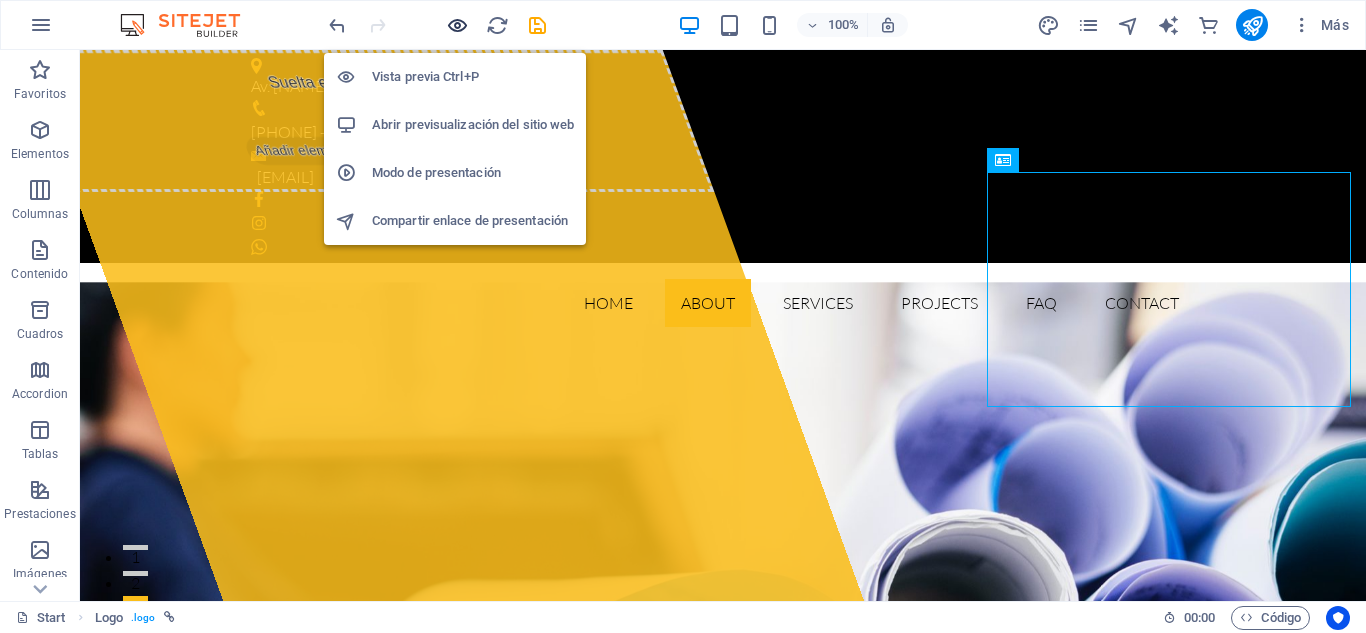 click at bounding box center [457, 25] 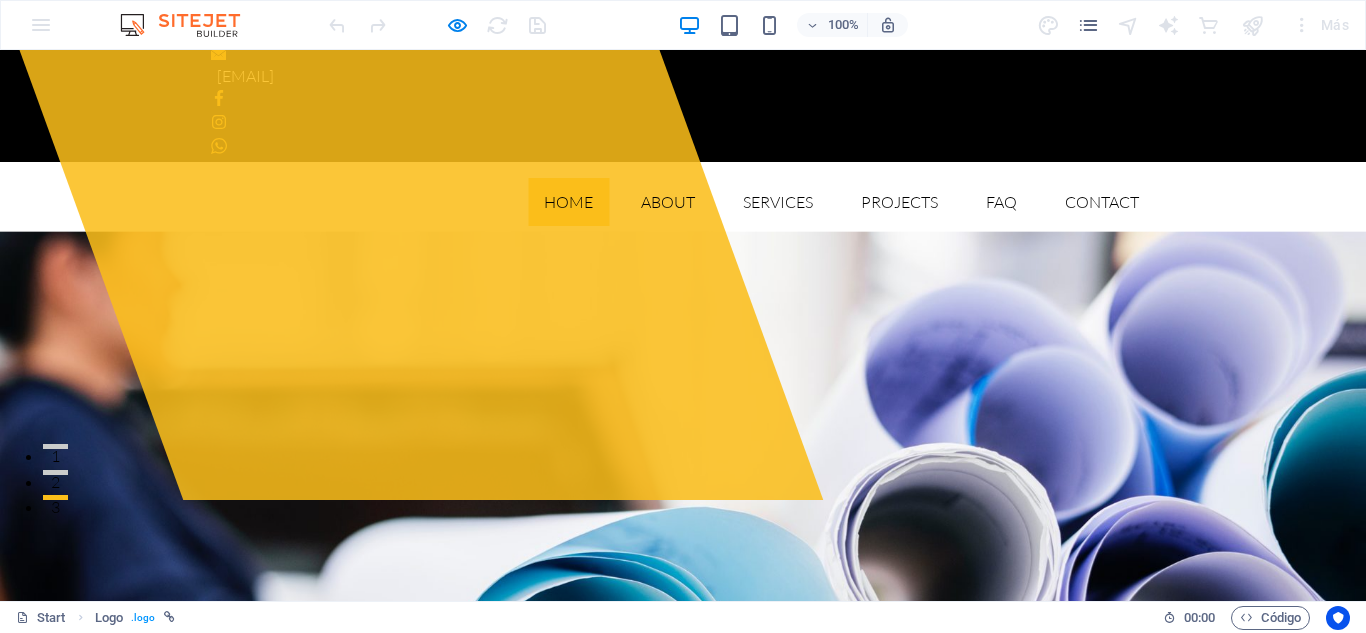 scroll, scrollTop: 0, scrollLeft: 0, axis: both 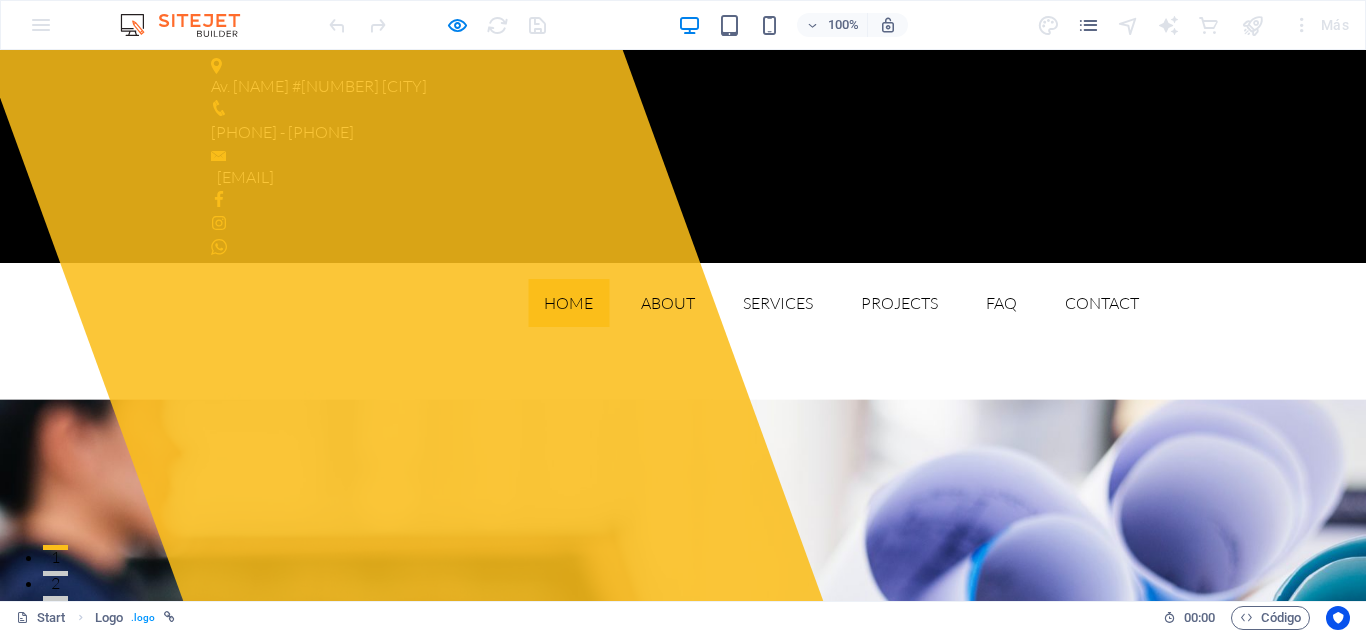 click at bounding box center [182, 460] 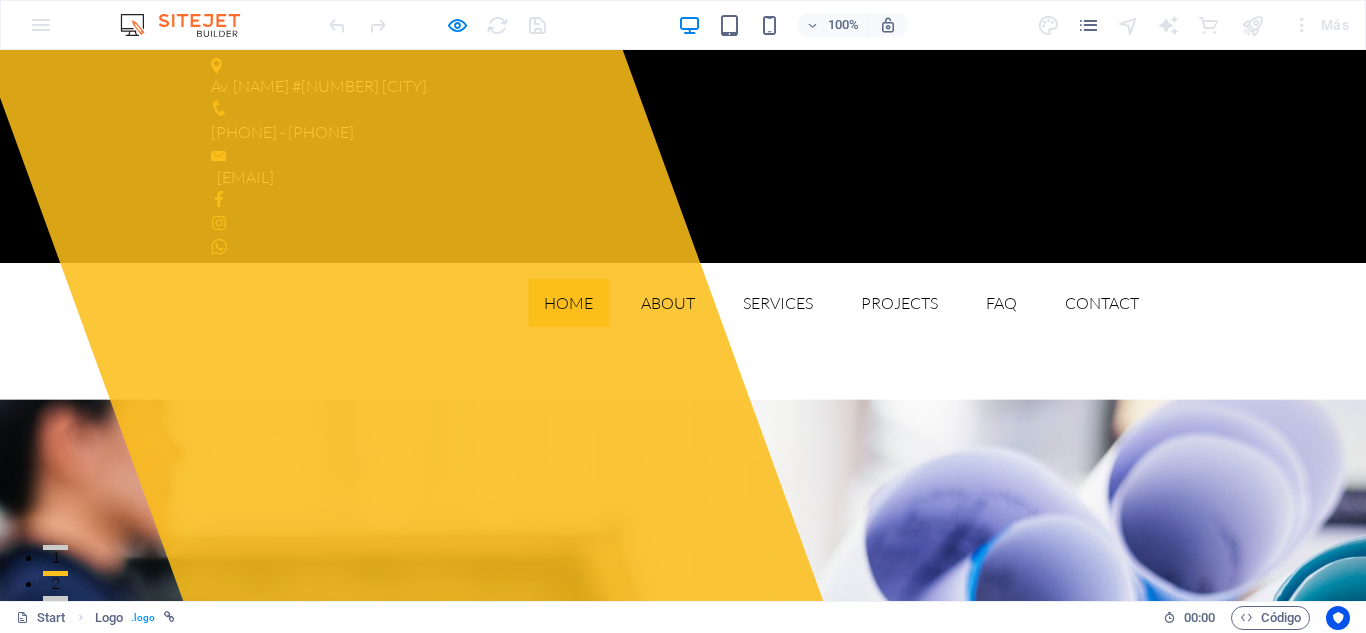 click at bounding box center [182, 460] 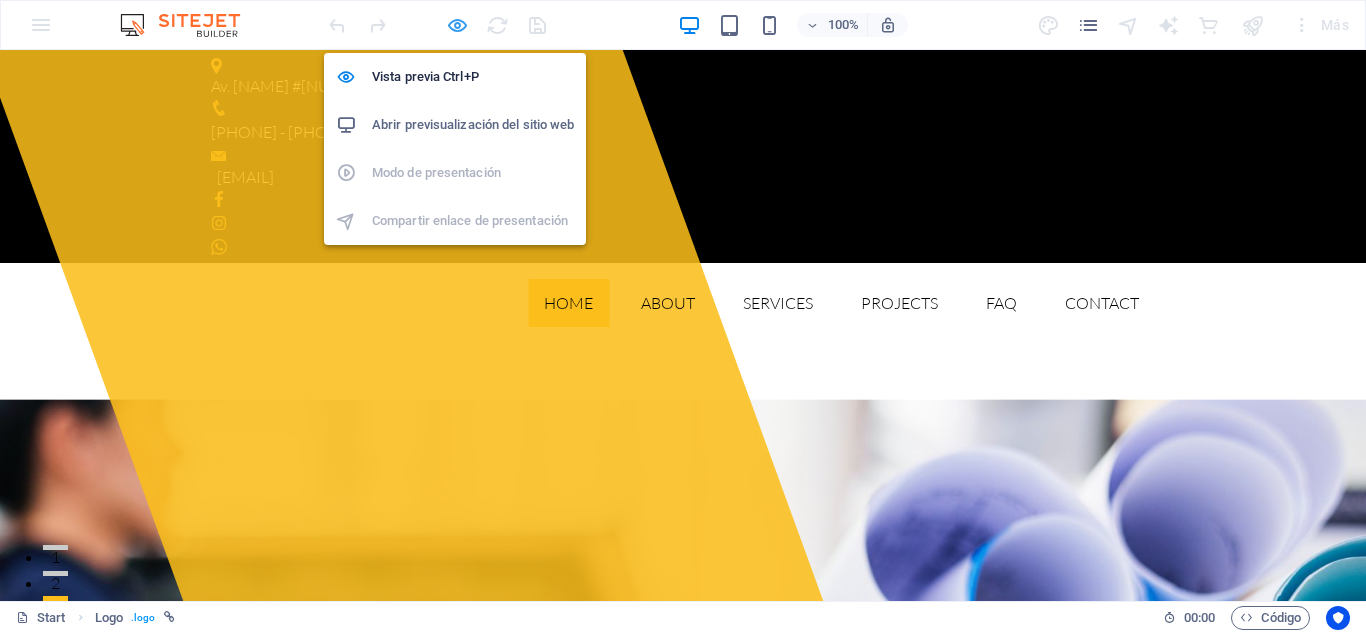 click at bounding box center (457, 25) 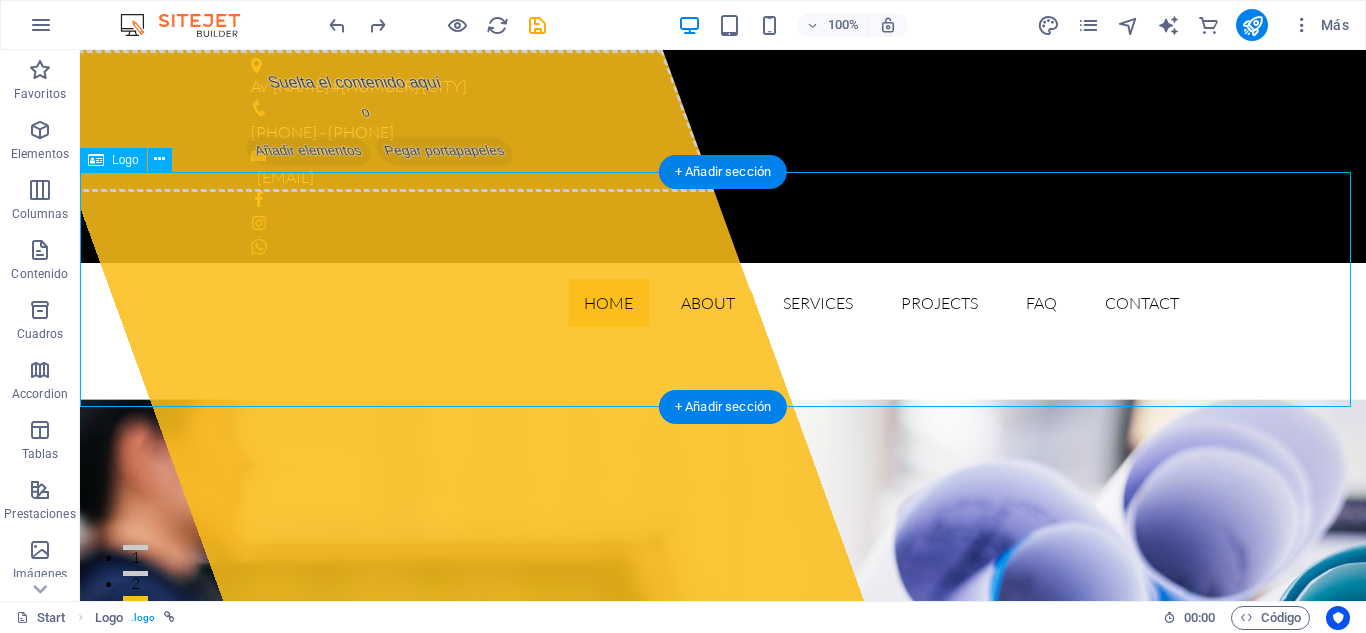 drag, startPoint x: 306, startPoint y: 302, endPoint x: 362, endPoint y: 194, distance: 121.65525 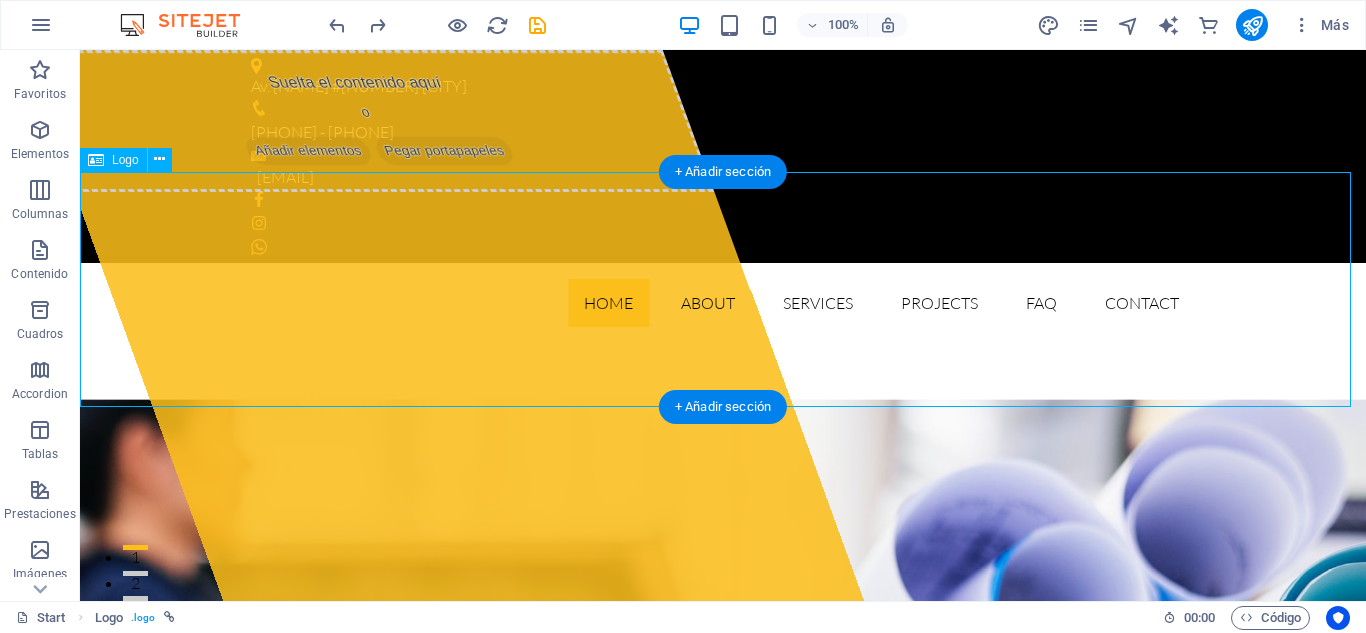 drag, startPoint x: 292, startPoint y: 256, endPoint x: 314, endPoint y: 188, distance: 71.470276 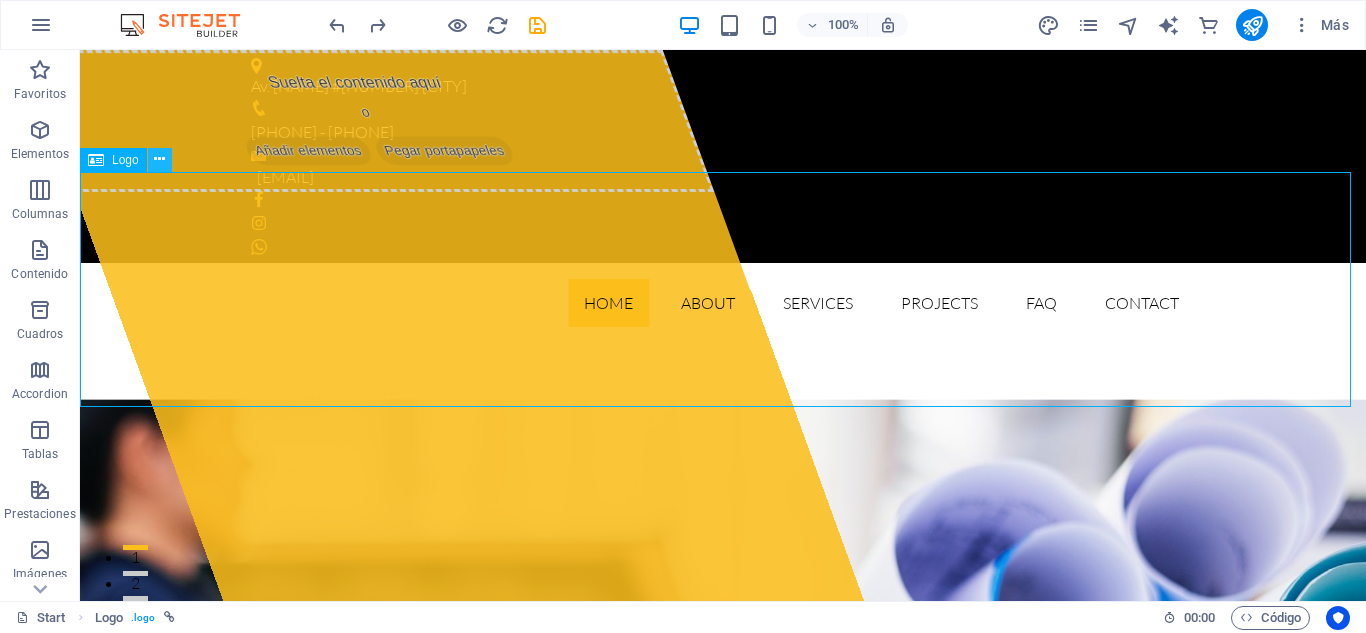click at bounding box center [159, 159] 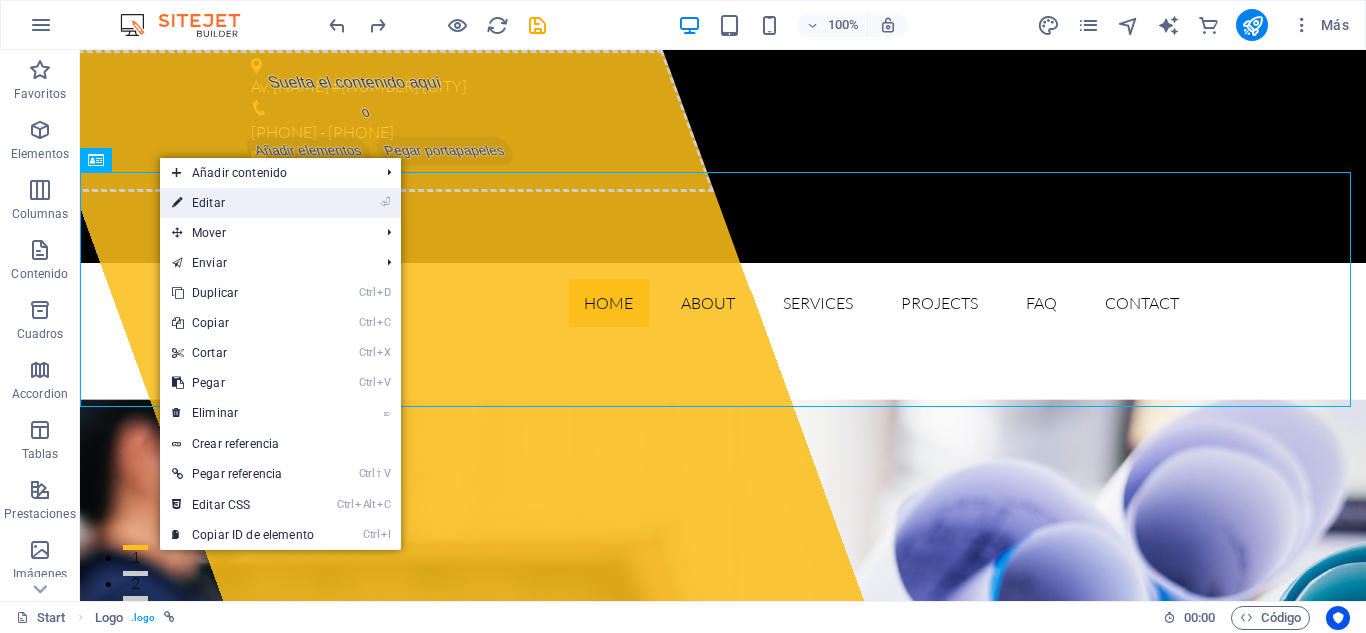 click on "⏎  Editar" at bounding box center [243, 203] 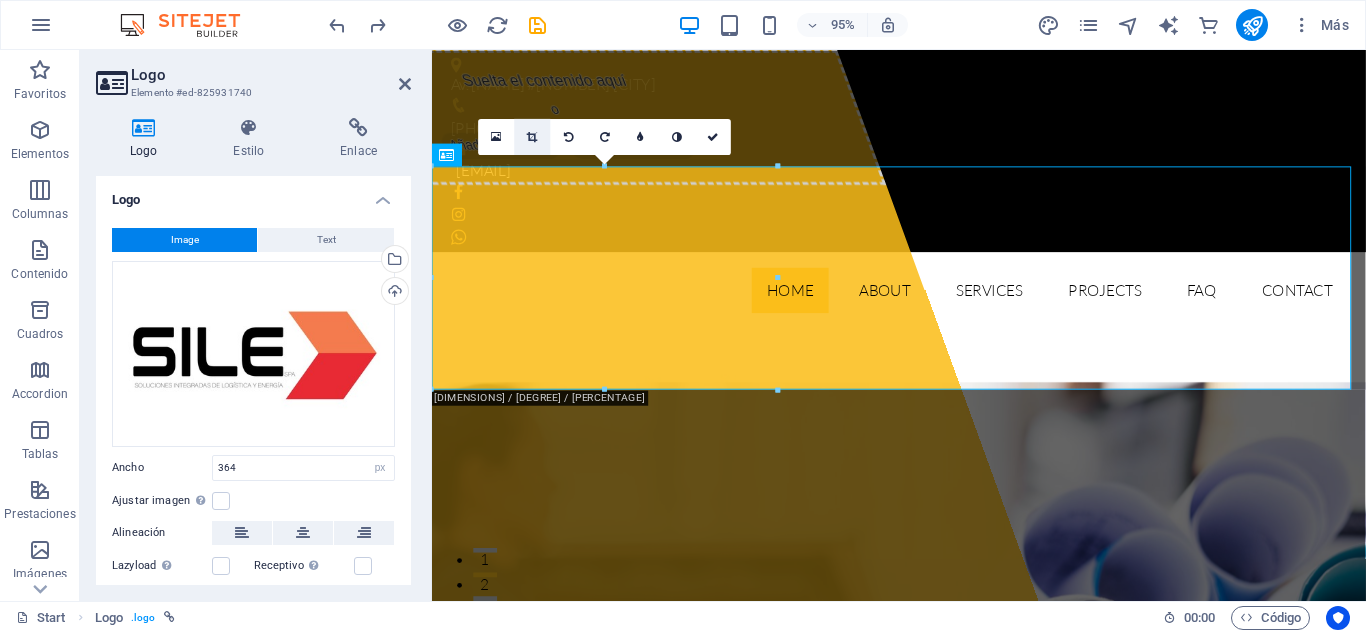 click at bounding box center [532, 135] 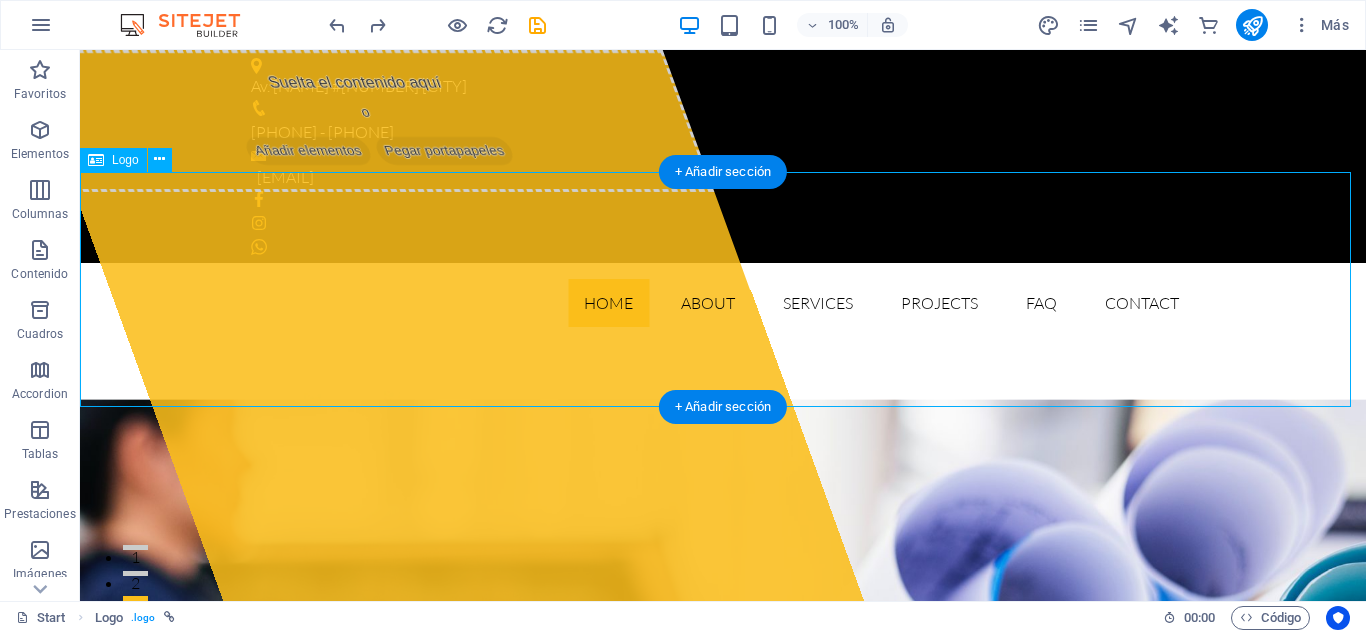 click at bounding box center [723, 460] 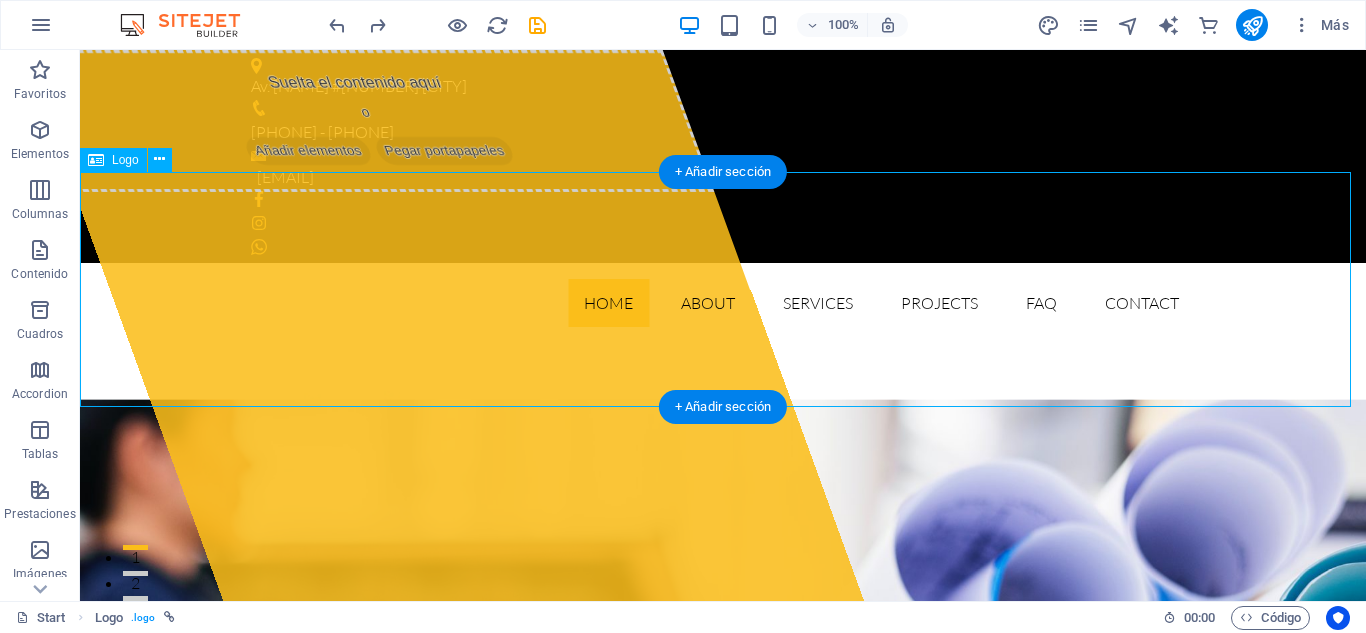 click at bounding box center (723, 460) 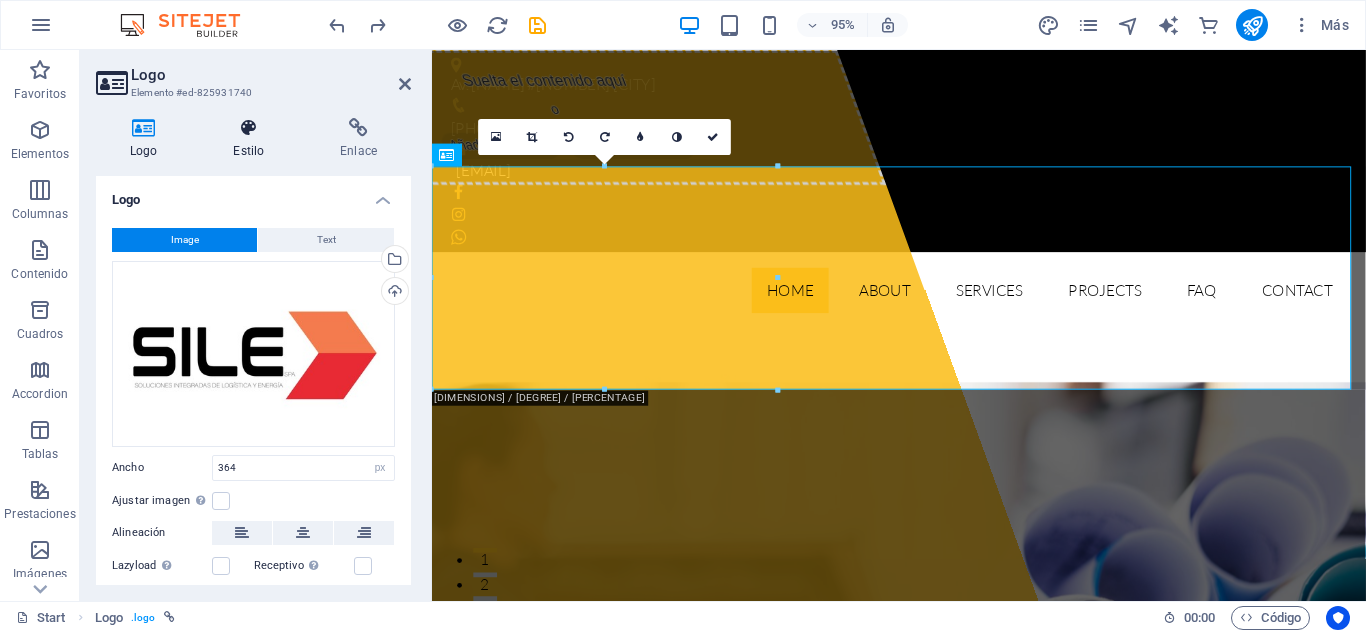 click at bounding box center (248, 128) 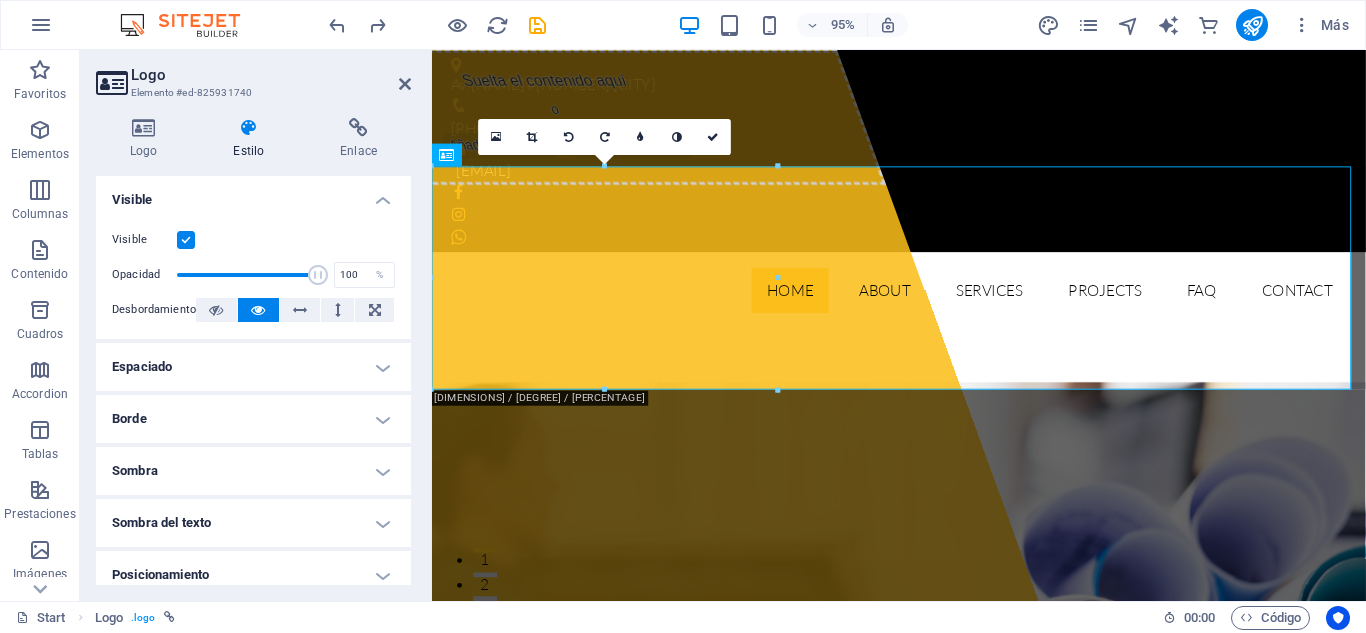 click at bounding box center [186, 240] 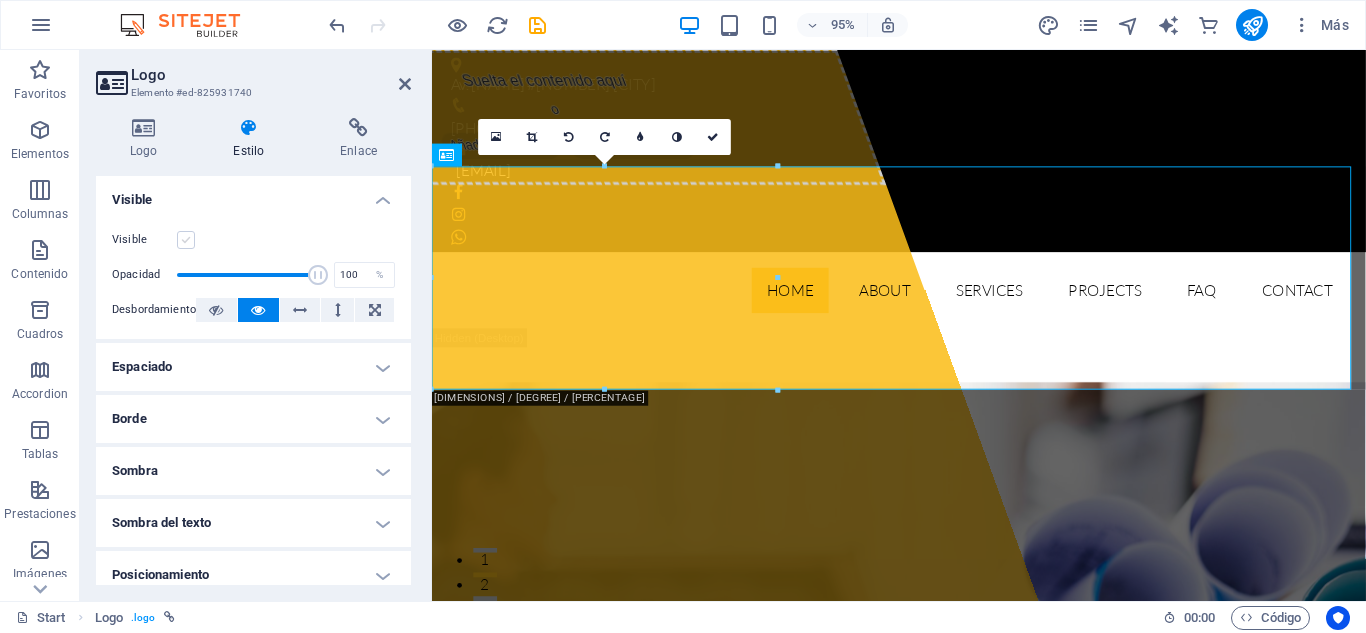 click at bounding box center [186, 240] 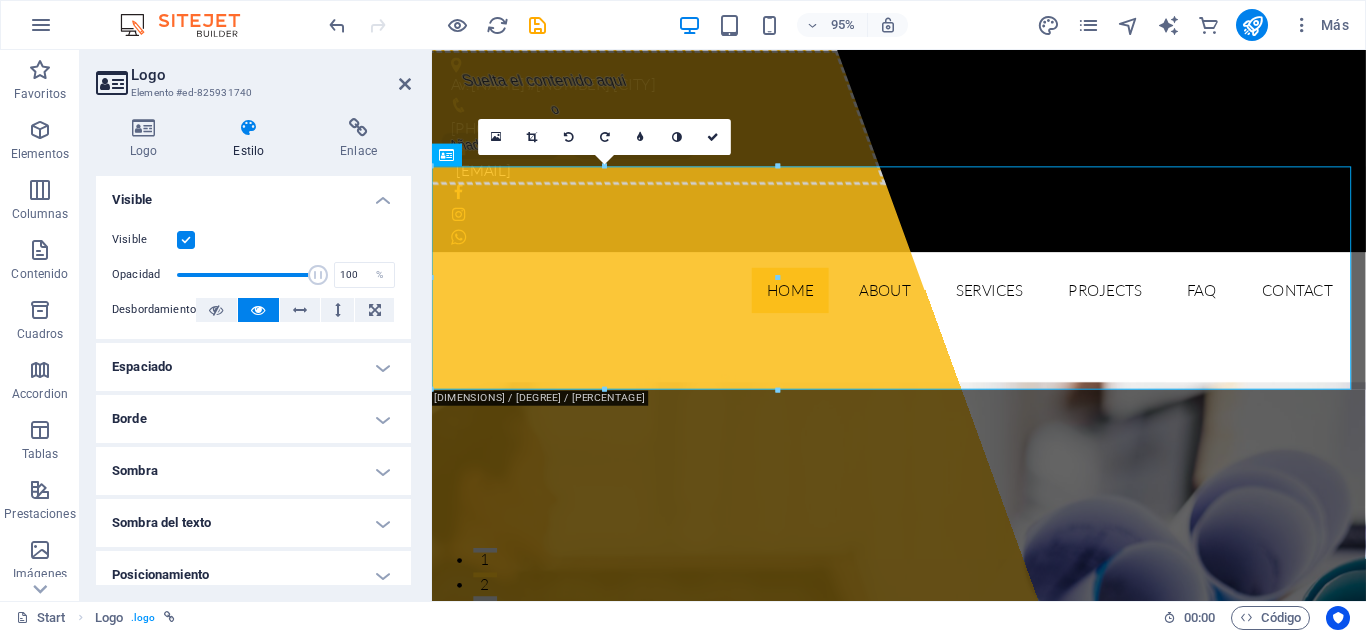 click at bounding box center (186, 240) 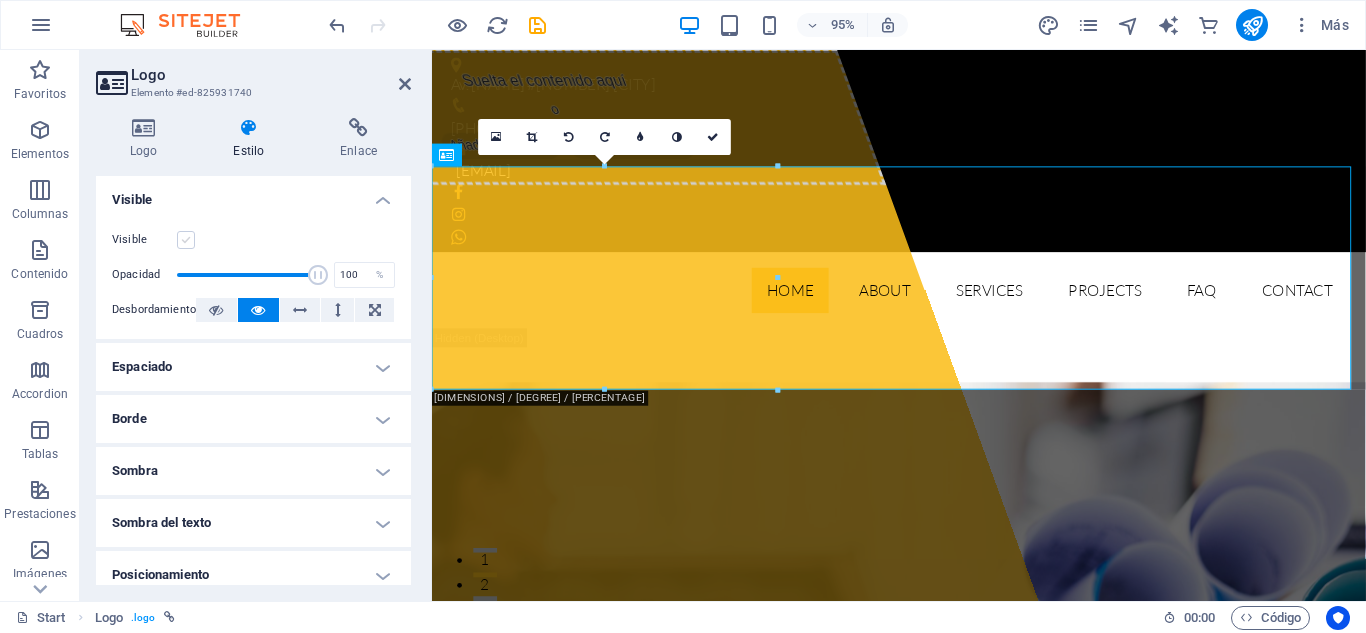 click at bounding box center [186, 240] 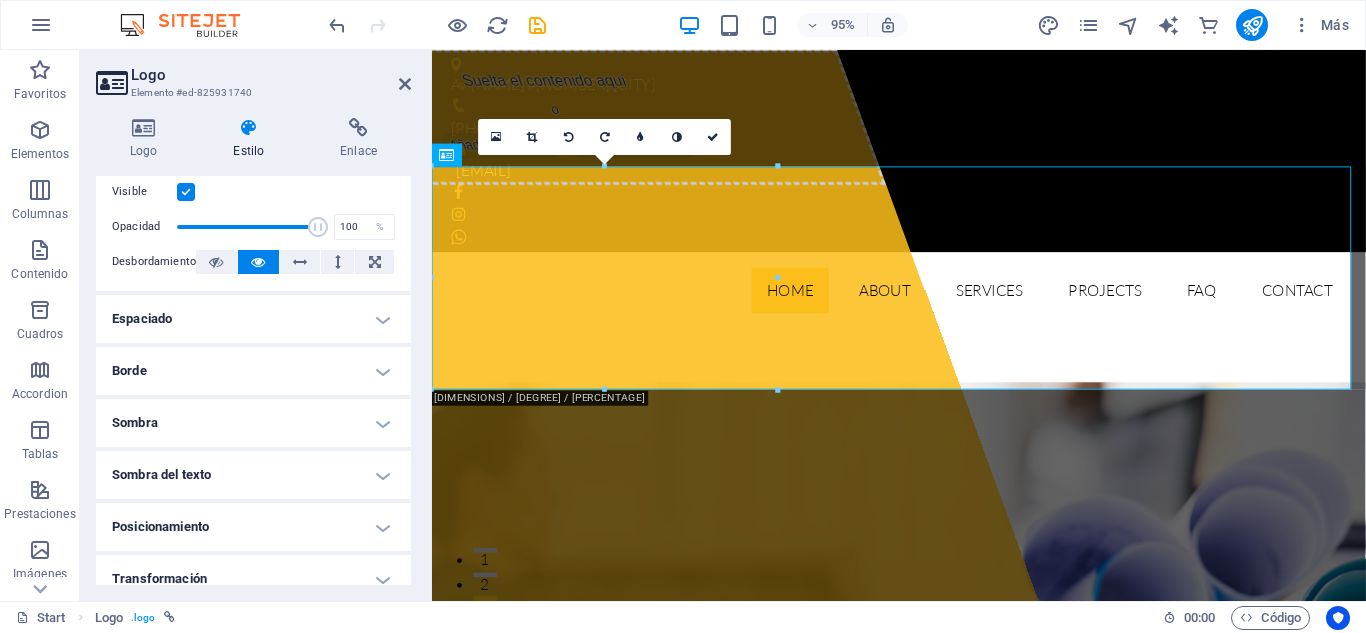 scroll, scrollTop: 77, scrollLeft: 0, axis: vertical 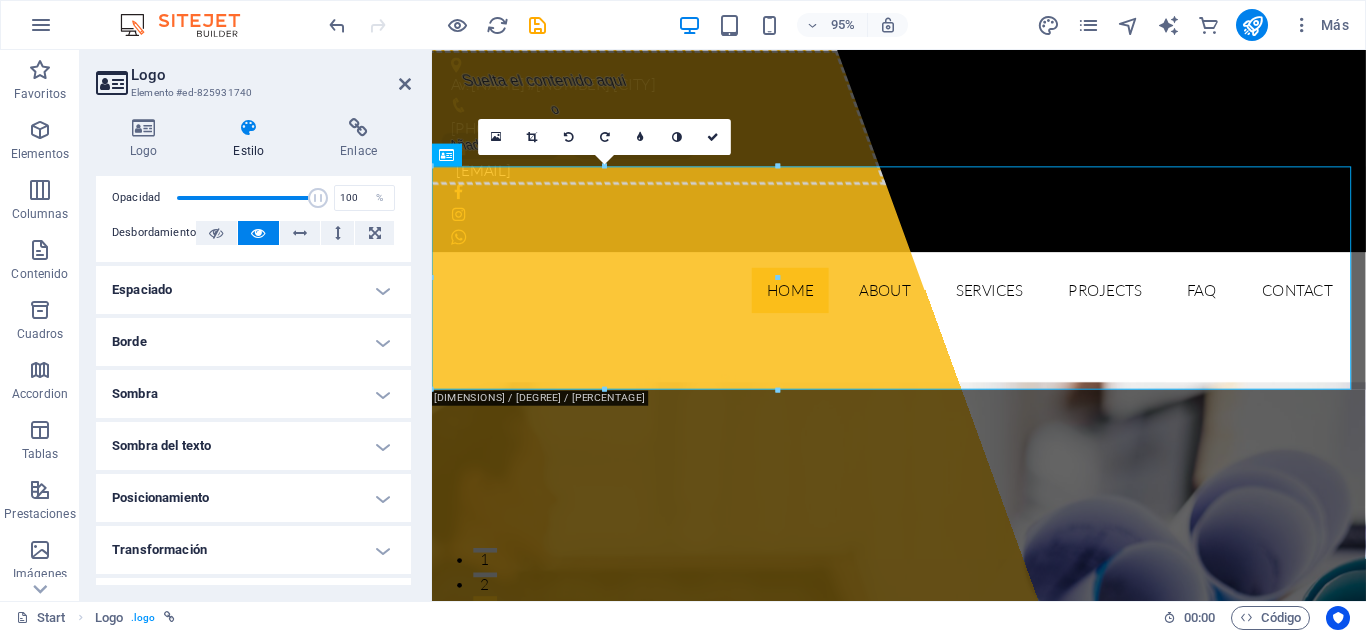 click on "Espaciado" at bounding box center (253, 290) 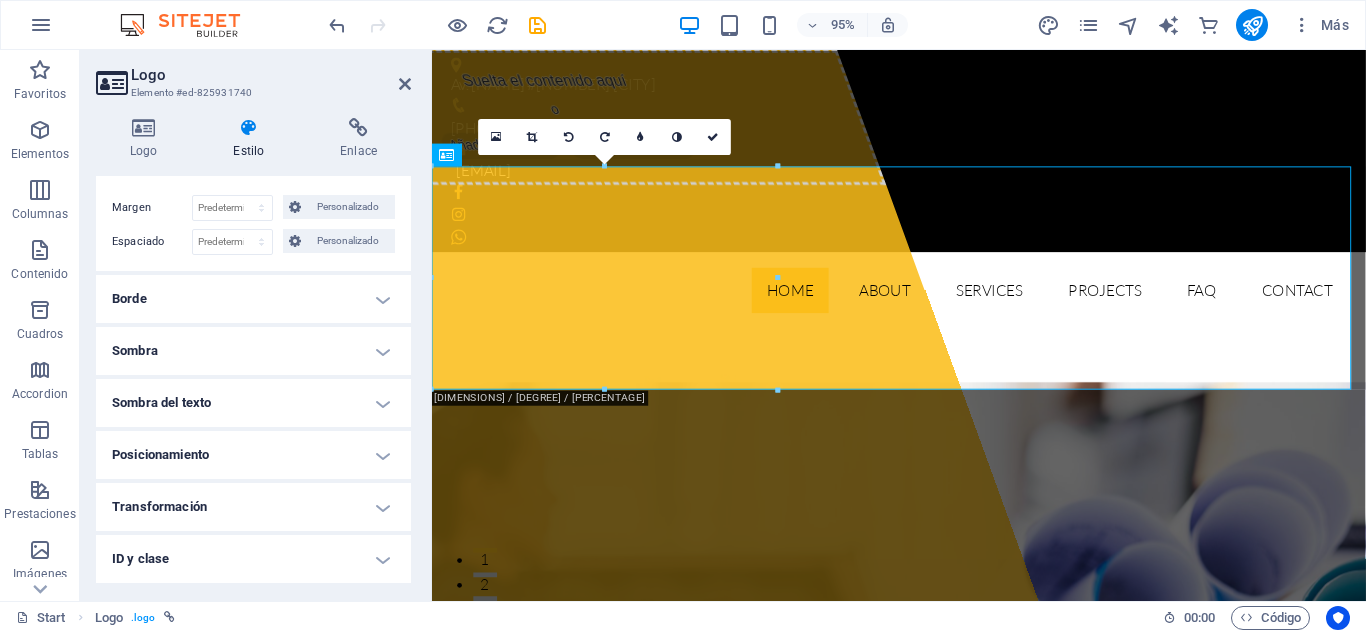 scroll, scrollTop: 222, scrollLeft: 0, axis: vertical 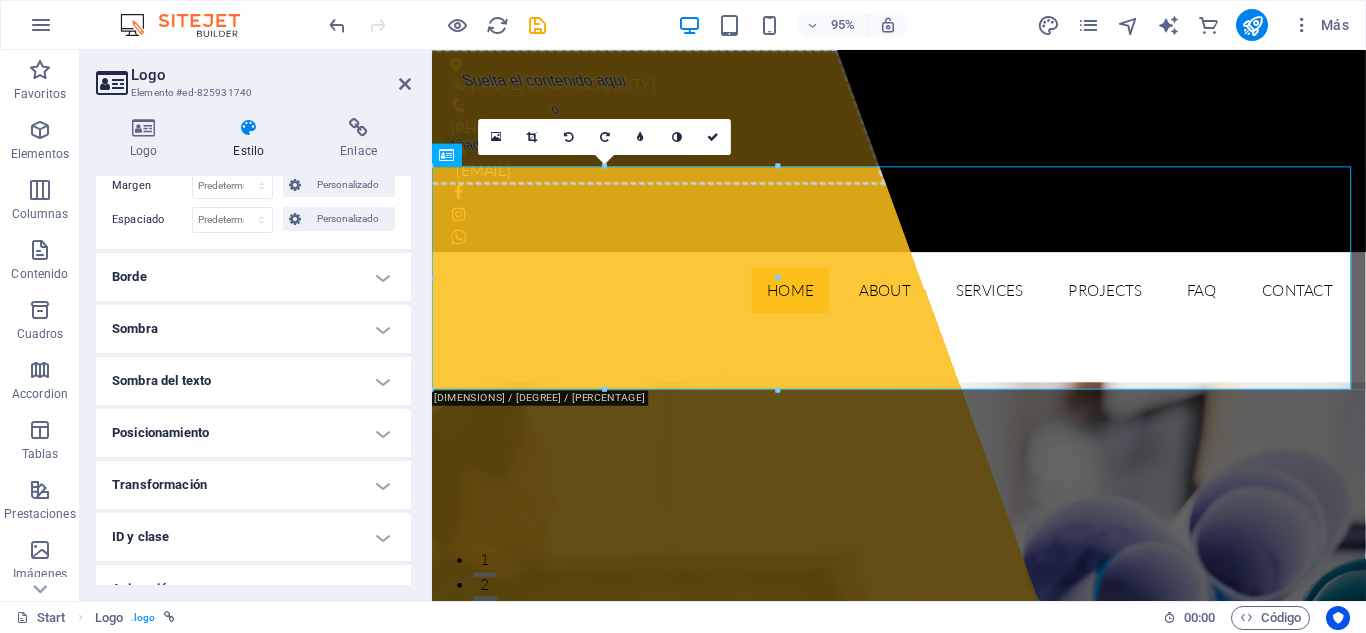 click on "Posicionamiento" at bounding box center (253, 433) 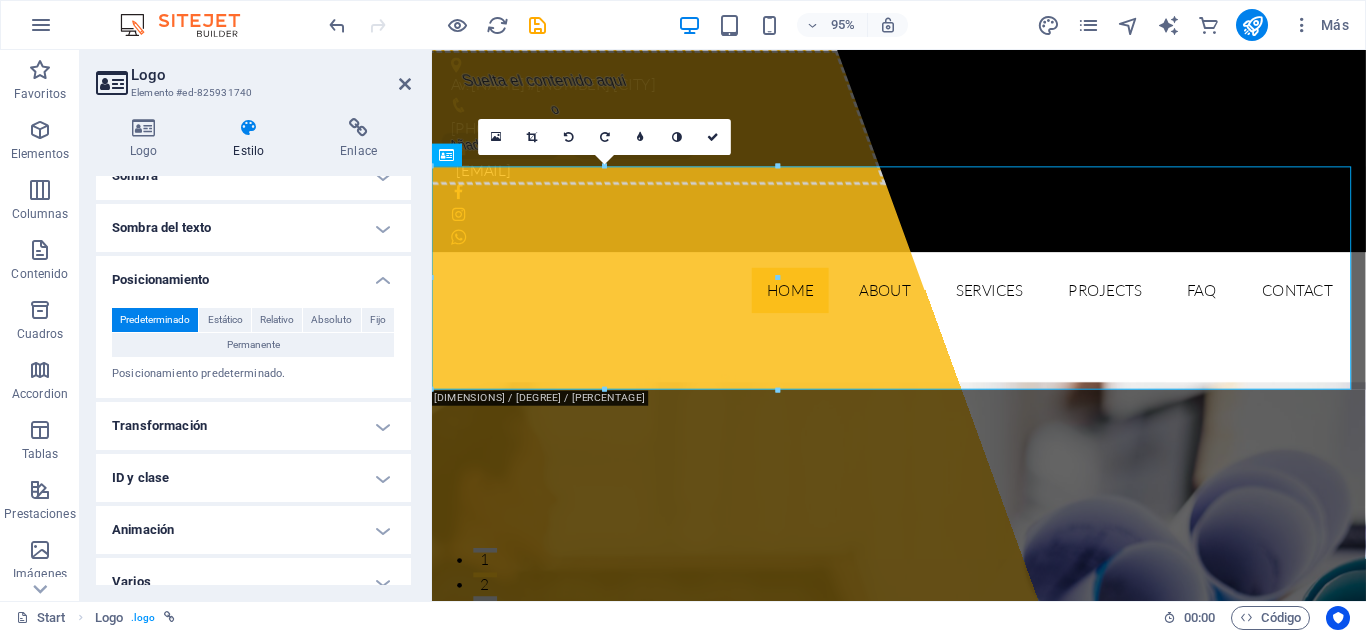 scroll, scrollTop: 396, scrollLeft: 0, axis: vertical 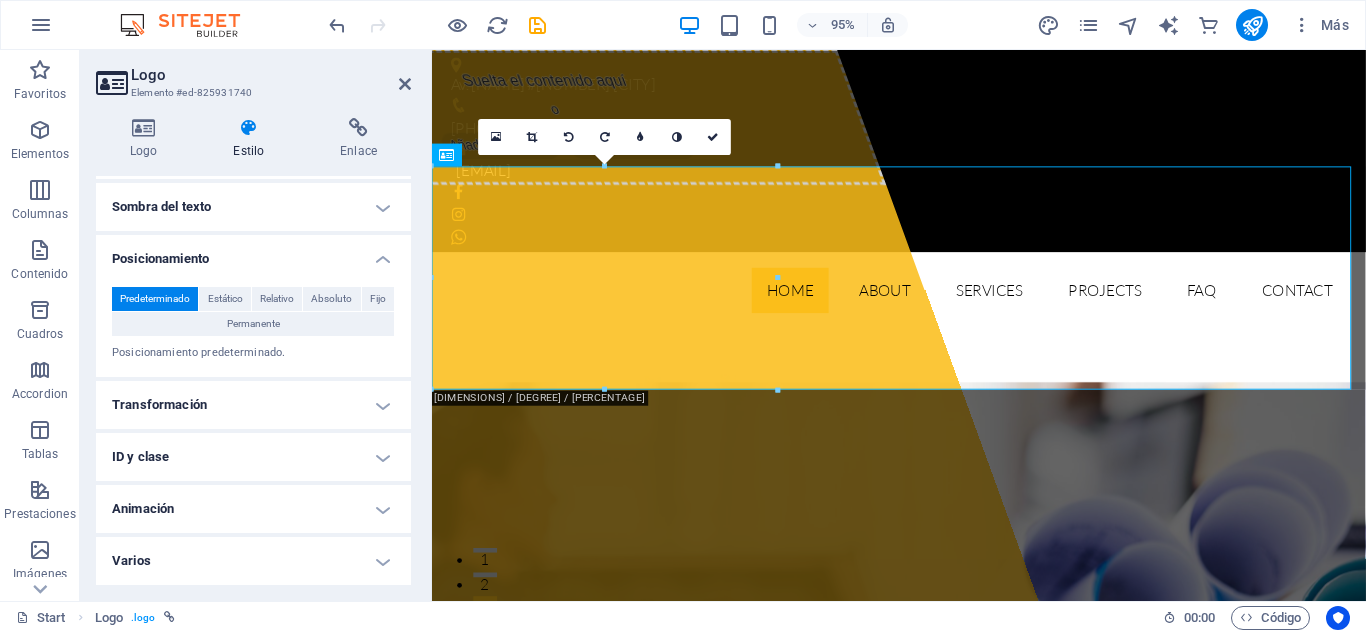 click on "Animación" at bounding box center (253, 509) 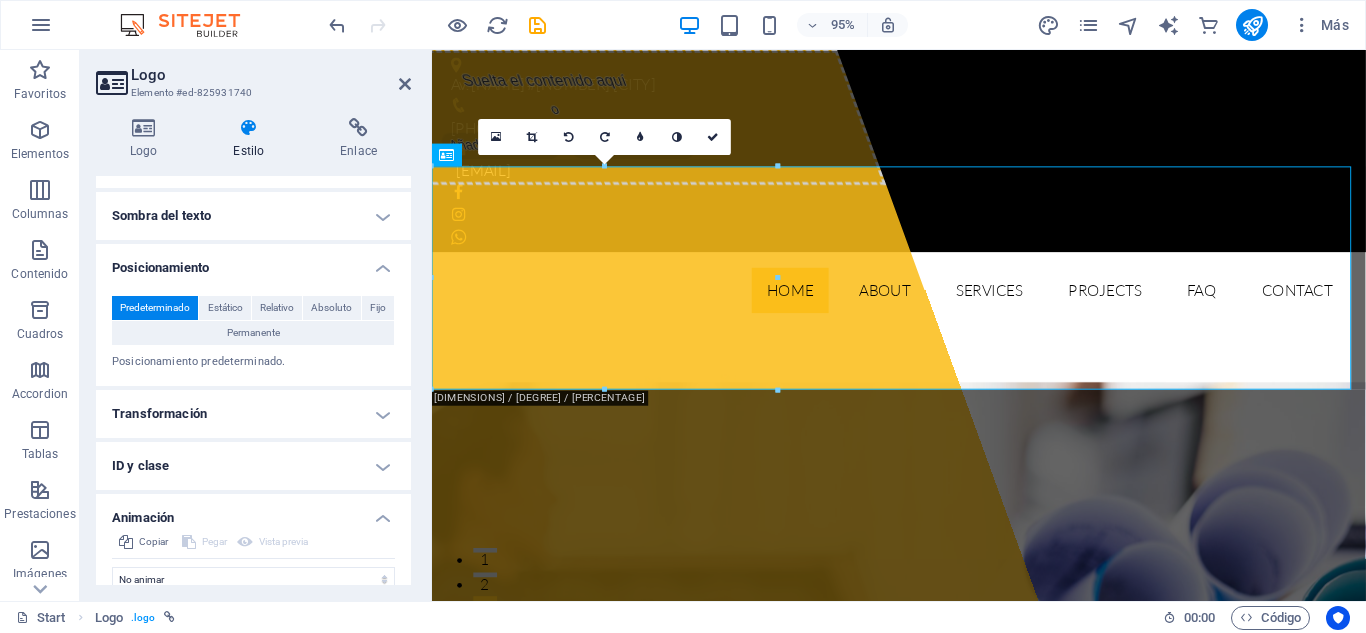 scroll, scrollTop: 387, scrollLeft: 0, axis: vertical 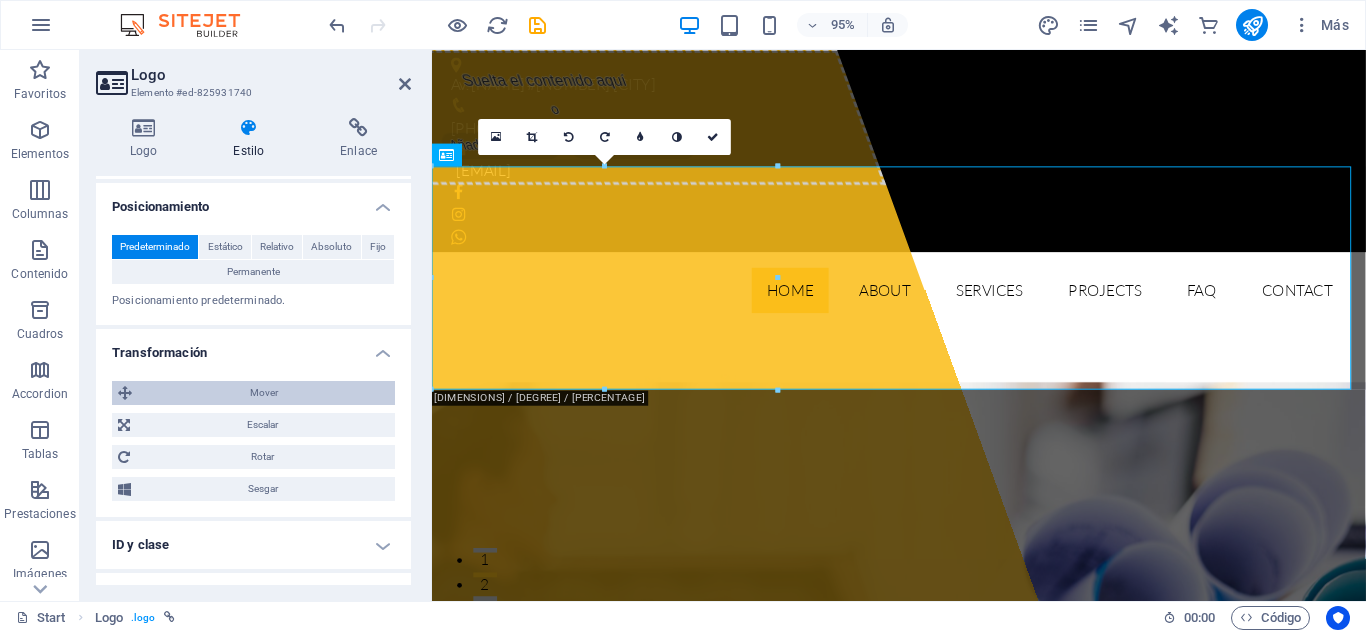 click on "Mover" at bounding box center (253, 393) 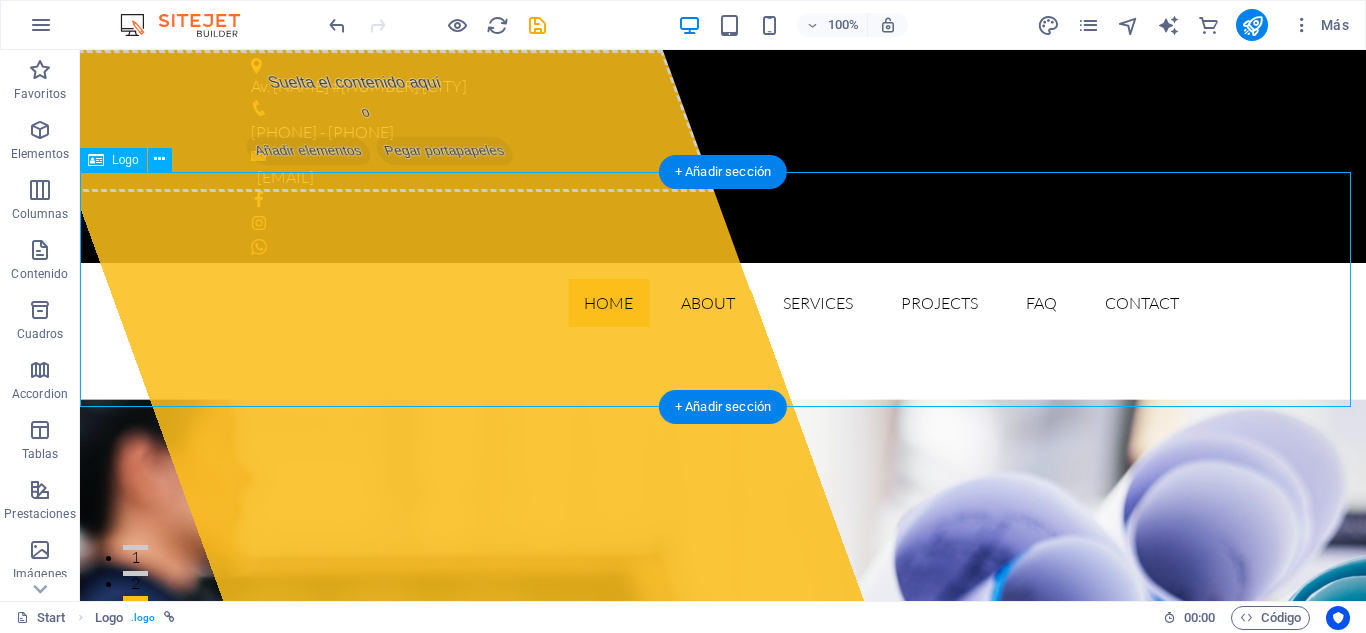 drag, startPoint x: 267, startPoint y: 289, endPoint x: 311, endPoint y: 180, distance: 117.54574 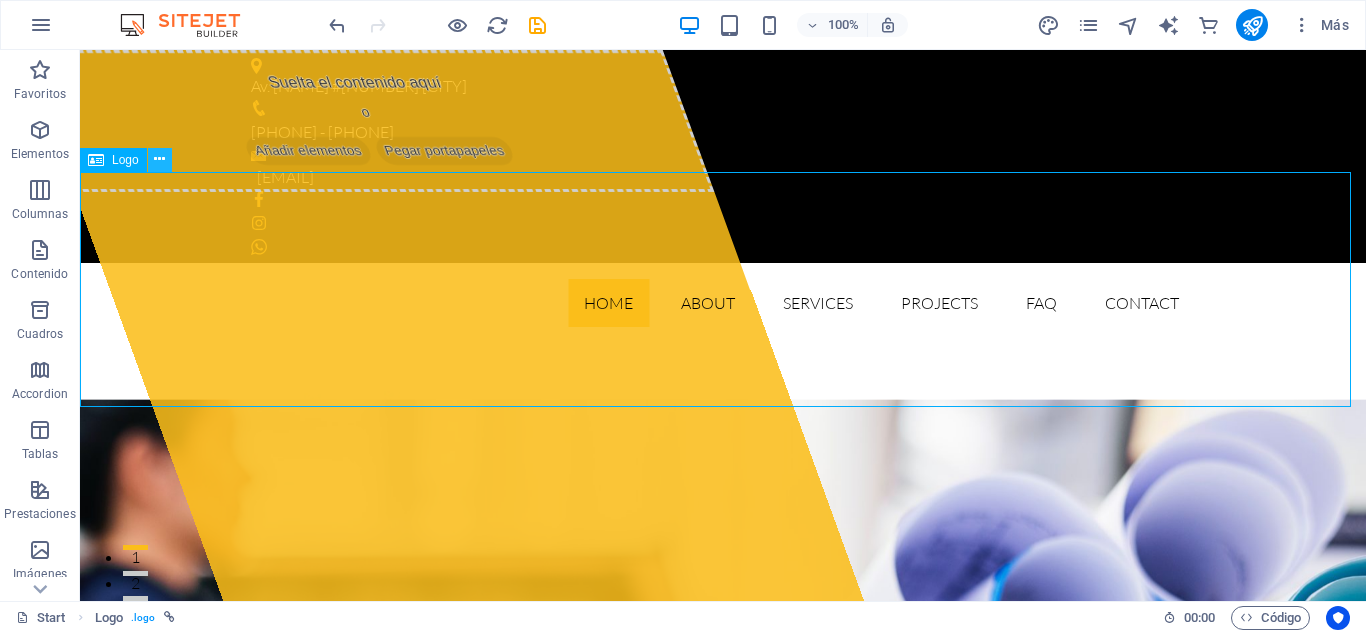 click at bounding box center [159, 159] 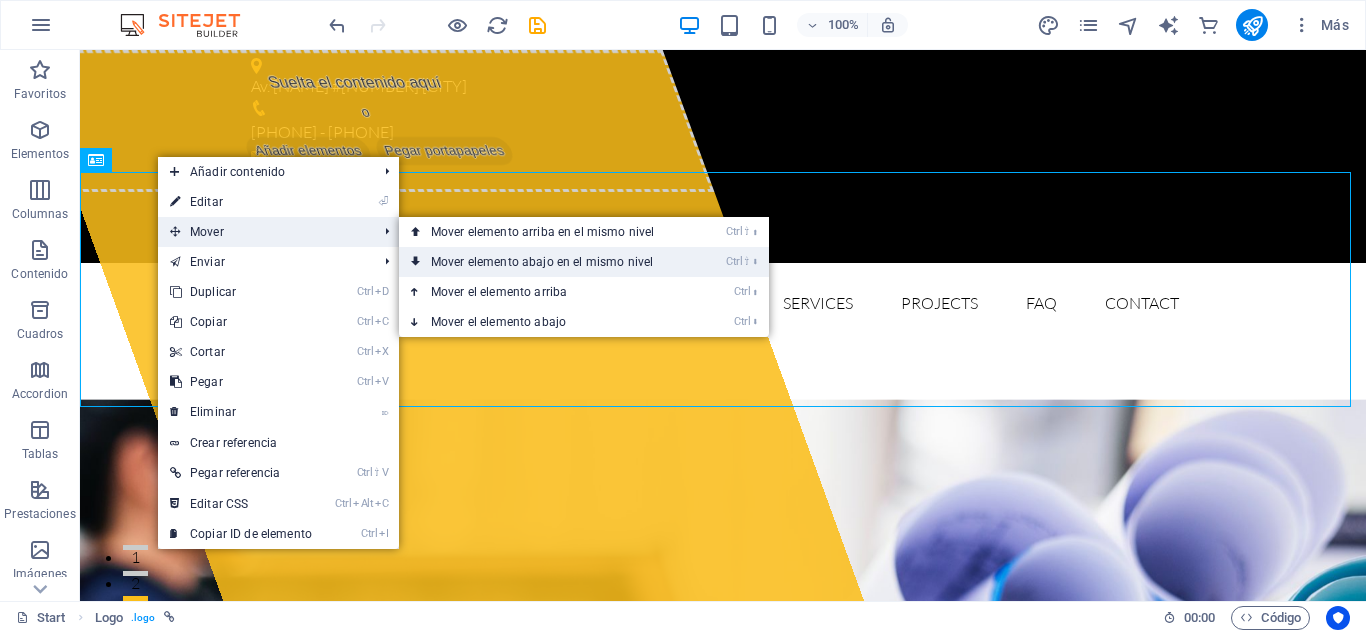 click on "Ctrl ⇧ ⬇  Mover elemento abajo en el mismo nivel" at bounding box center (546, 262) 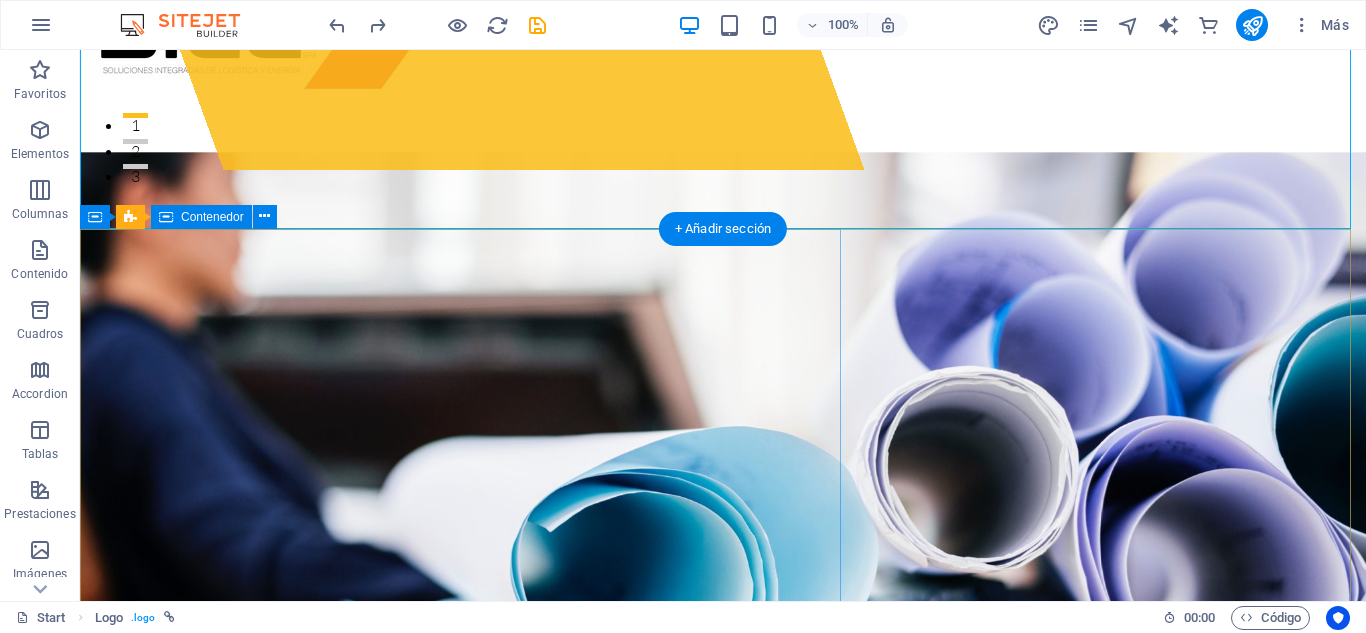 scroll, scrollTop: 0, scrollLeft: 0, axis: both 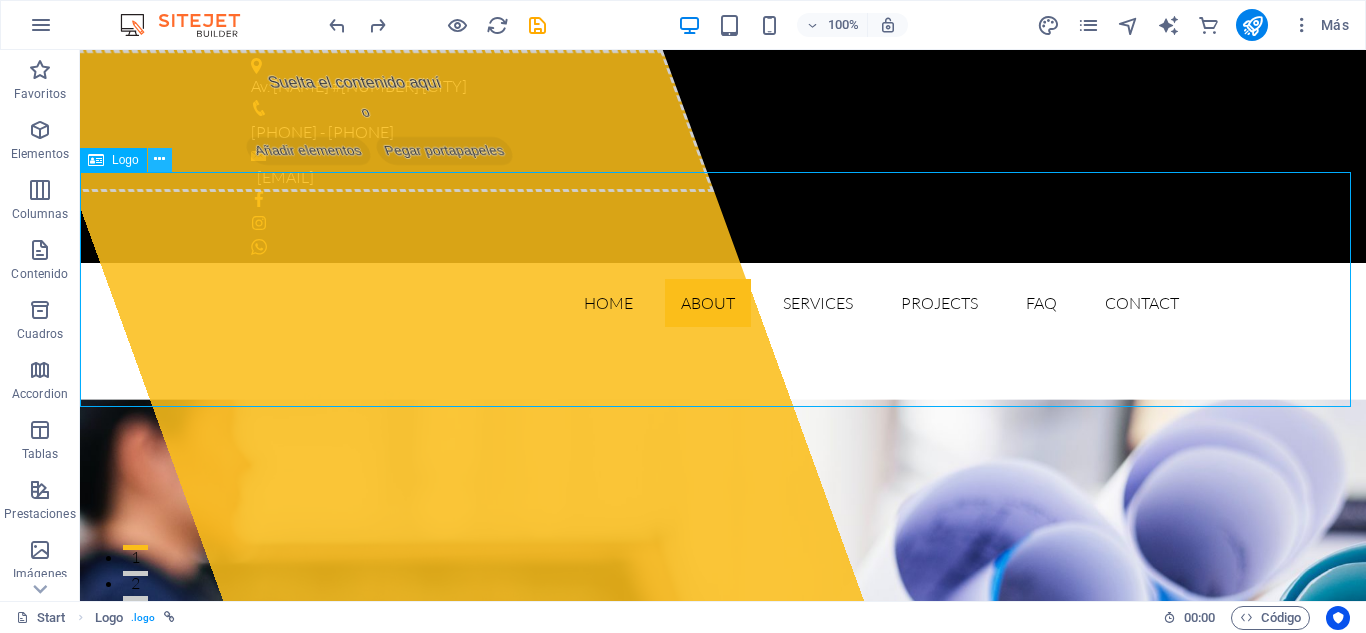 click at bounding box center [159, 159] 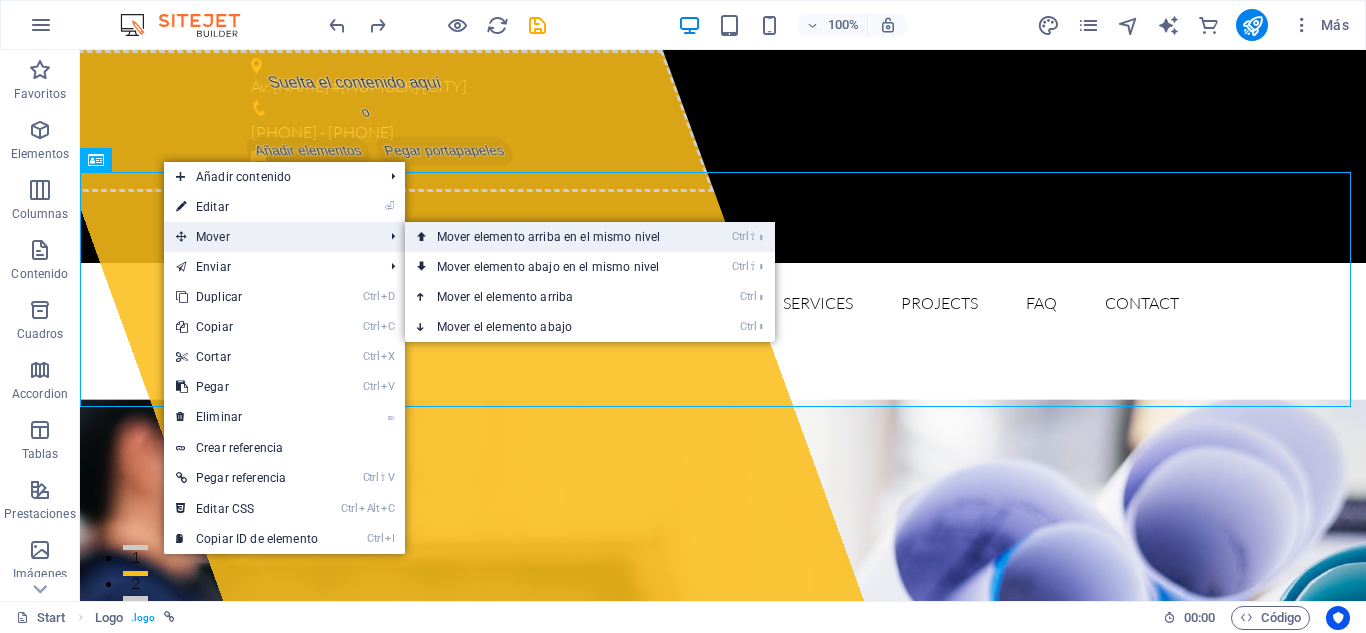 click on "Ctrl ⇧ ⬆  Mover elemento arriba en el mismo nivel" at bounding box center [552, 237] 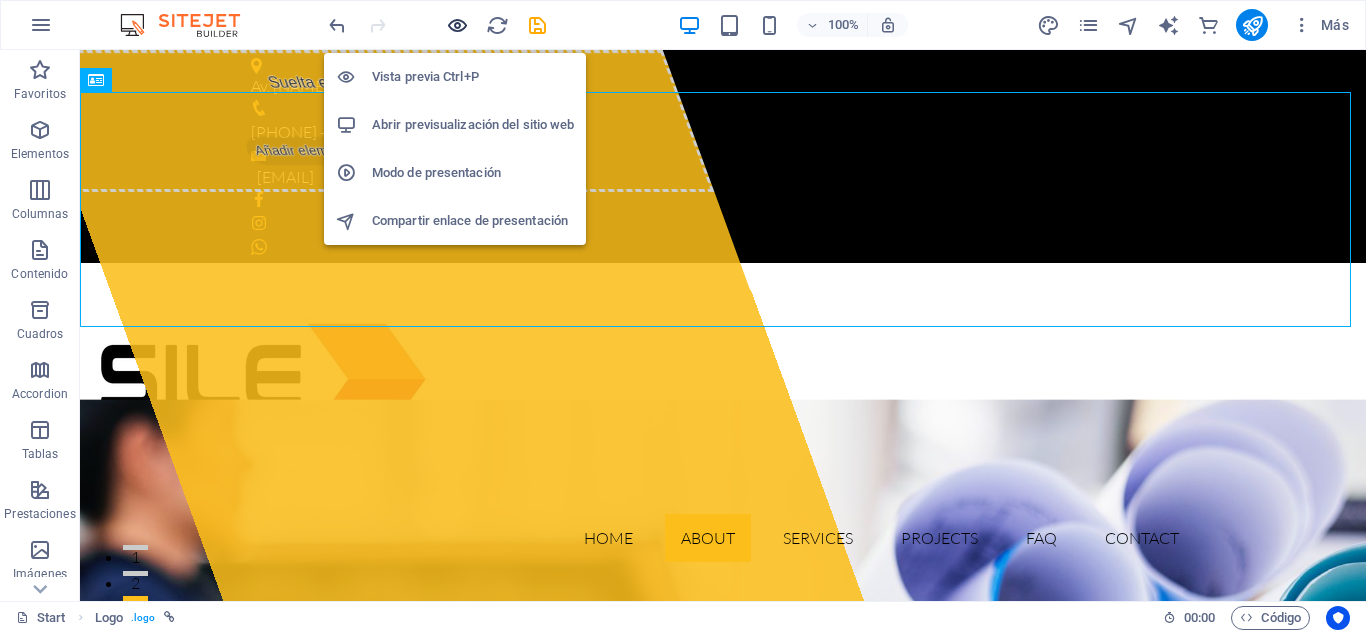 click at bounding box center [457, 25] 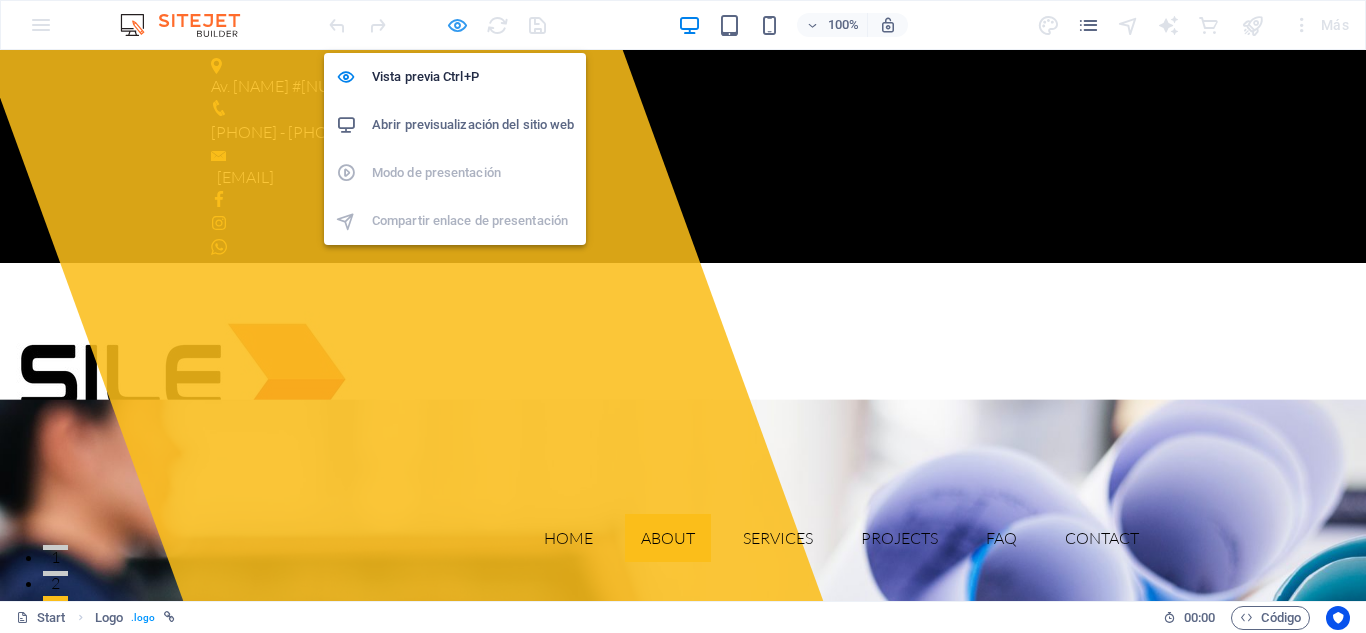 click at bounding box center (457, 25) 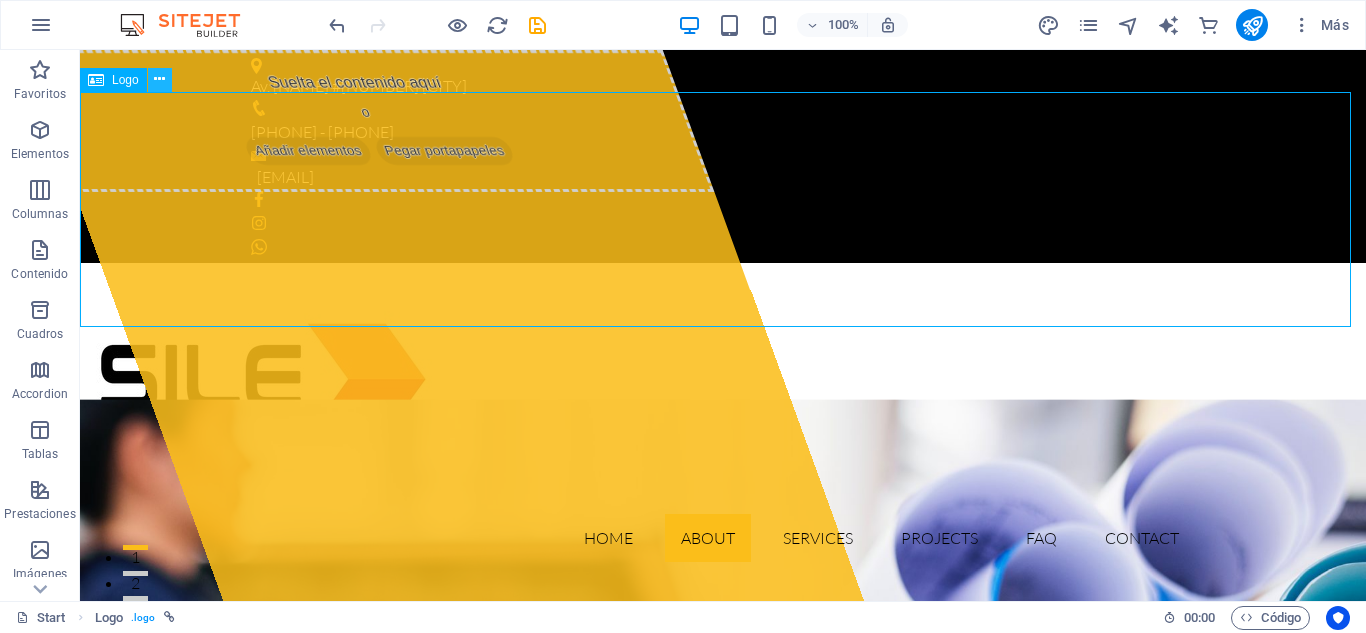 click at bounding box center [159, 79] 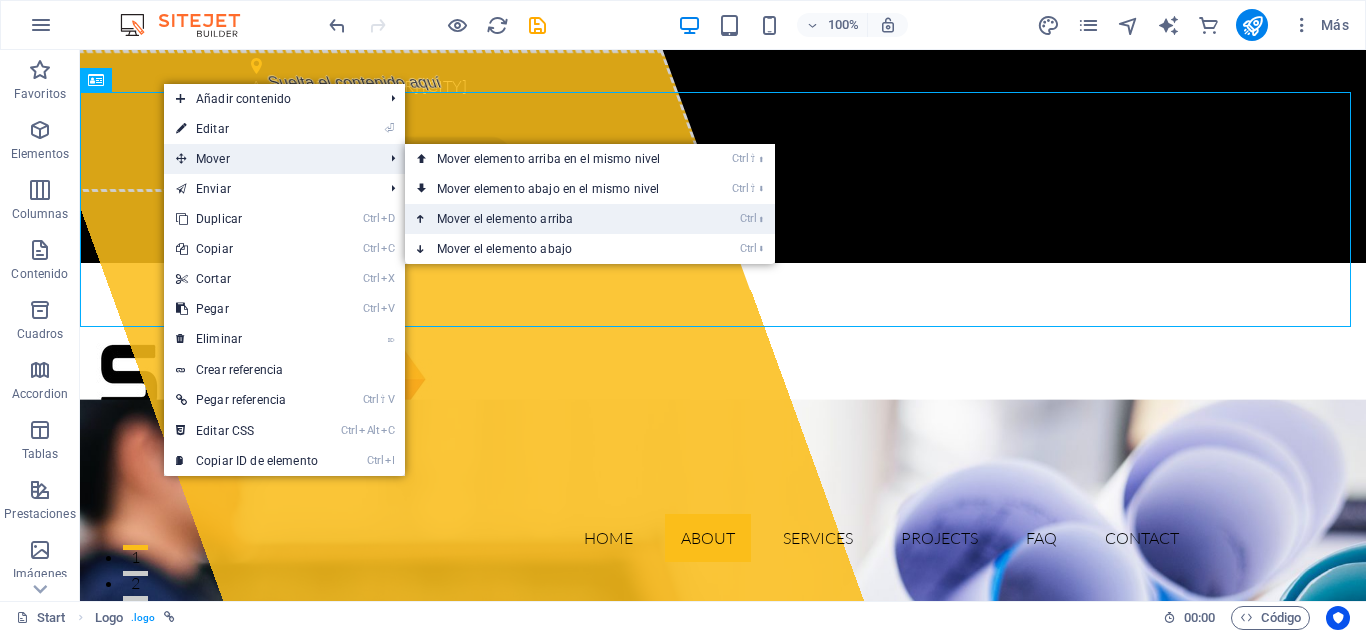 click on "Ctrl ⬆  Mover el elemento arriba" at bounding box center (552, 219) 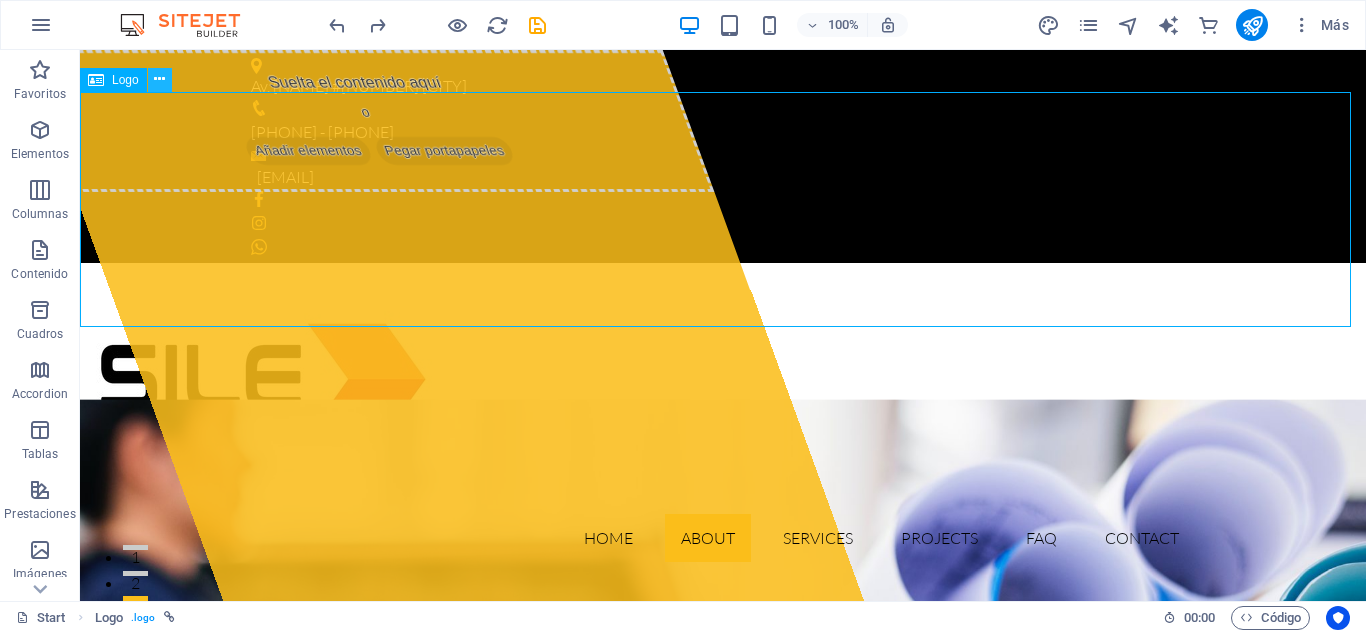 click at bounding box center (160, 80) 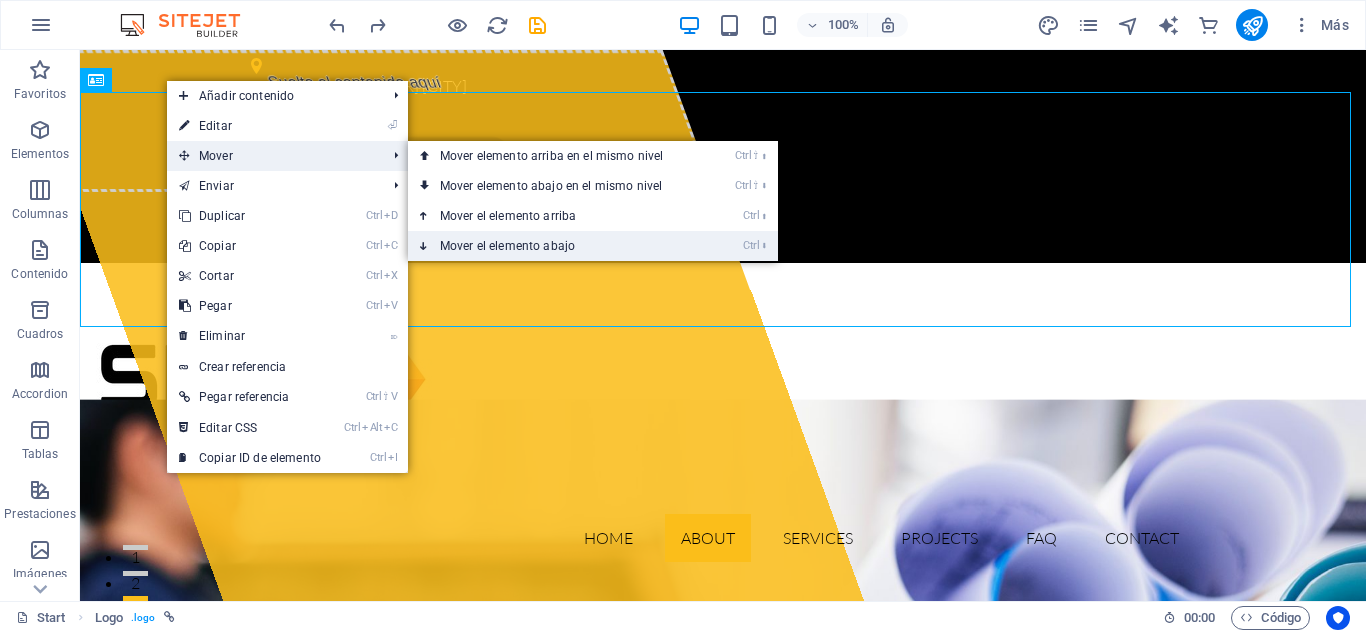 click on "Ctrl ⬇  Mover el elemento abajo" at bounding box center [555, 246] 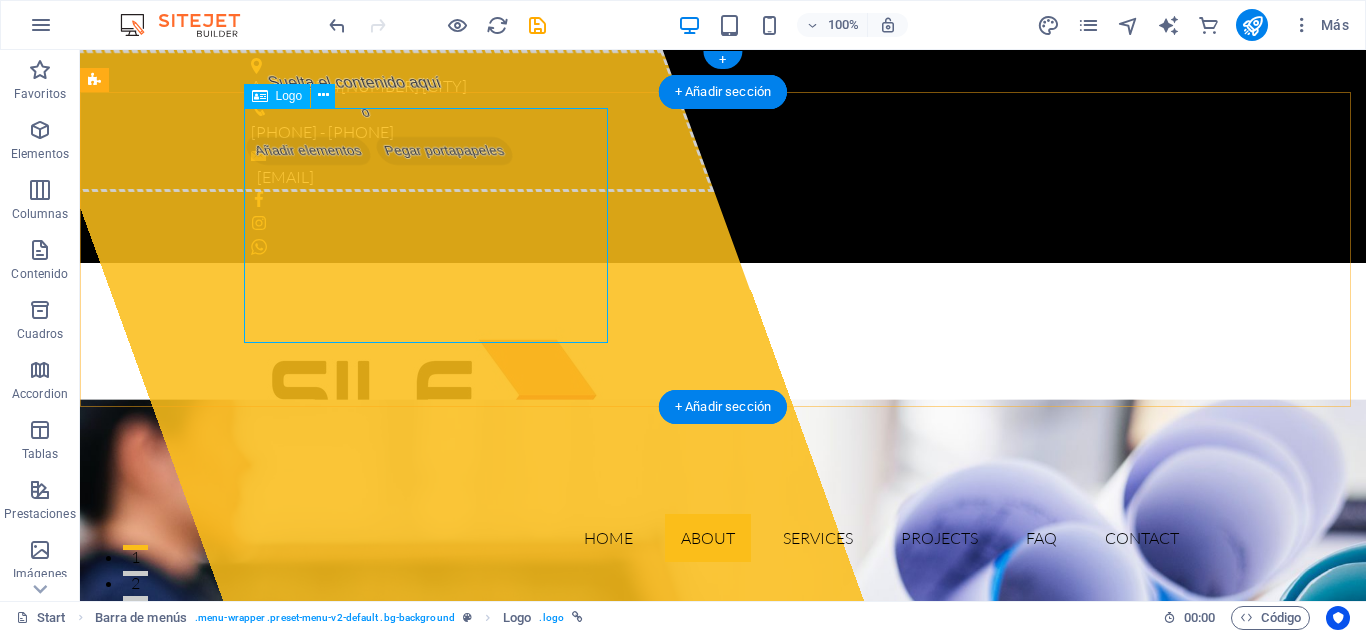 click at bounding box center [723, 396] 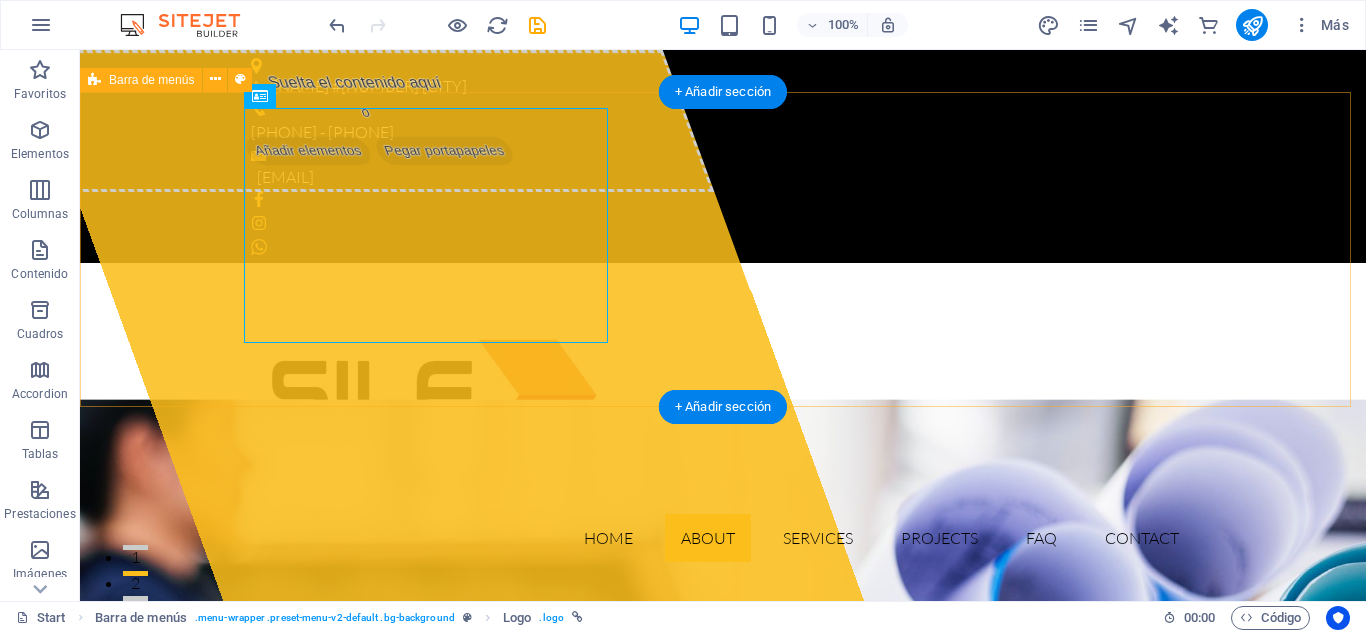 drag, startPoint x: 245, startPoint y: 244, endPoint x: 216, endPoint y: 245, distance: 29.017237 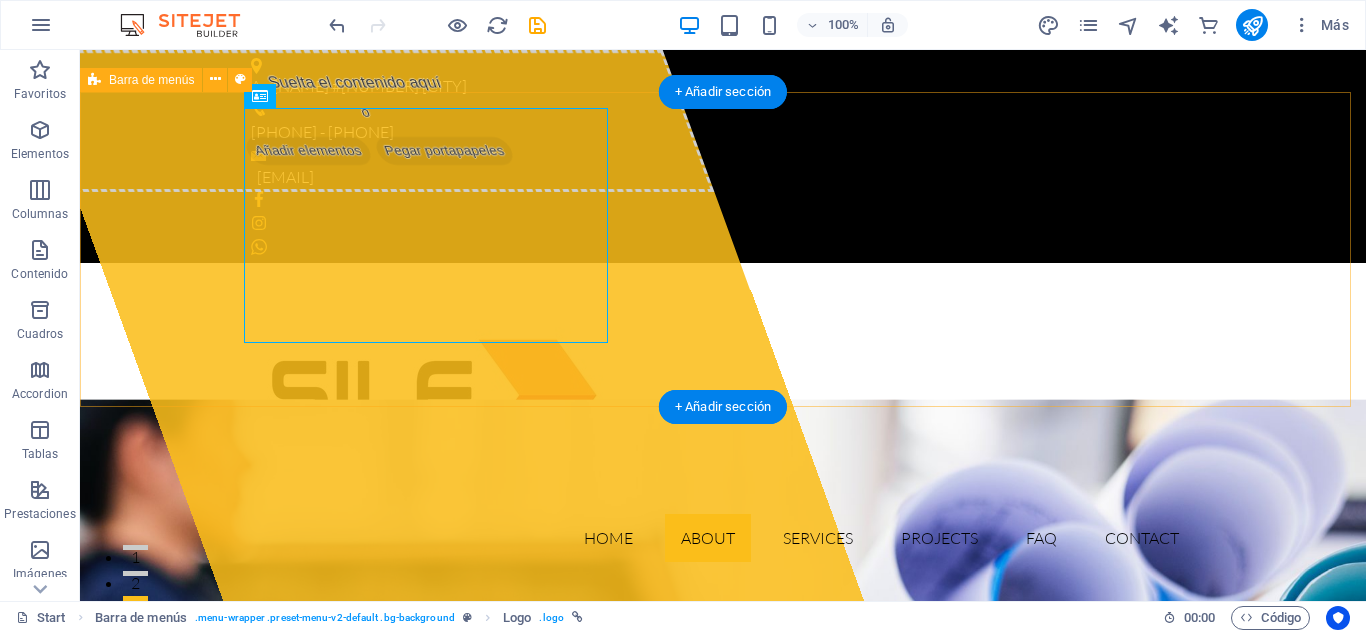 click on "Home About Services Projects FAQ Contact" at bounding box center [723, 420] 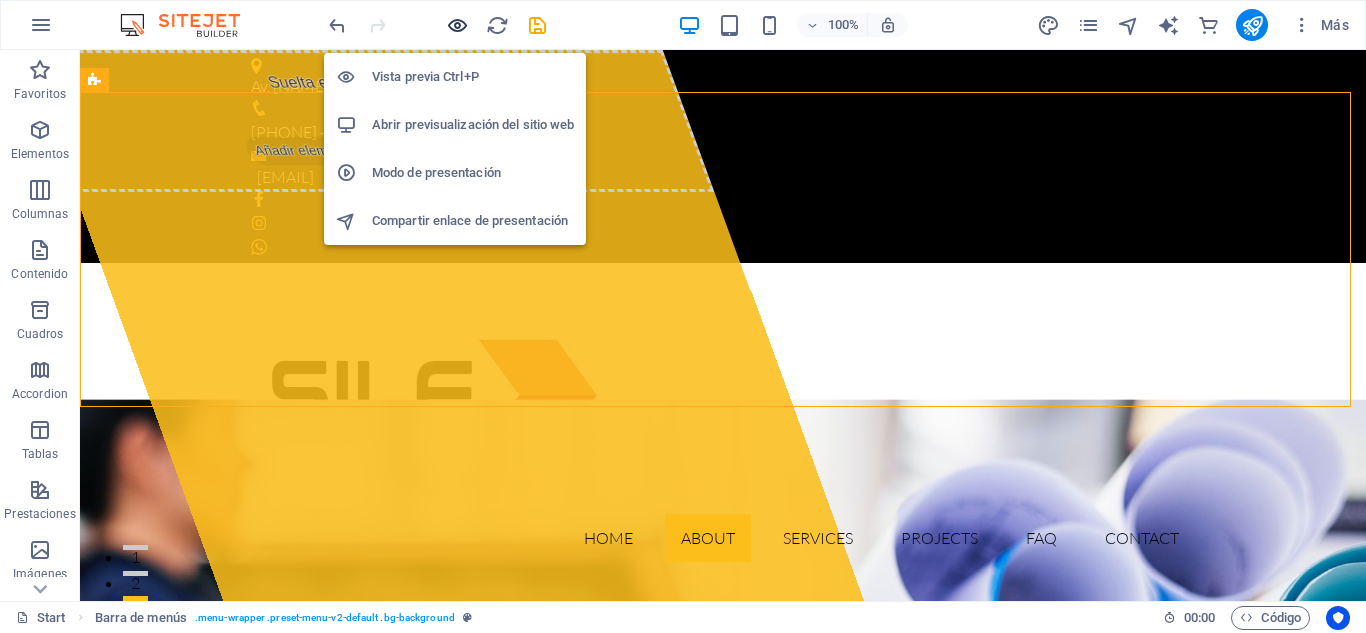 click at bounding box center [457, 25] 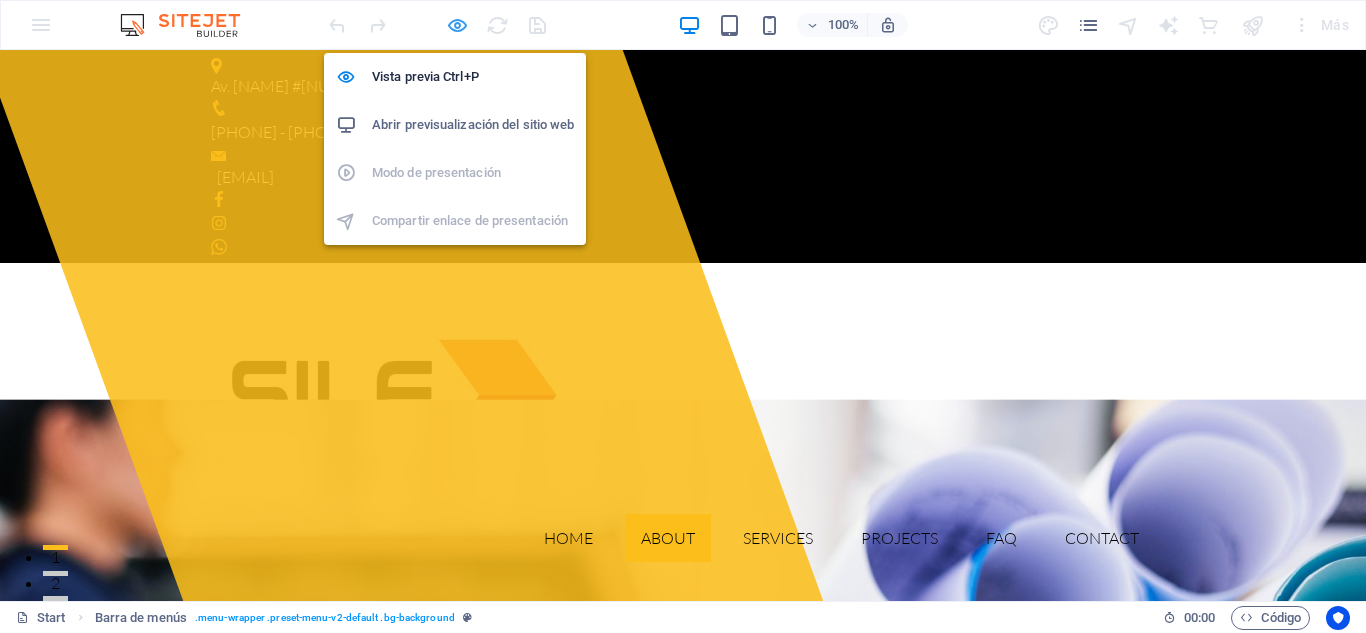 click at bounding box center (457, 25) 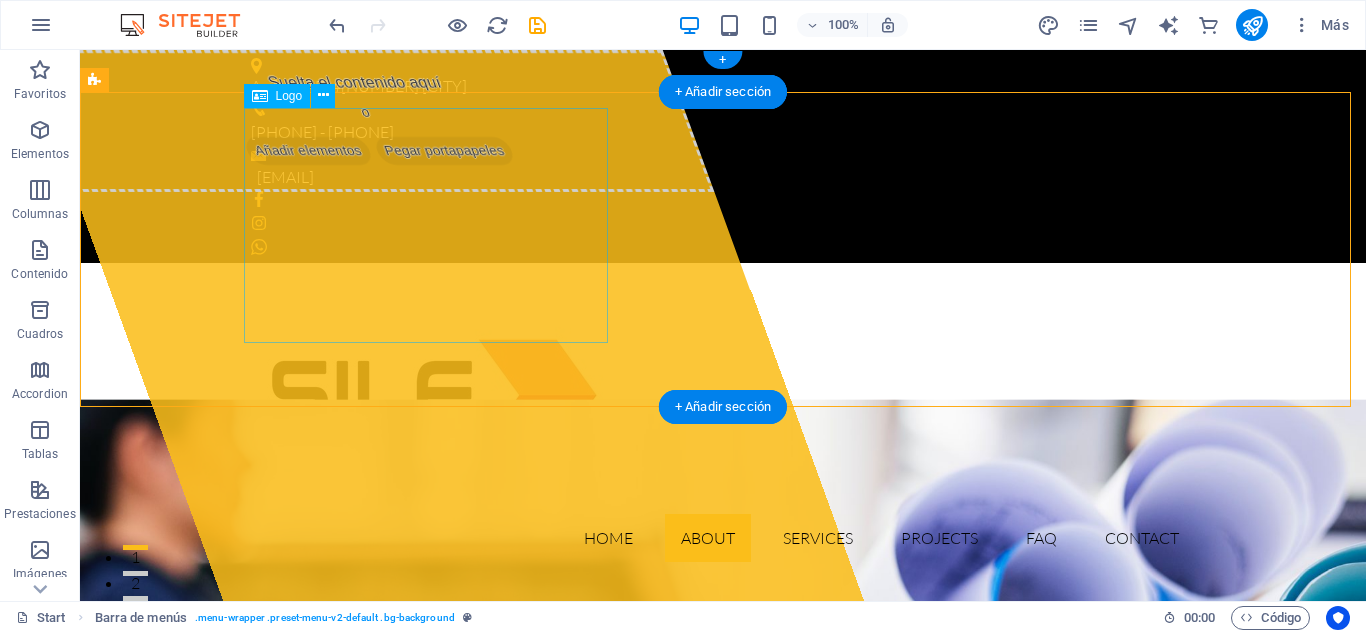 click at bounding box center (723, 396) 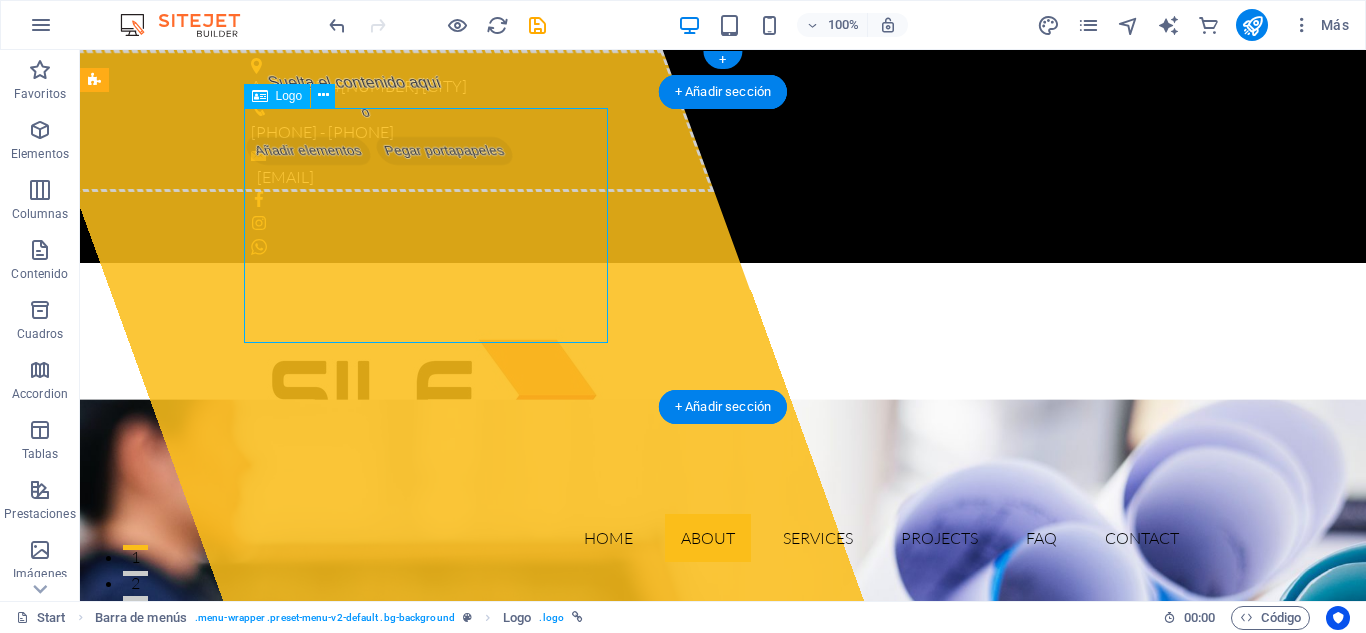 click at bounding box center [723, 396] 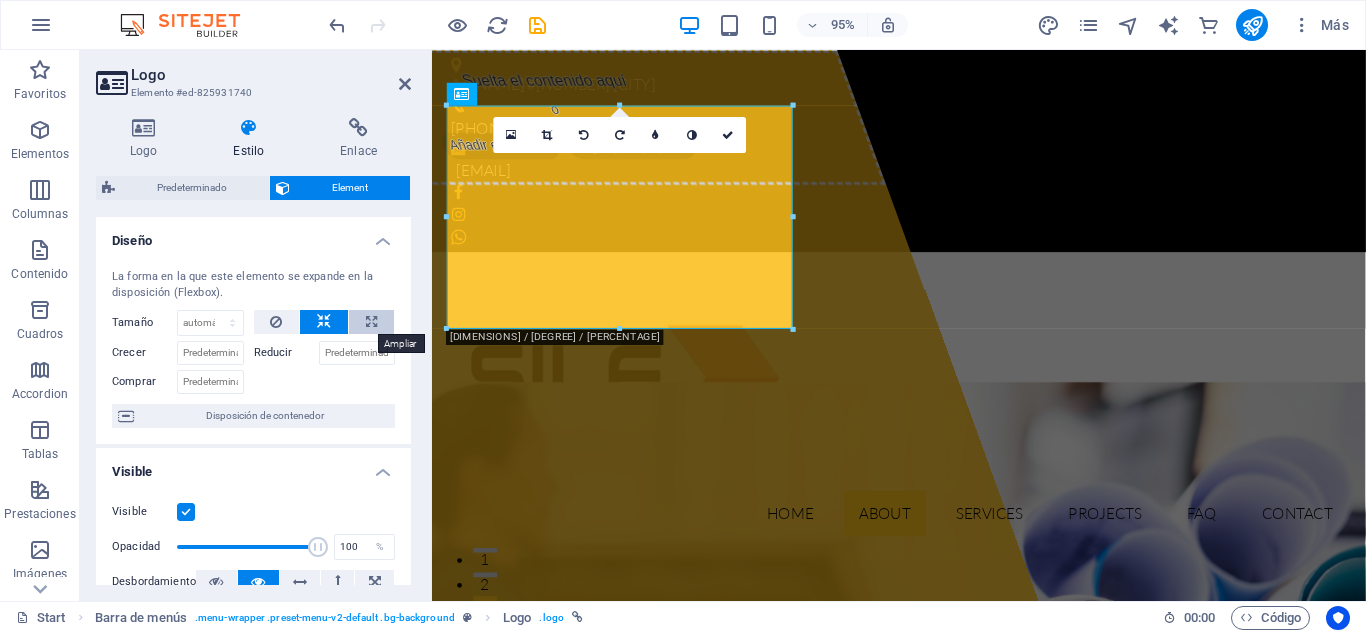 click at bounding box center [371, 322] 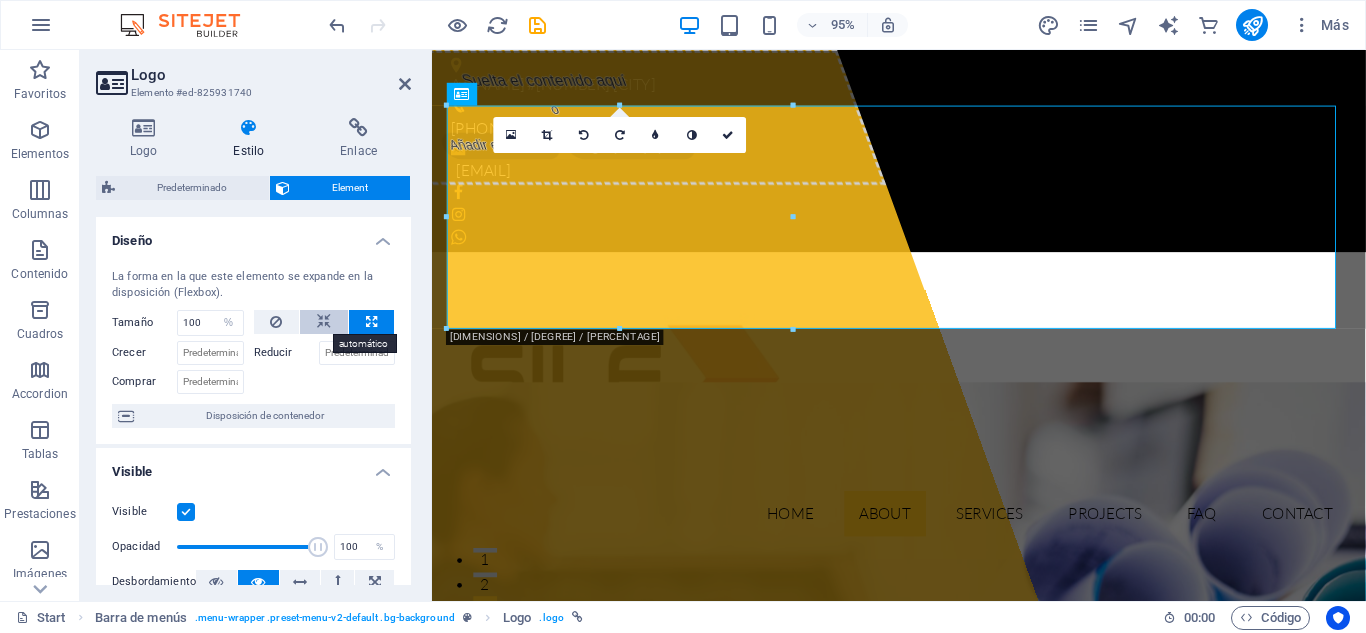 click at bounding box center [324, 322] 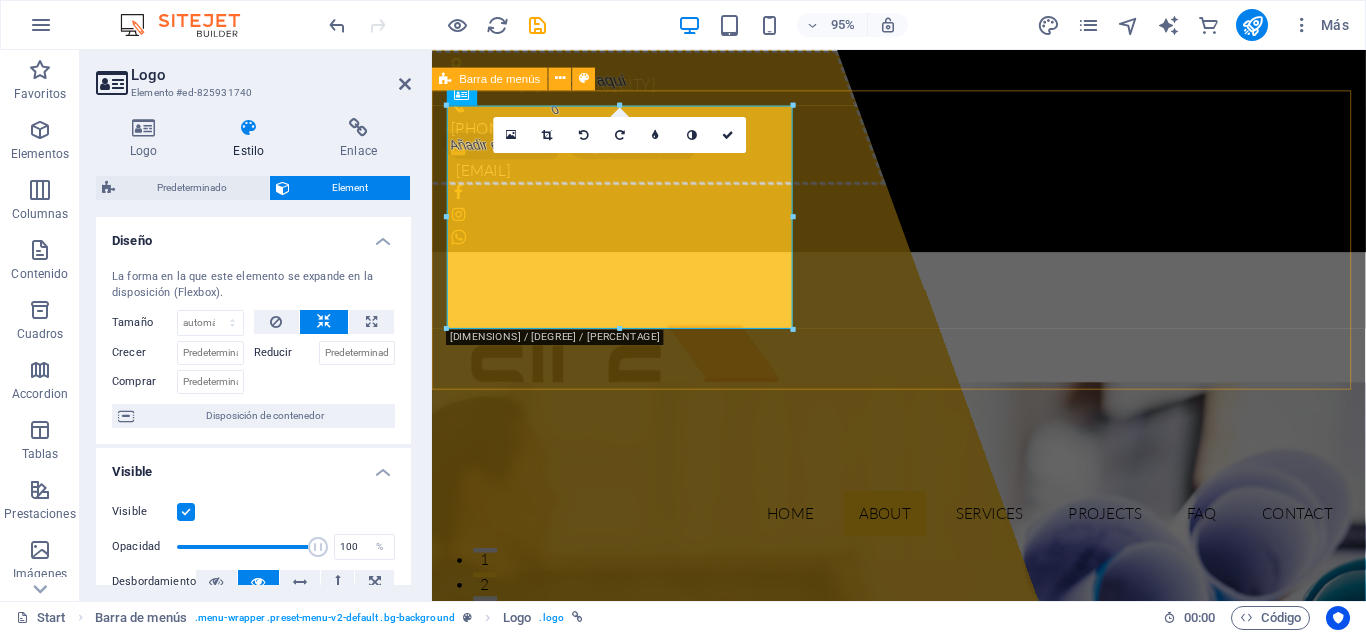 click on "Home About Services Projects FAQ Contact" at bounding box center [923, 420] 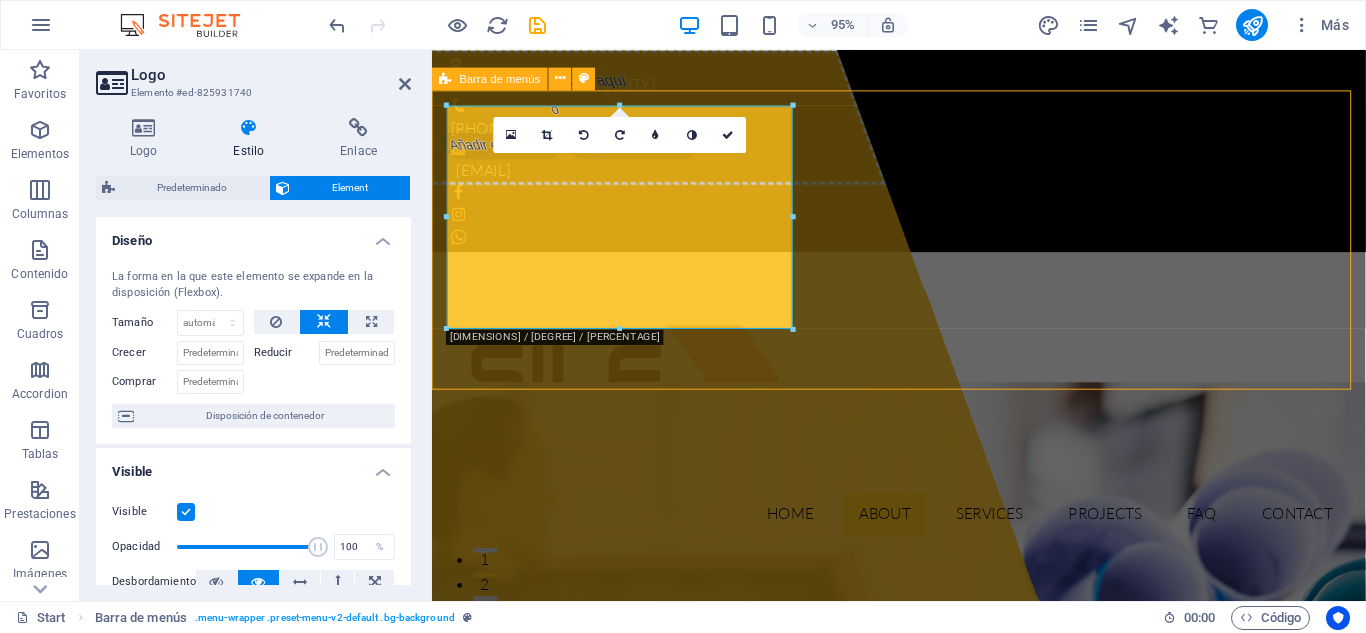 click on "Home About Services Projects FAQ Contact" at bounding box center [923, 420] 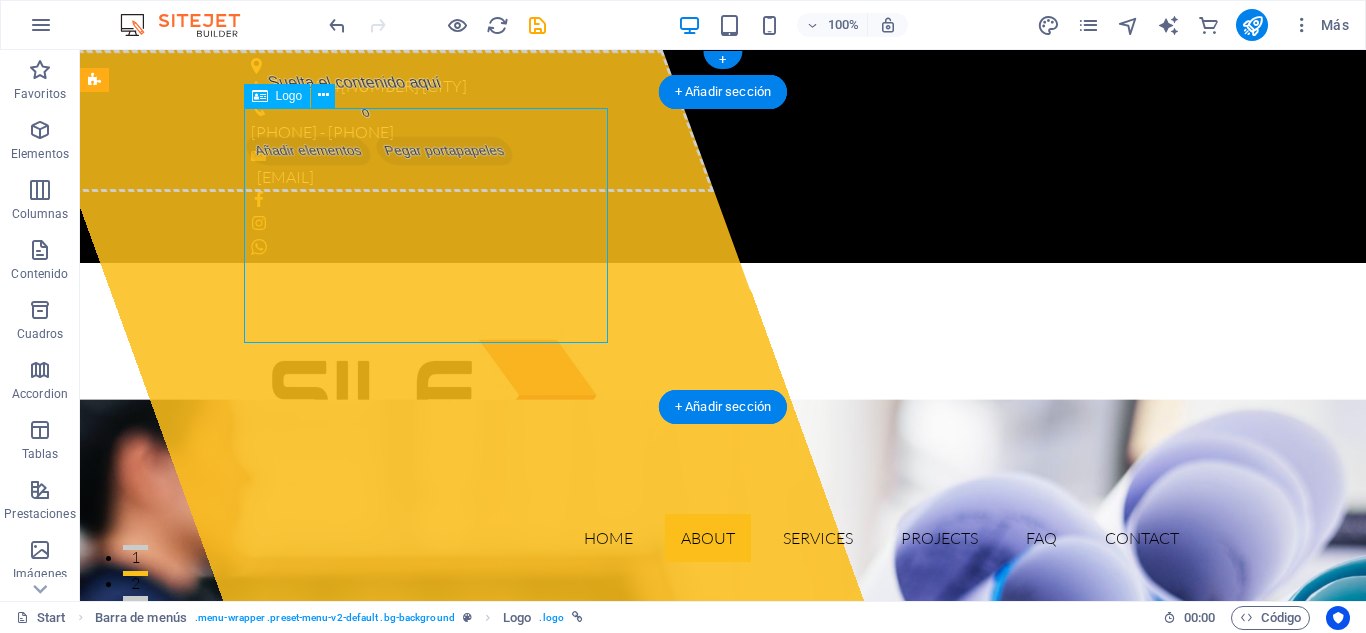 drag, startPoint x: 443, startPoint y: 238, endPoint x: 276, endPoint y: 234, distance: 167.0479 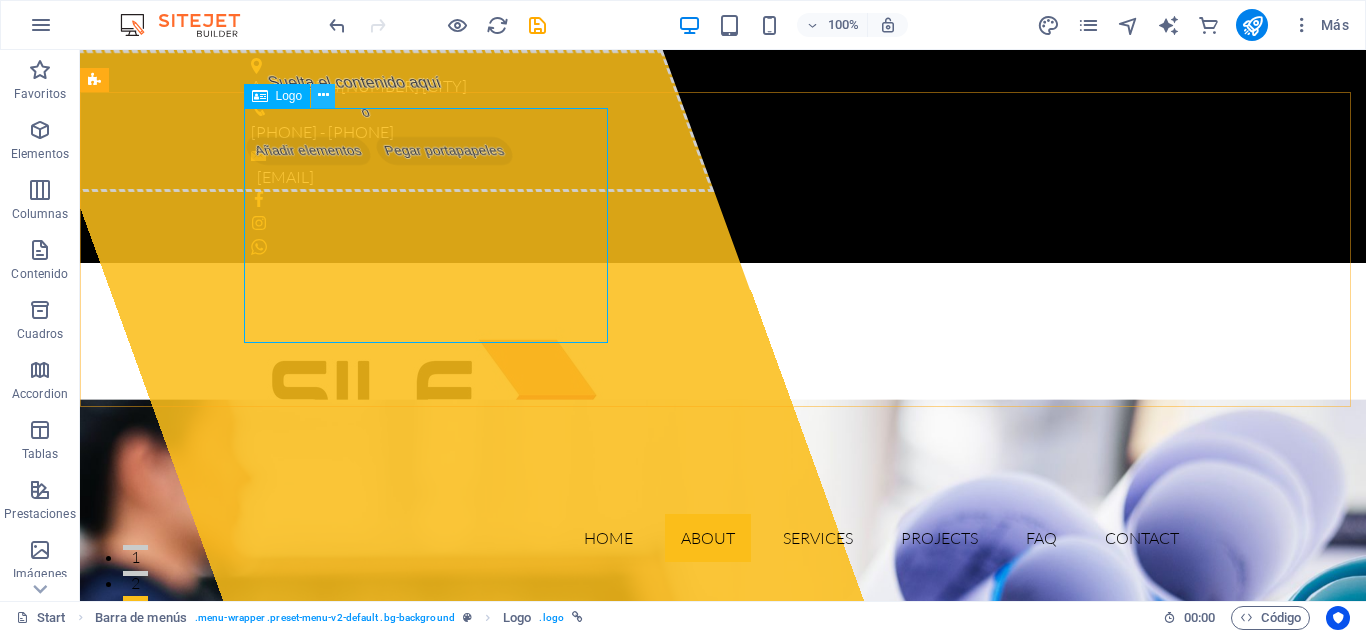 click at bounding box center (323, 95) 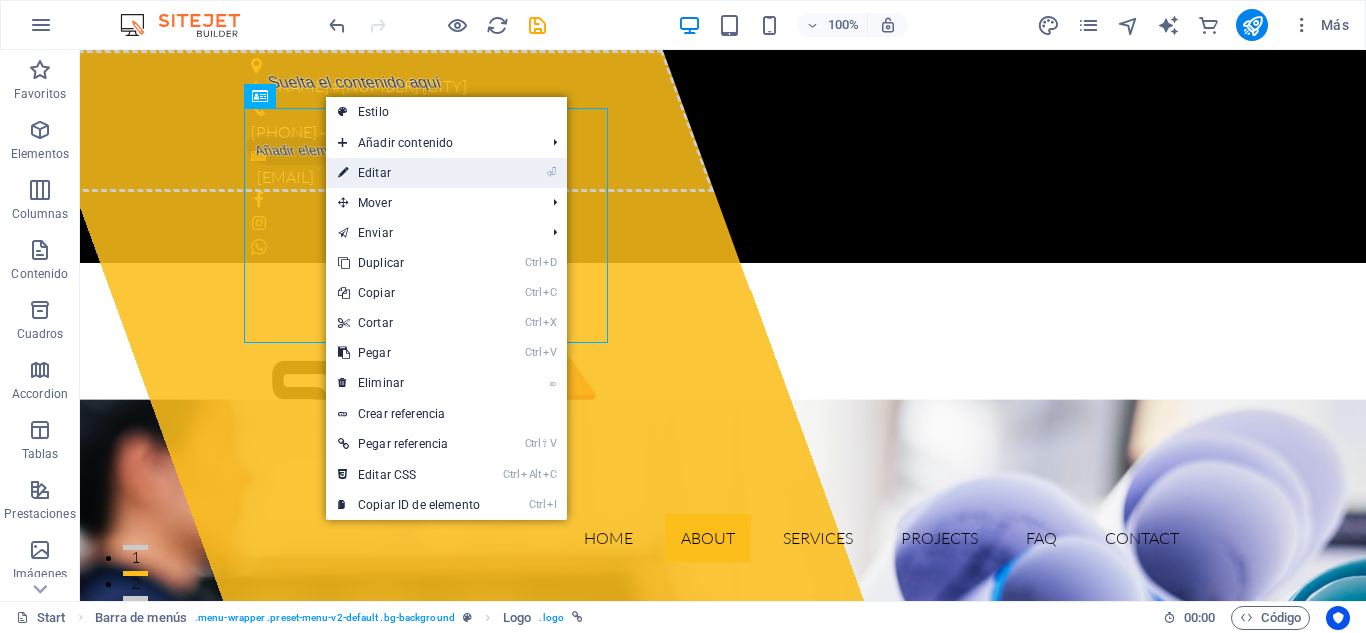 click on "⏎  Editar" at bounding box center [409, 173] 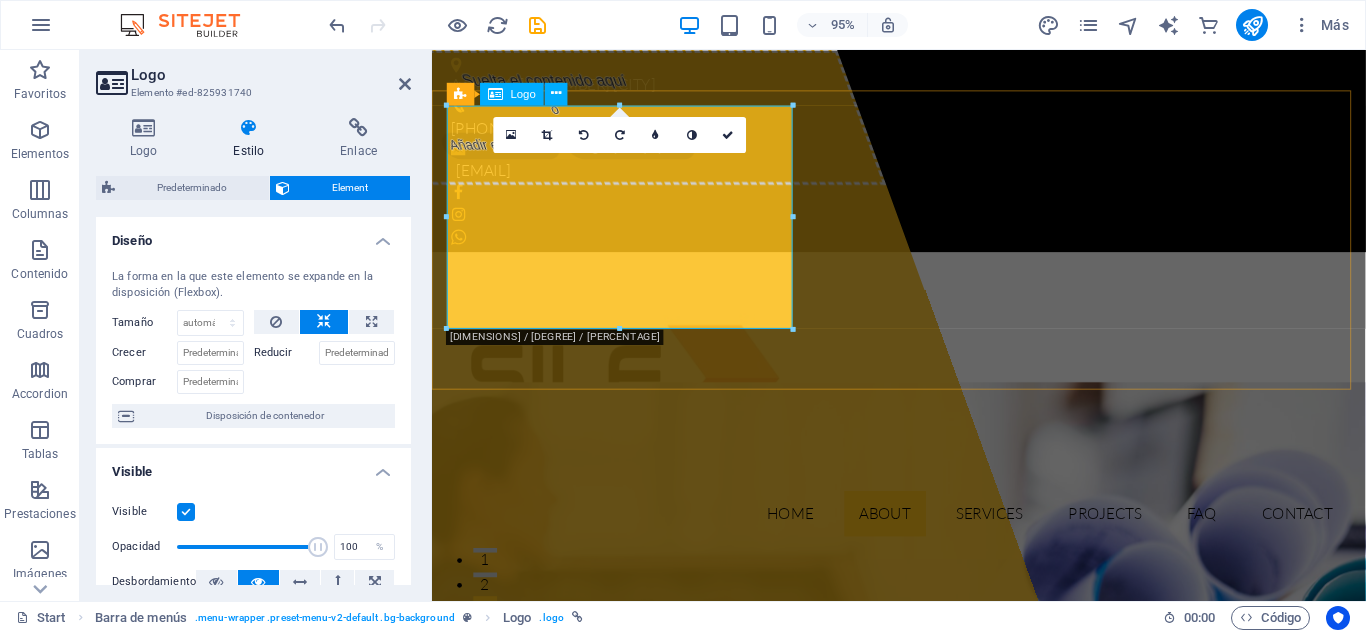 drag, startPoint x: 1224, startPoint y: 269, endPoint x: 651, endPoint y: 230, distance: 574.3257 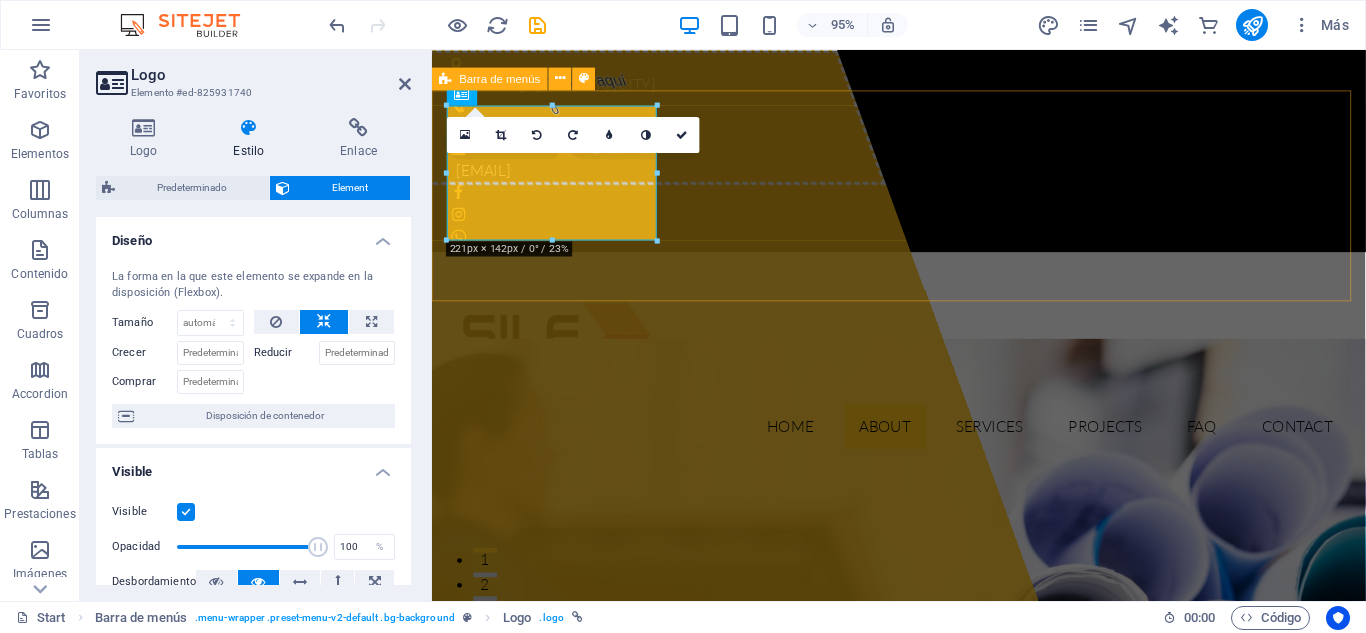 click on "Home About Services Projects FAQ Contact" at bounding box center [923, 374] 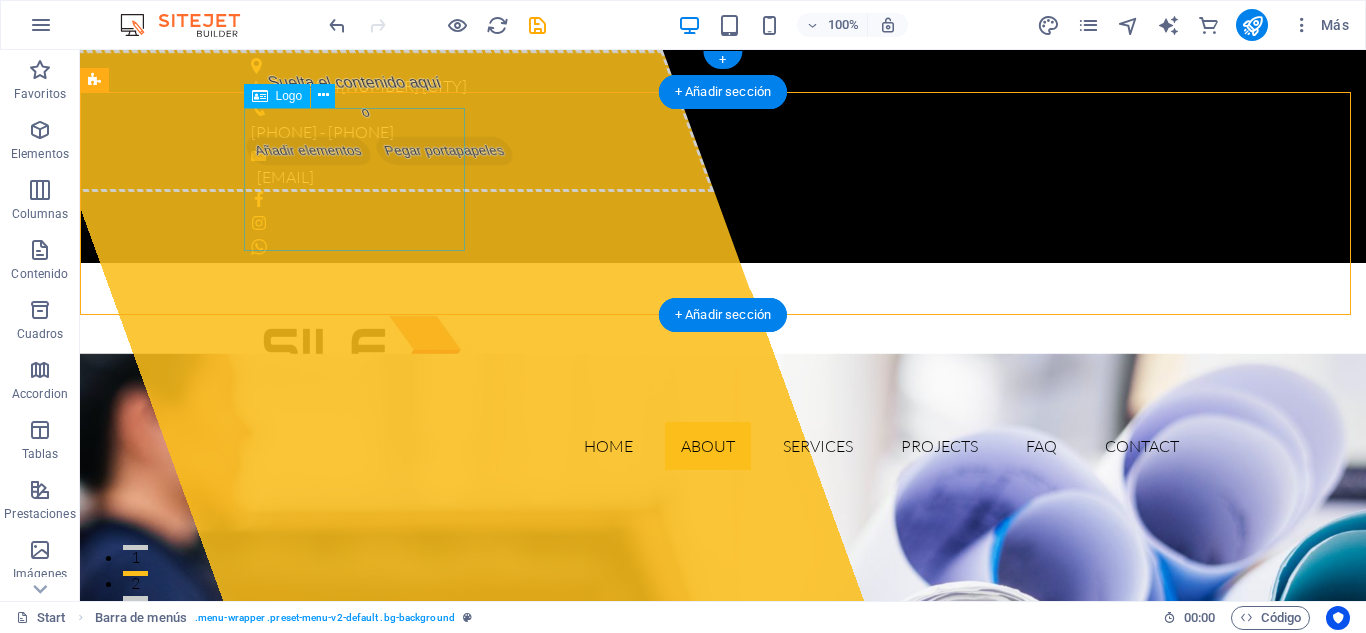 click at bounding box center [723, 350] 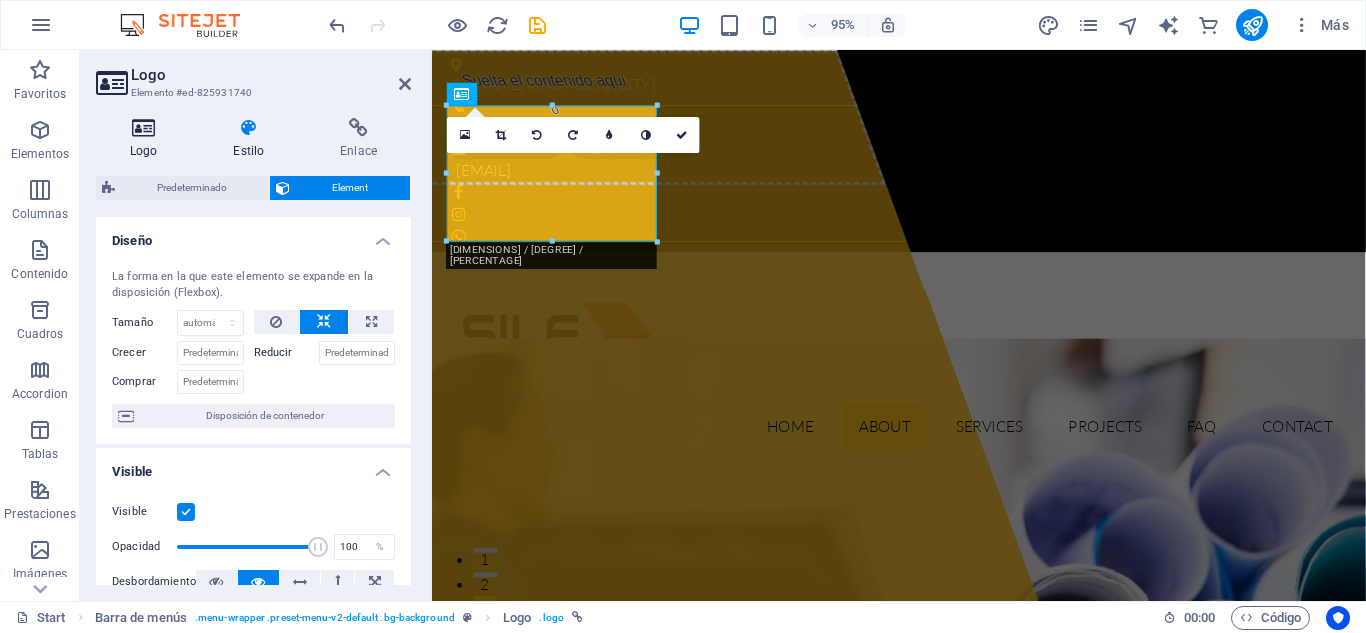 click at bounding box center (143, 128) 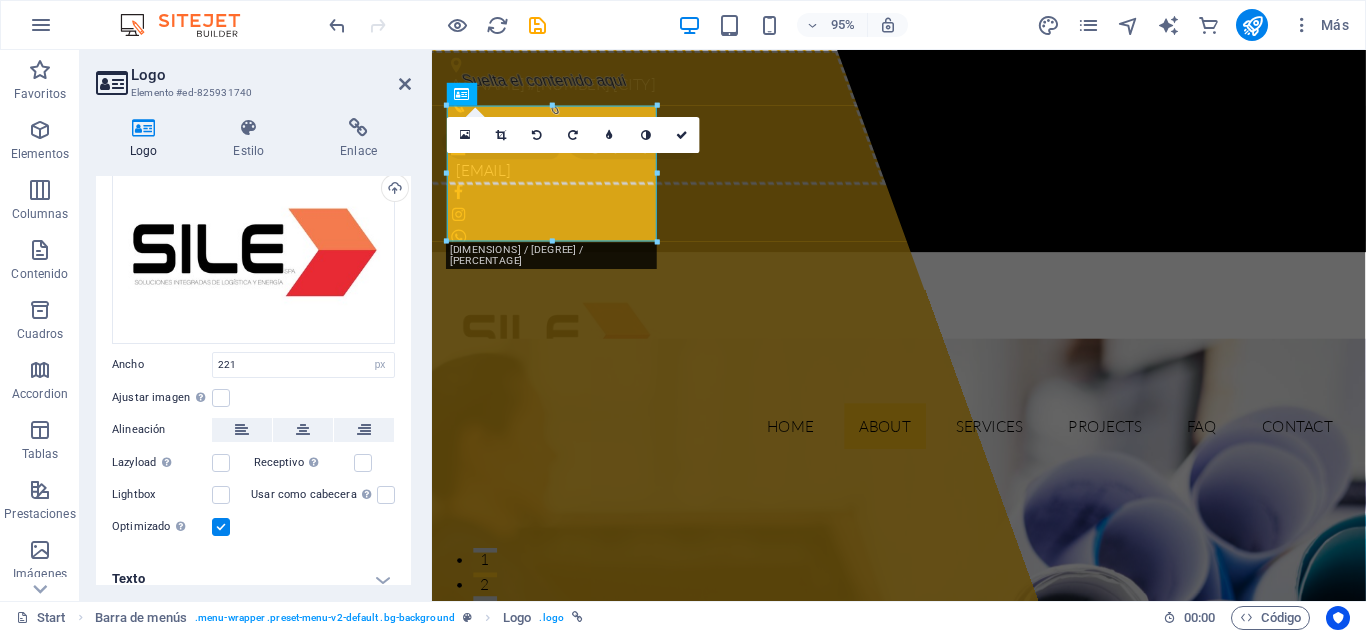 scroll, scrollTop: 118, scrollLeft: 0, axis: vertical 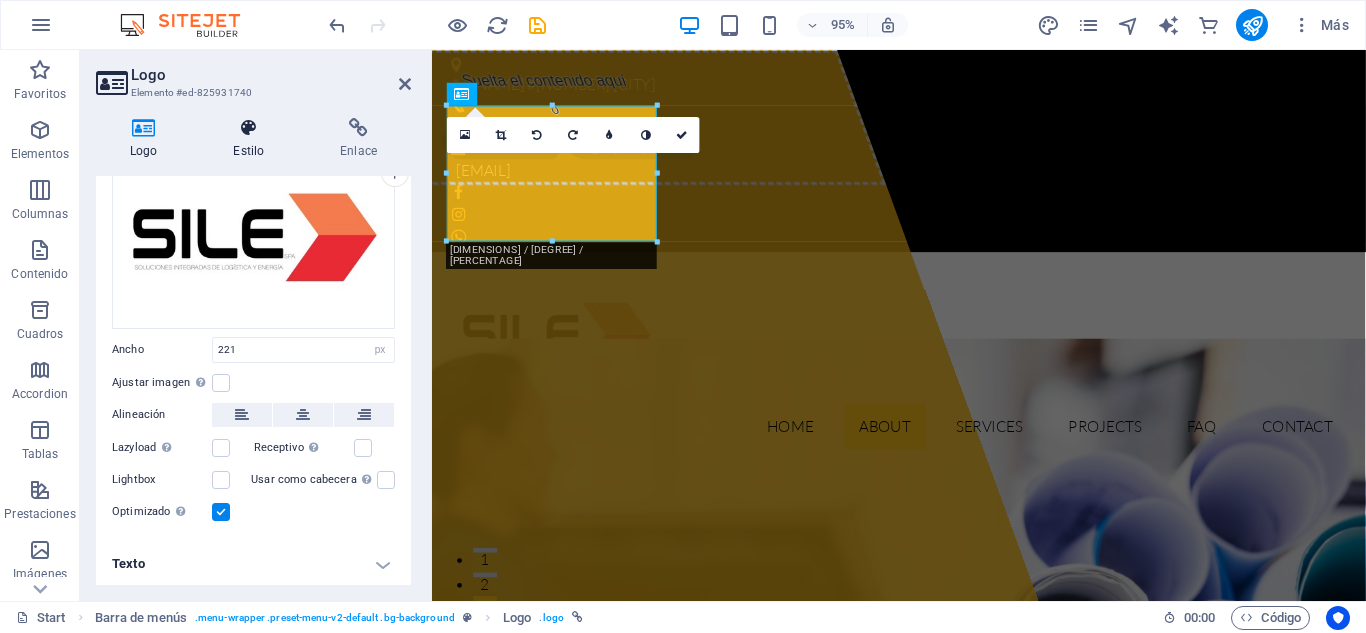 click on "Estilo" at bounding box center [252, 139] 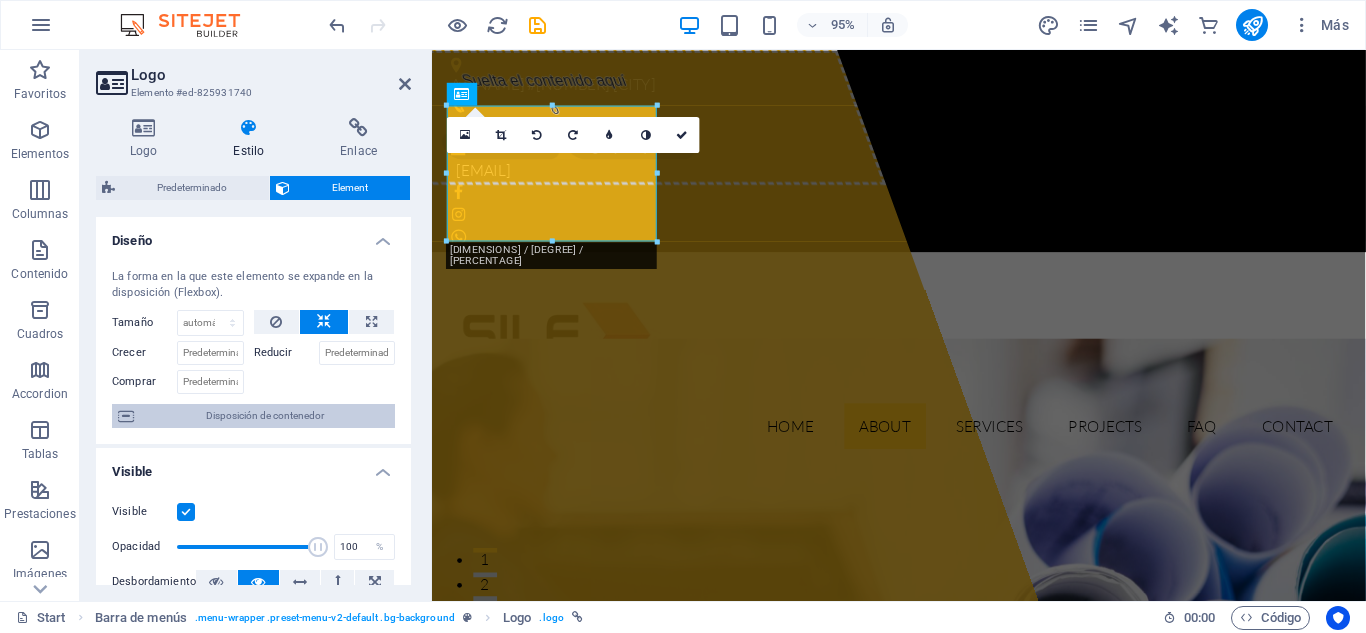 click on "Disposición de contenedor" at bounding box center (264, 416) 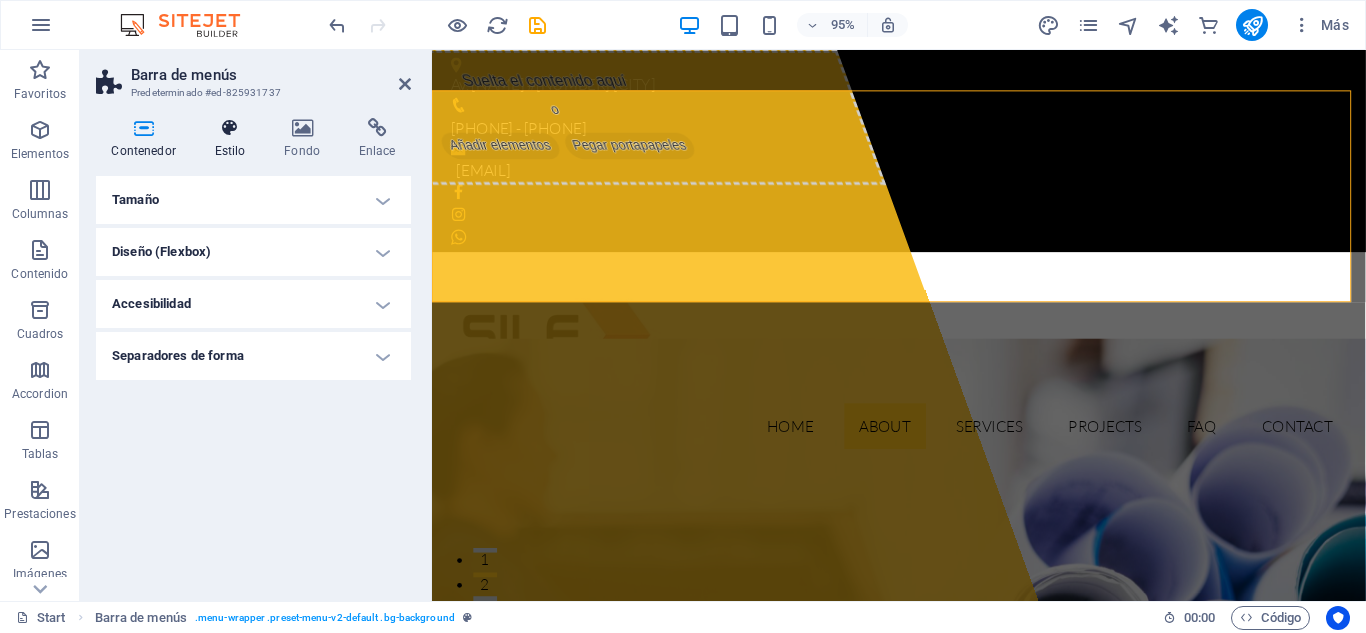 click at bounding box center (230, 128) 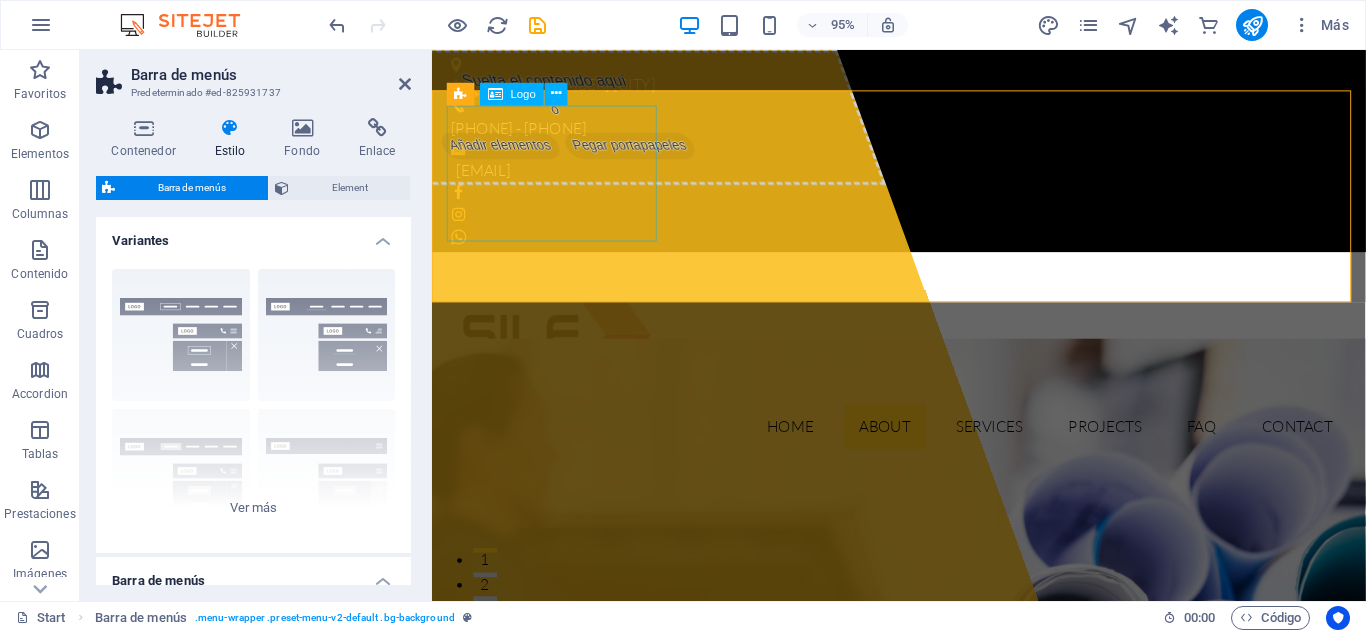 click at bounding box center (924, 350) 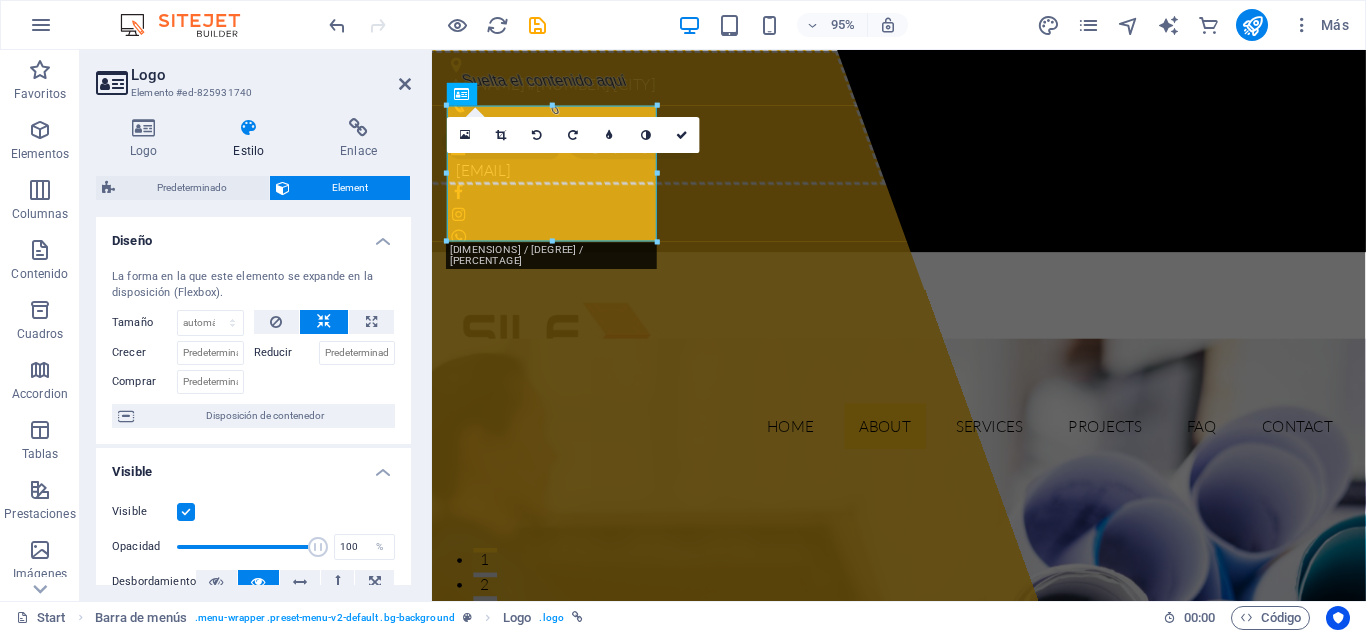 scroll, scrollTop: 125, scrollLeft: 0, axis: vertical 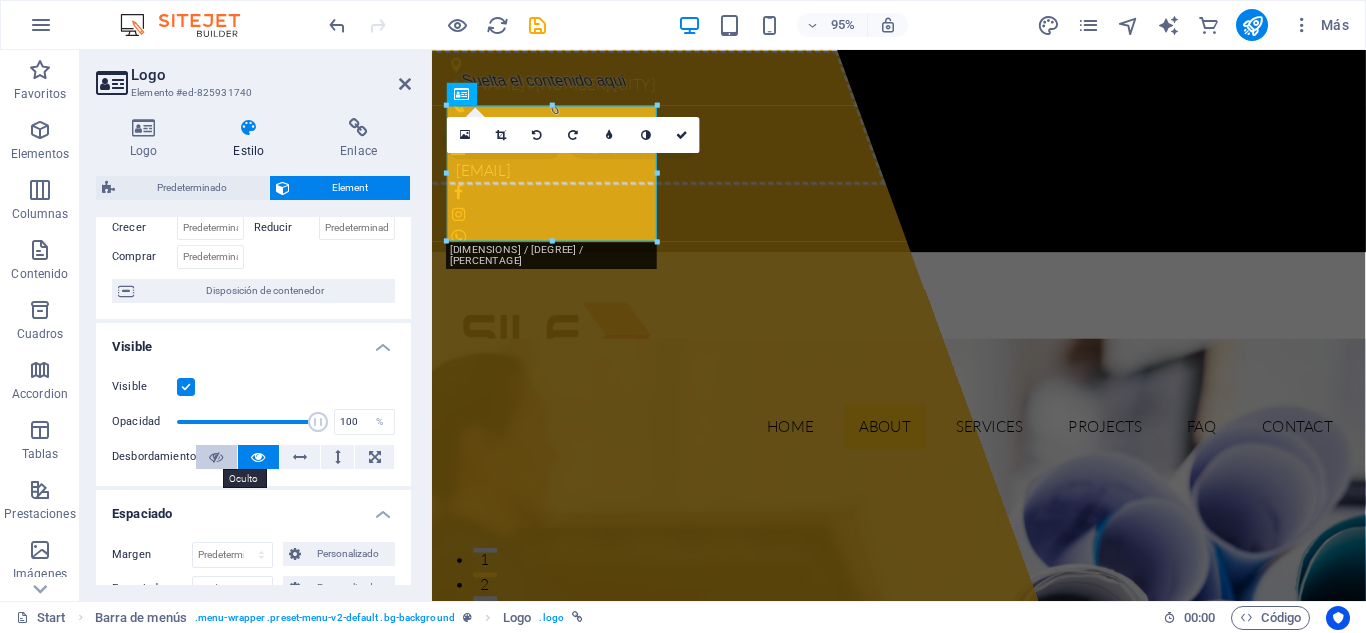 click at bounding box center [216, 457] 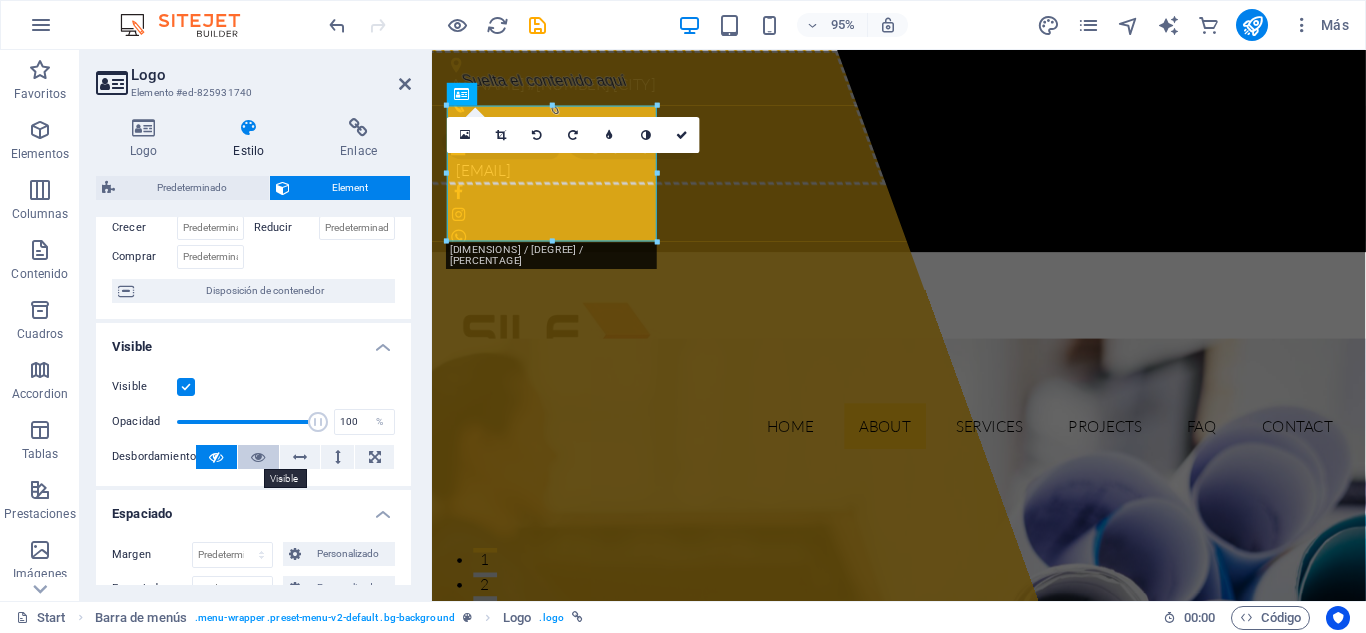 click at bounding box center (258, 457) 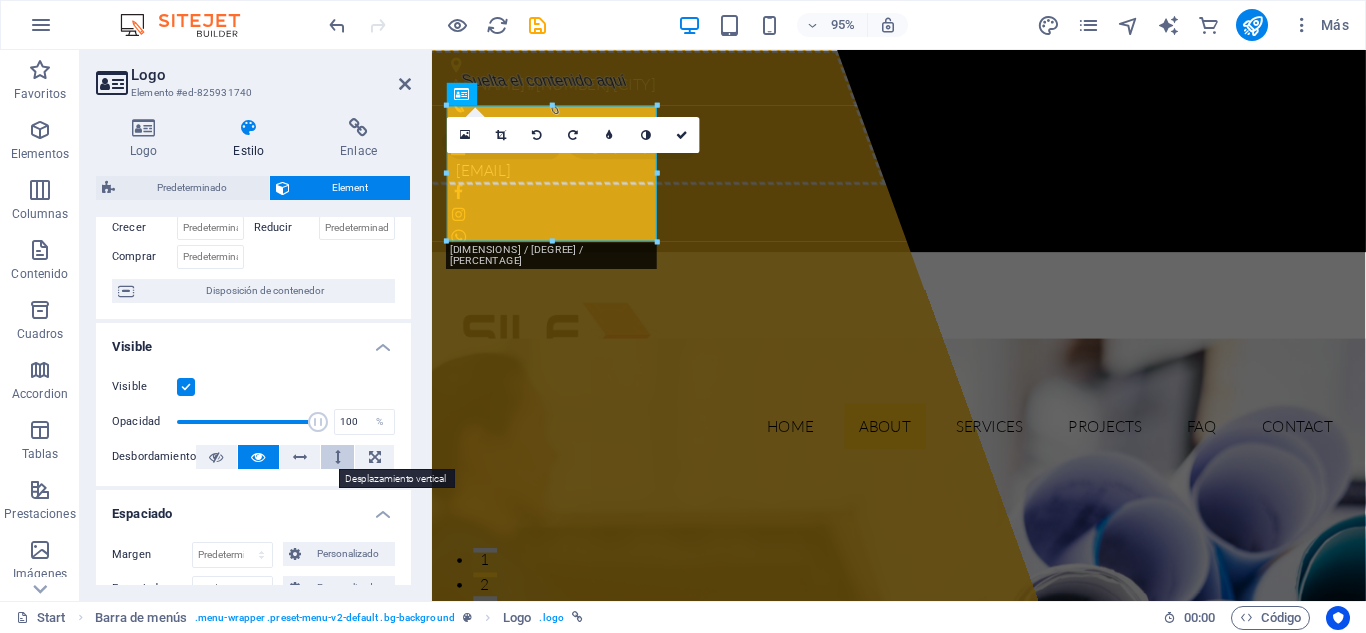 click at bounding box center [338, 457] 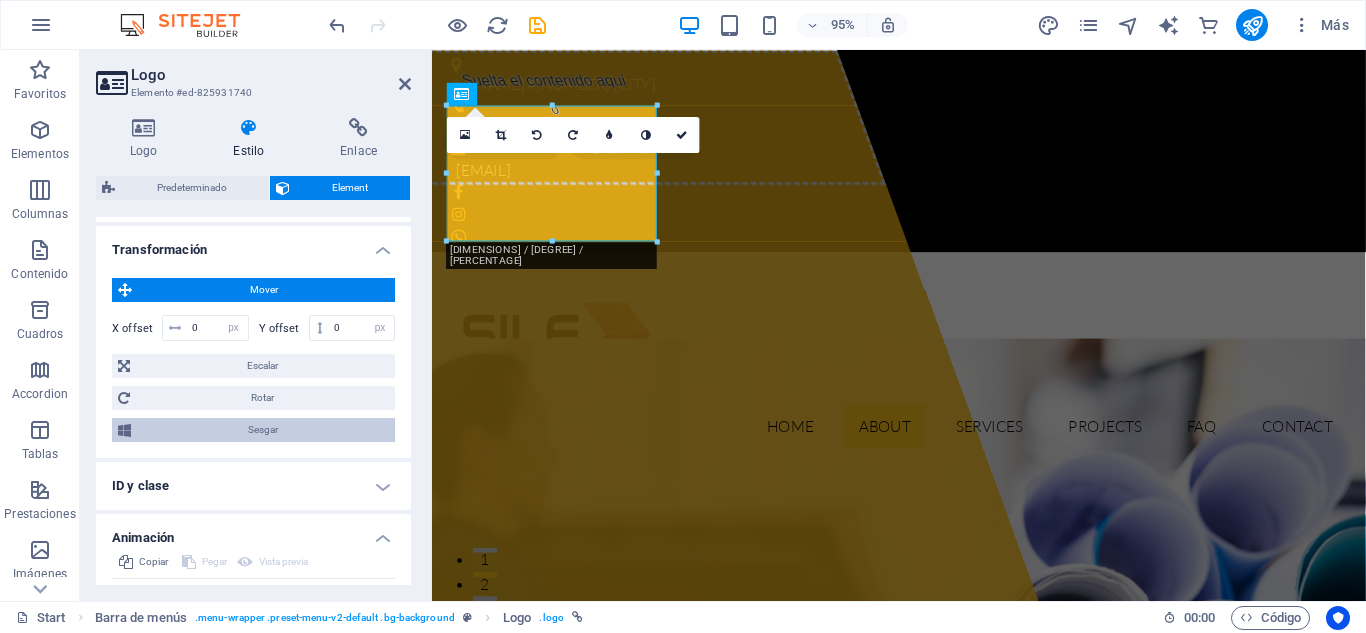 scroll, scrollTop: 819, scrollLeft: 0, axis: vertical 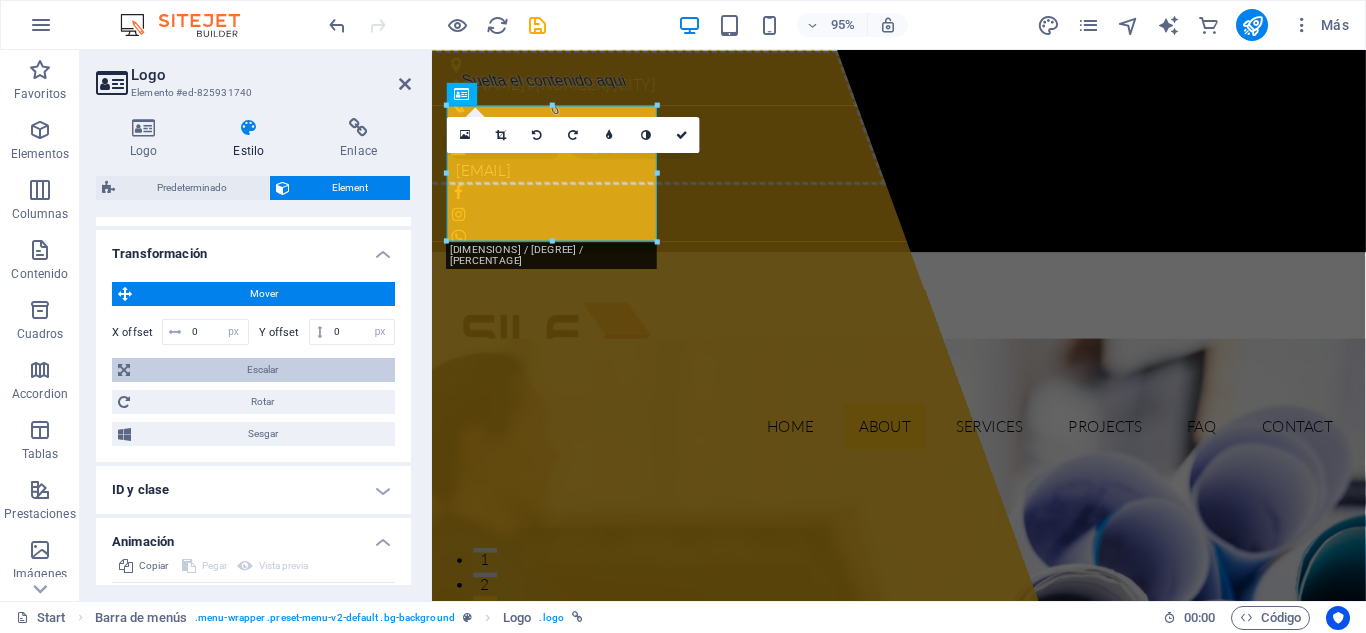 click on "Escalar" at bounding box center [262, 370] 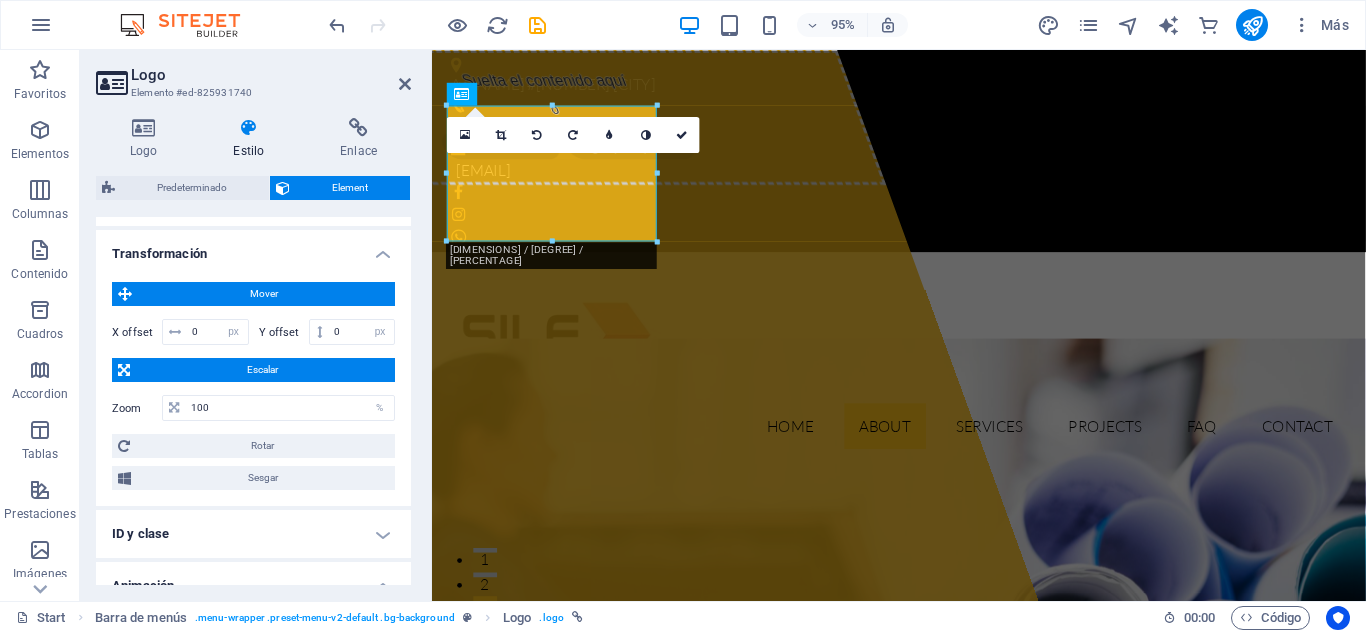 click on "Escalar" at bounding box center [262, 370] 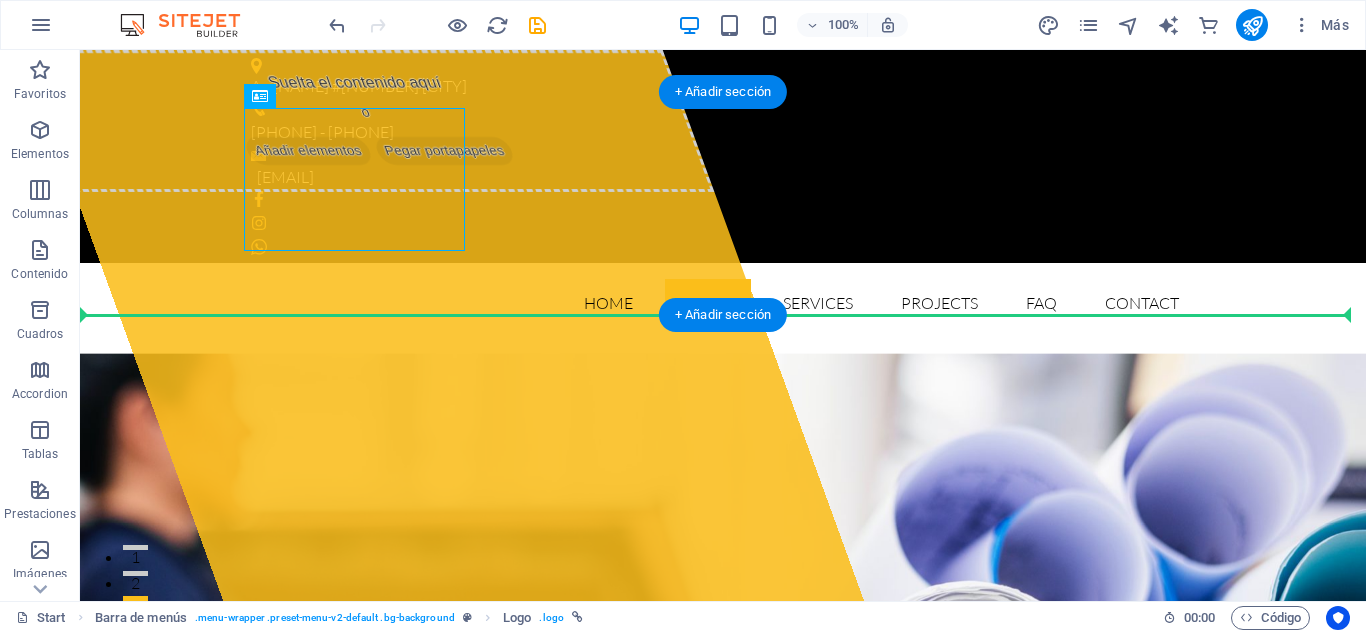 drag, startPoint x: 359, startPoint y: 203, endPoint x: 297, endPoint y: 272, distance: 92.76314 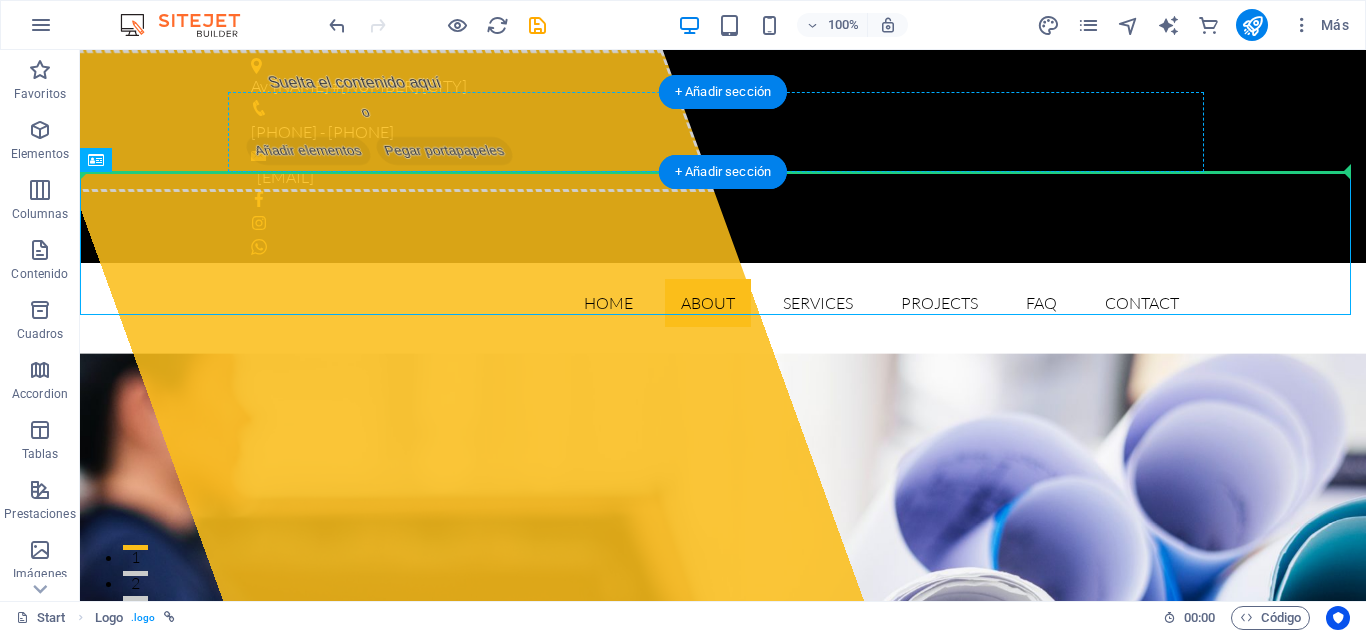drag, startPoint x: 227, startPoint y: 255, endPoint x: 309, endPoint y: 141, distance: 140.42792 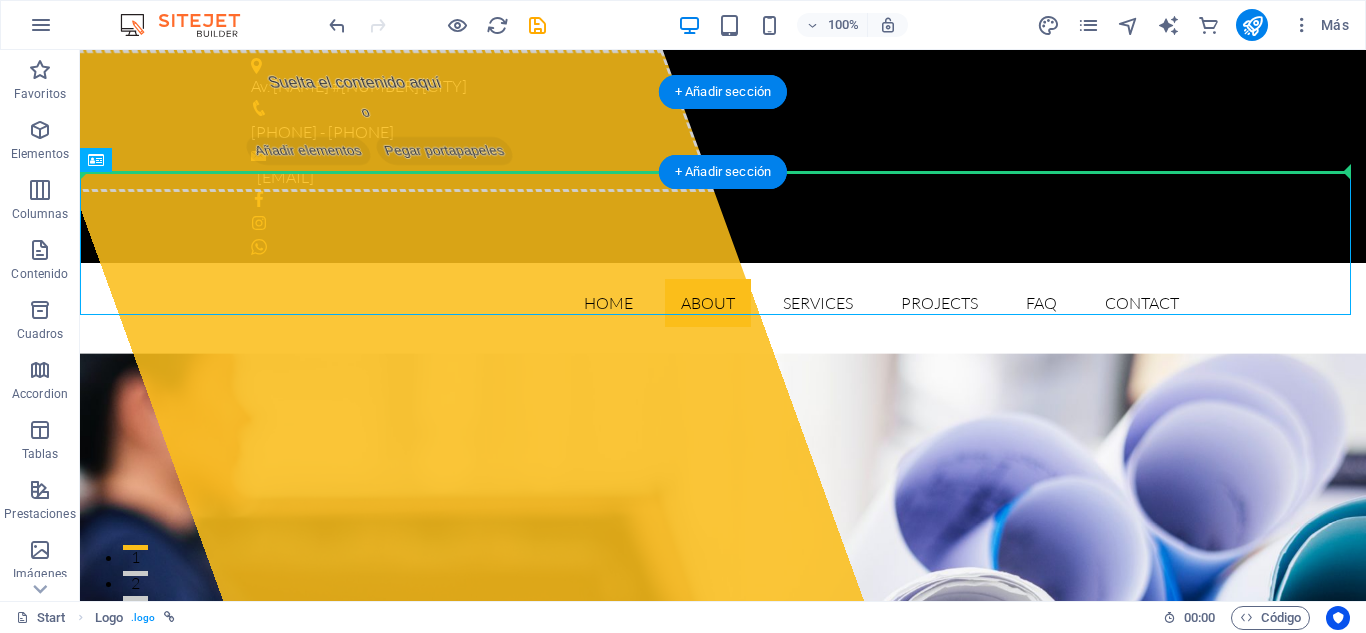 drag, startPoint x: 223, startPoint y: 239, endPoint x: 208, endPoint y: 146, distance: 94.20191 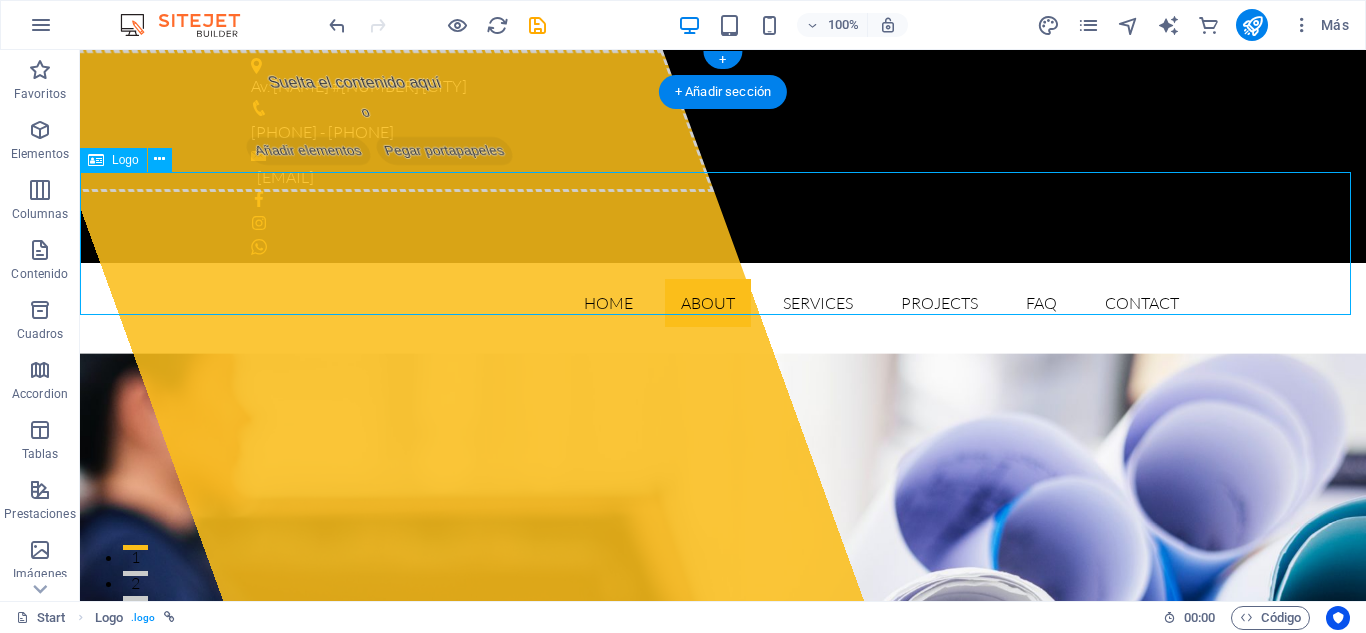 click at bounding box center (723, 414) 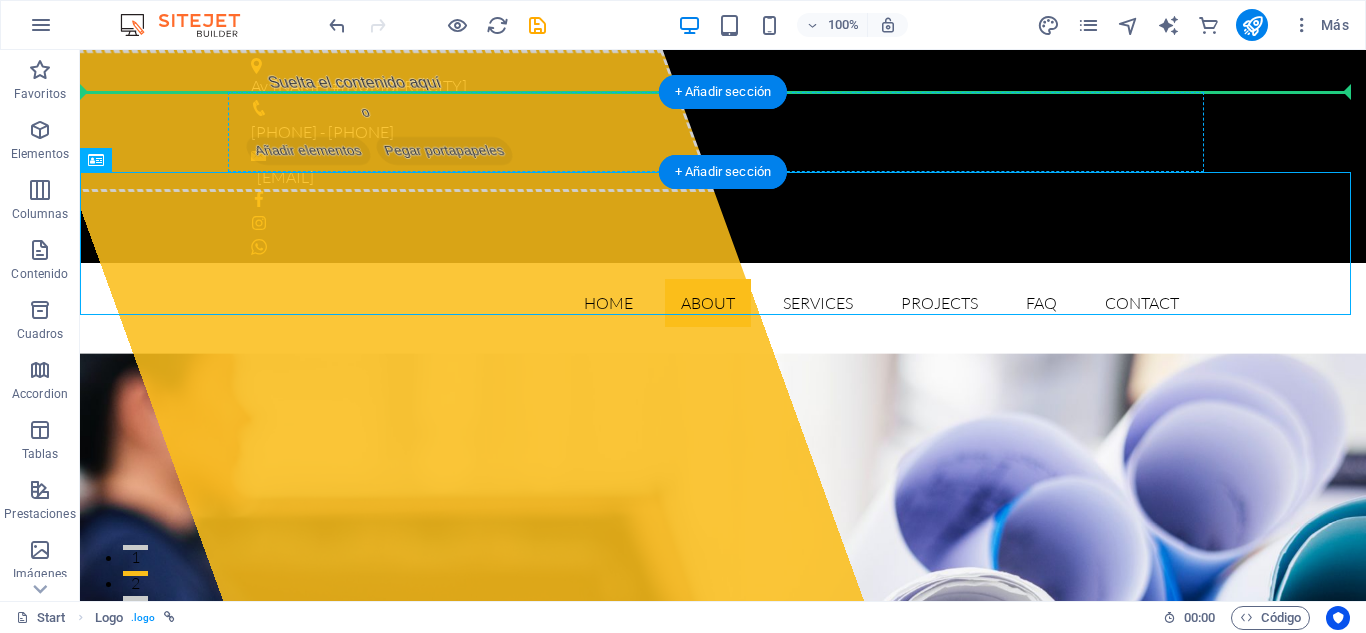 drag, startPoint x: 233, startPoint y: 243, endPoint x: 420, endPoint y: 130, distance: 218.49028 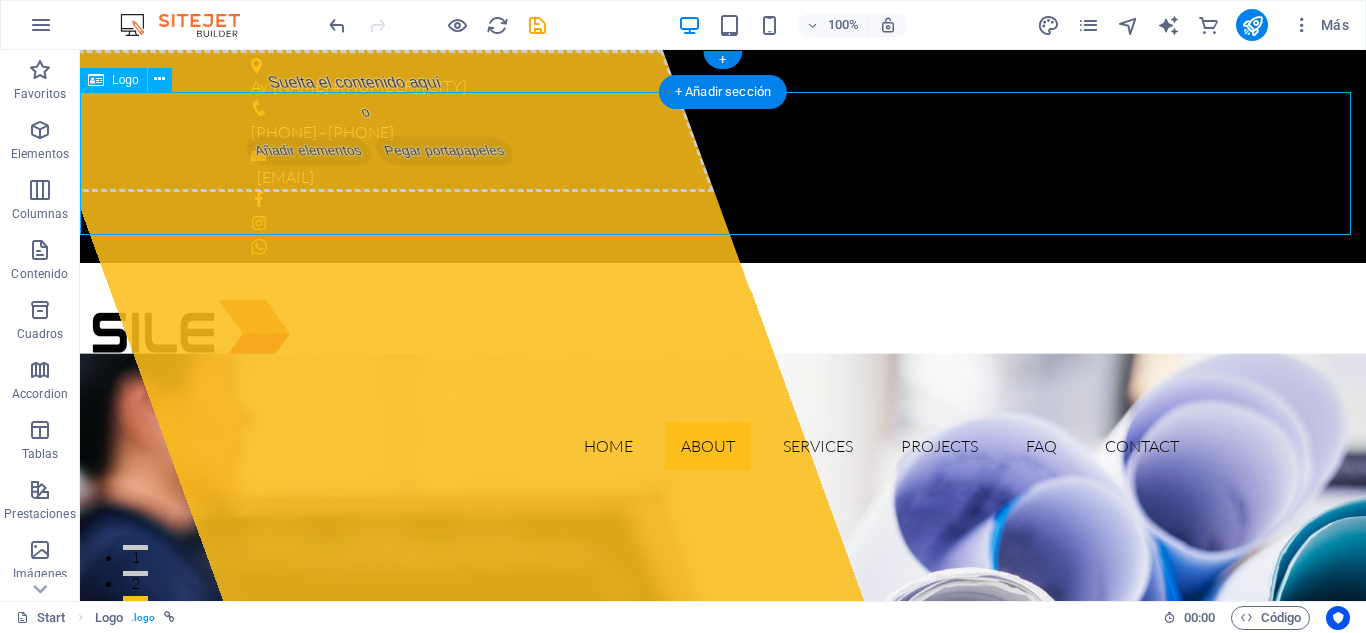 click at bounding box center [723, 334] 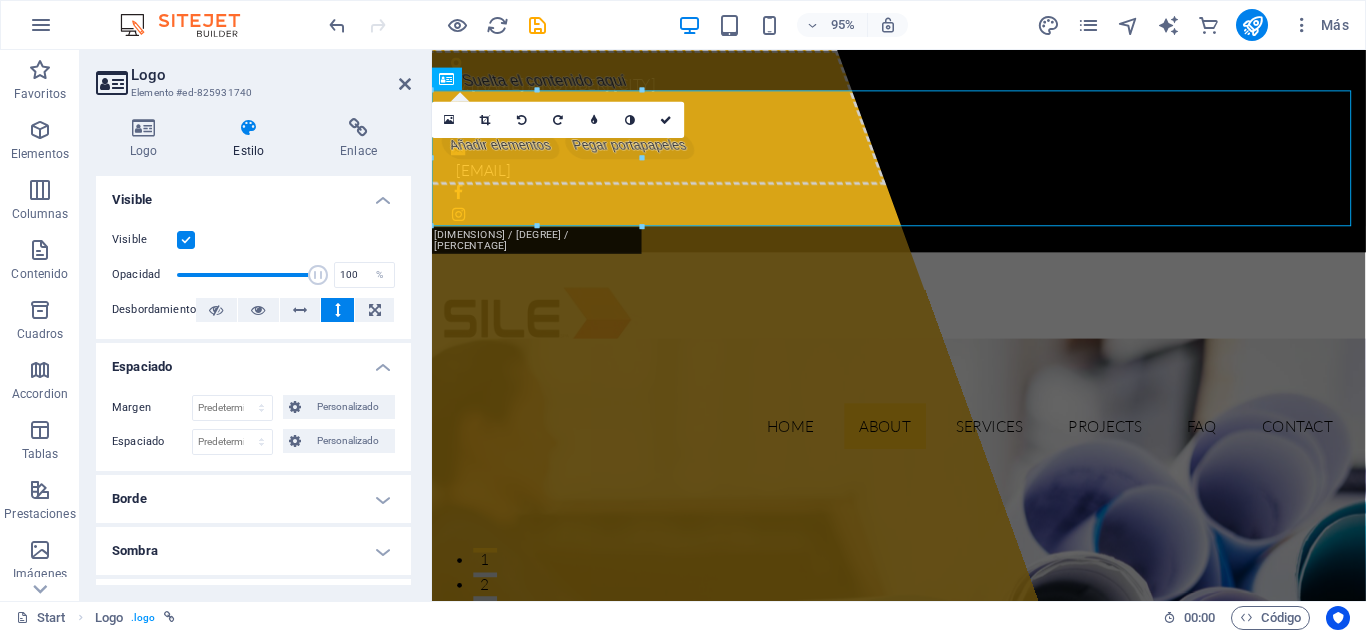 click at bounding box center [186, 240] 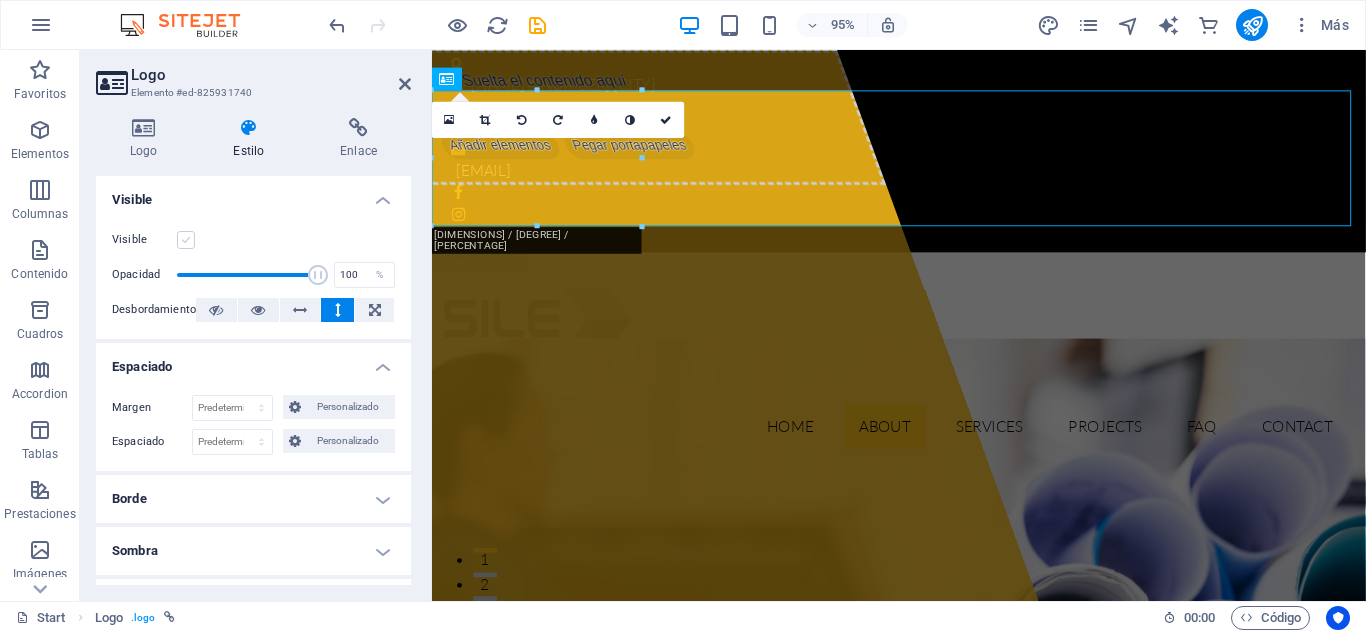 click at bounding box center (186, 240) 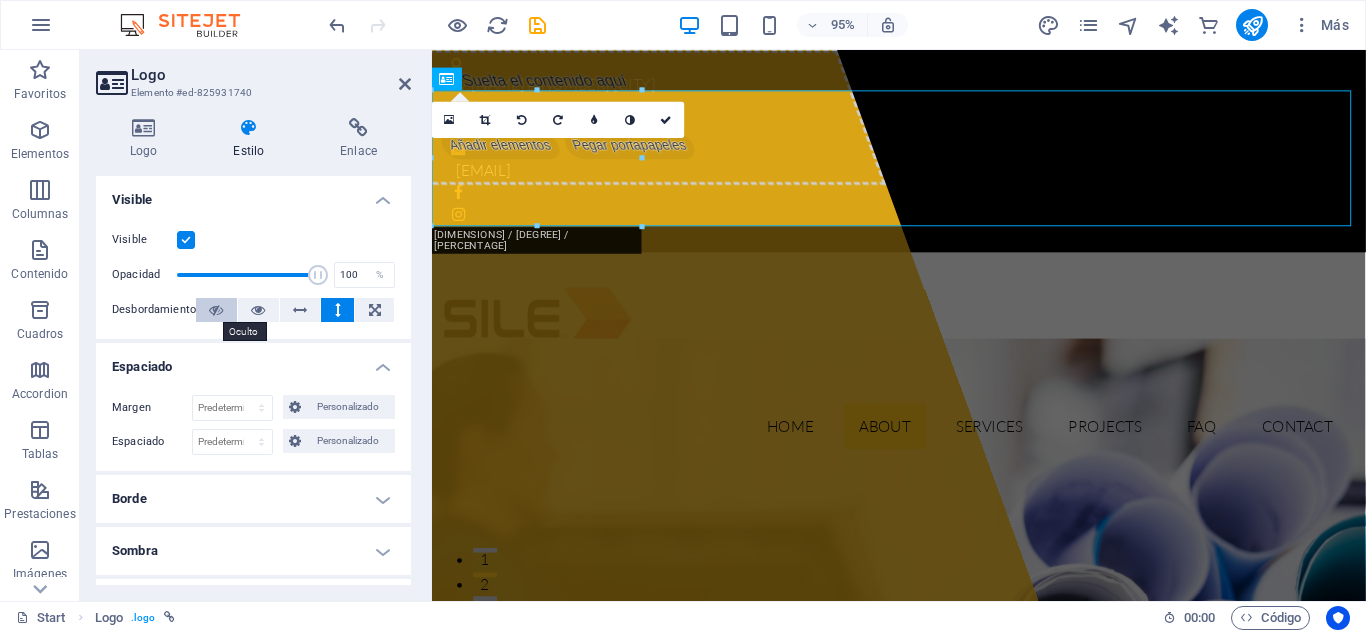 click at bounding box center (216, 310) 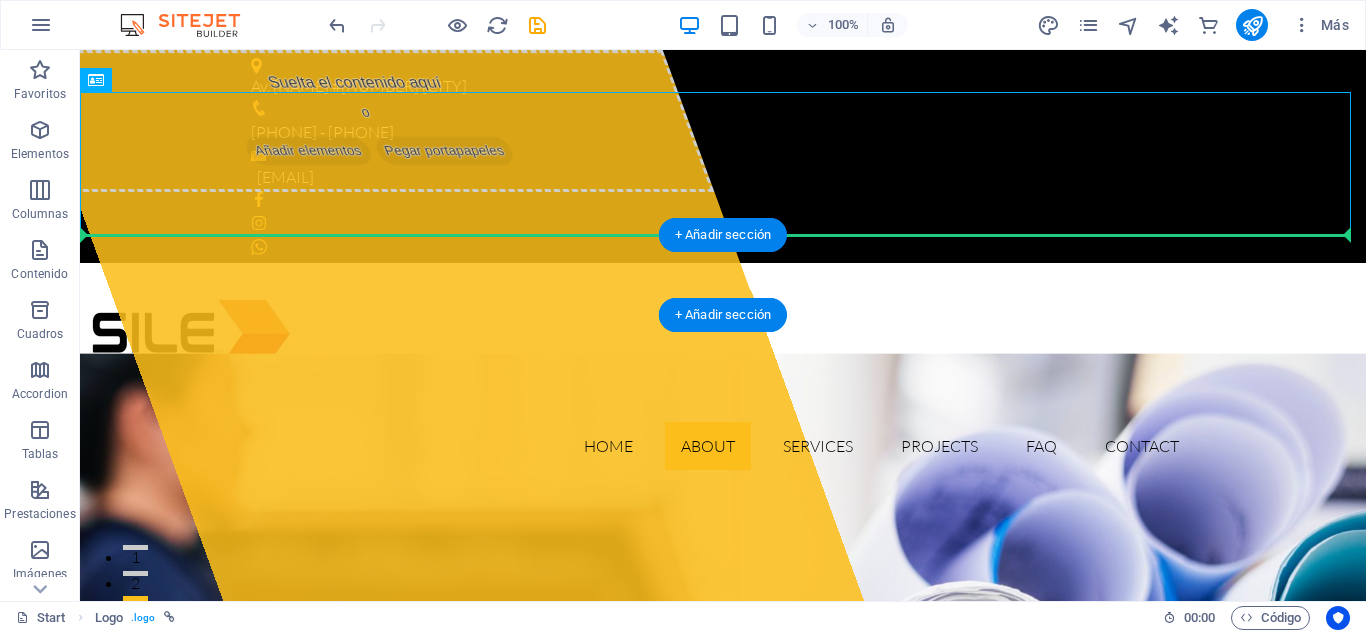 drag, startPoint x: 199, startPoint y: 167, endPoint x: 338, endPoint y: 241, distance: 157.47063 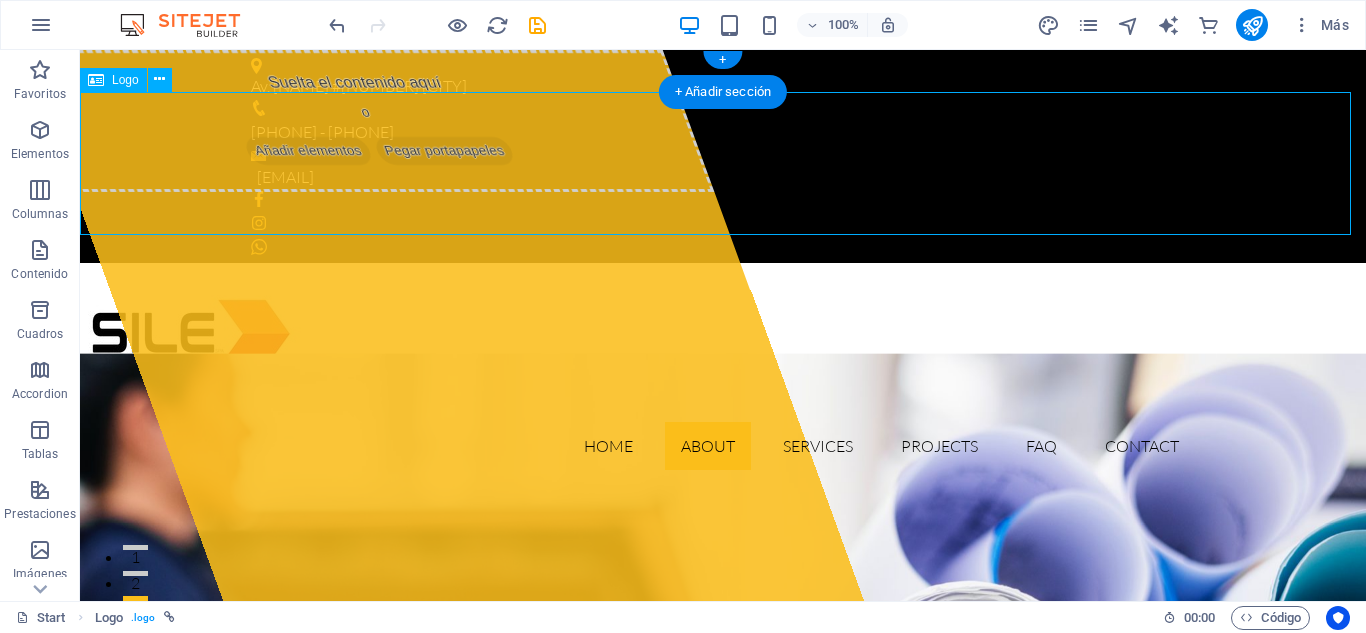 click at bounding box center (723, 334) 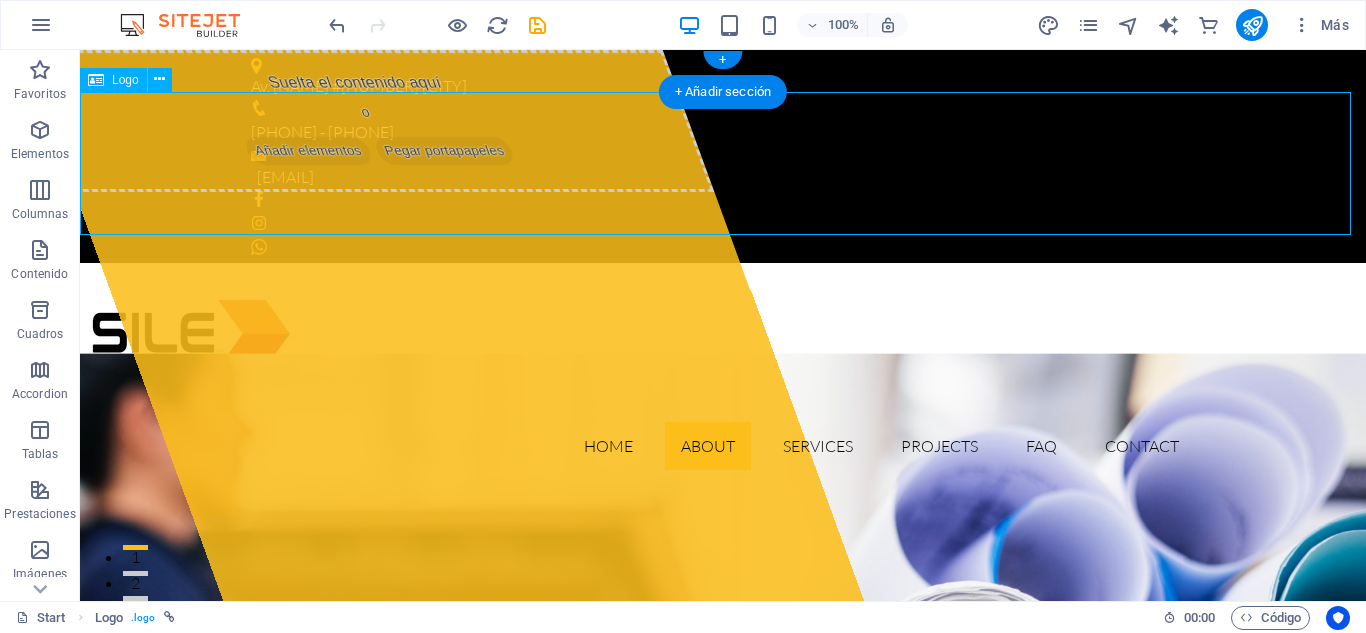 click at bounding box center (723, 334) 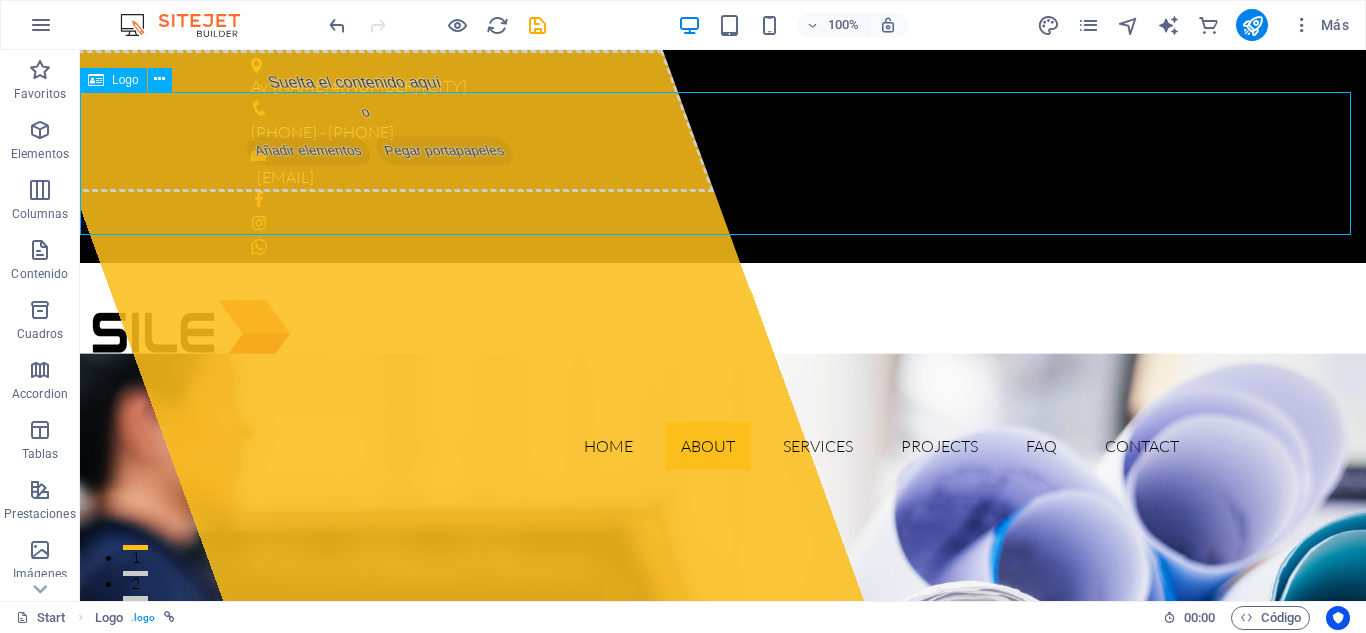click on "Logo" at bounding box center (125, 80) 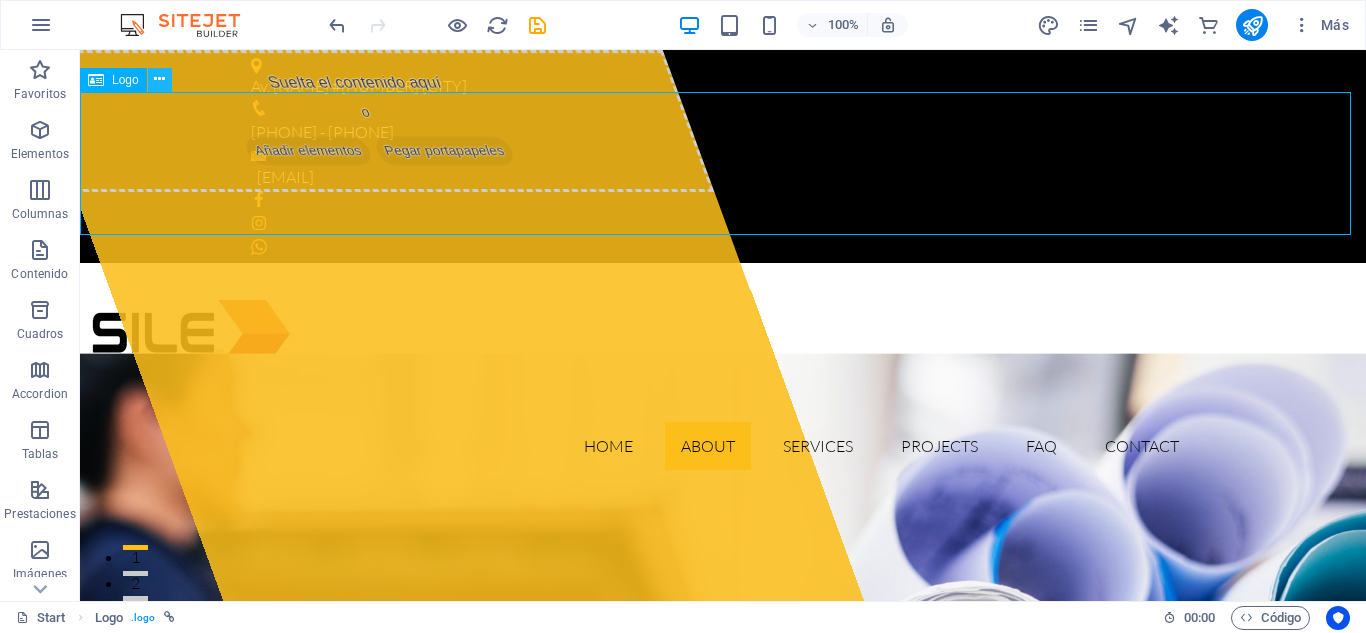click at bounding box center [159, 79] 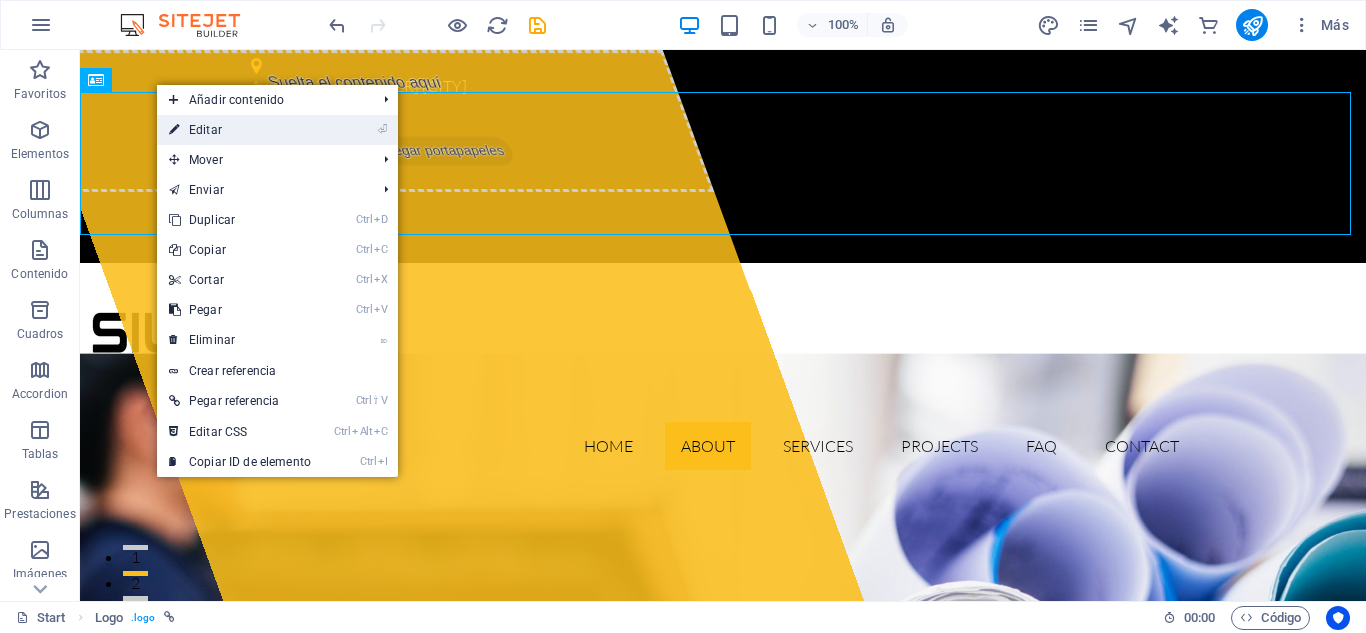 click on "⏎  Editar" at bounding box center (240, 130) 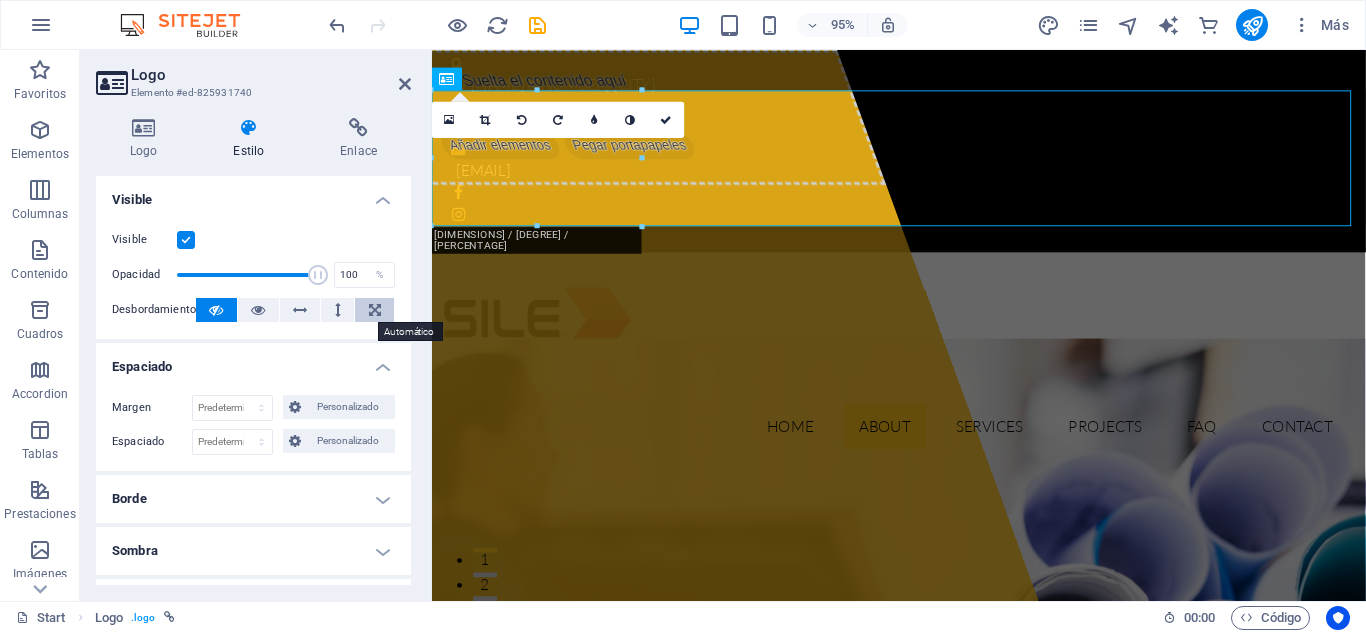 click at bounding box center [375, 310] 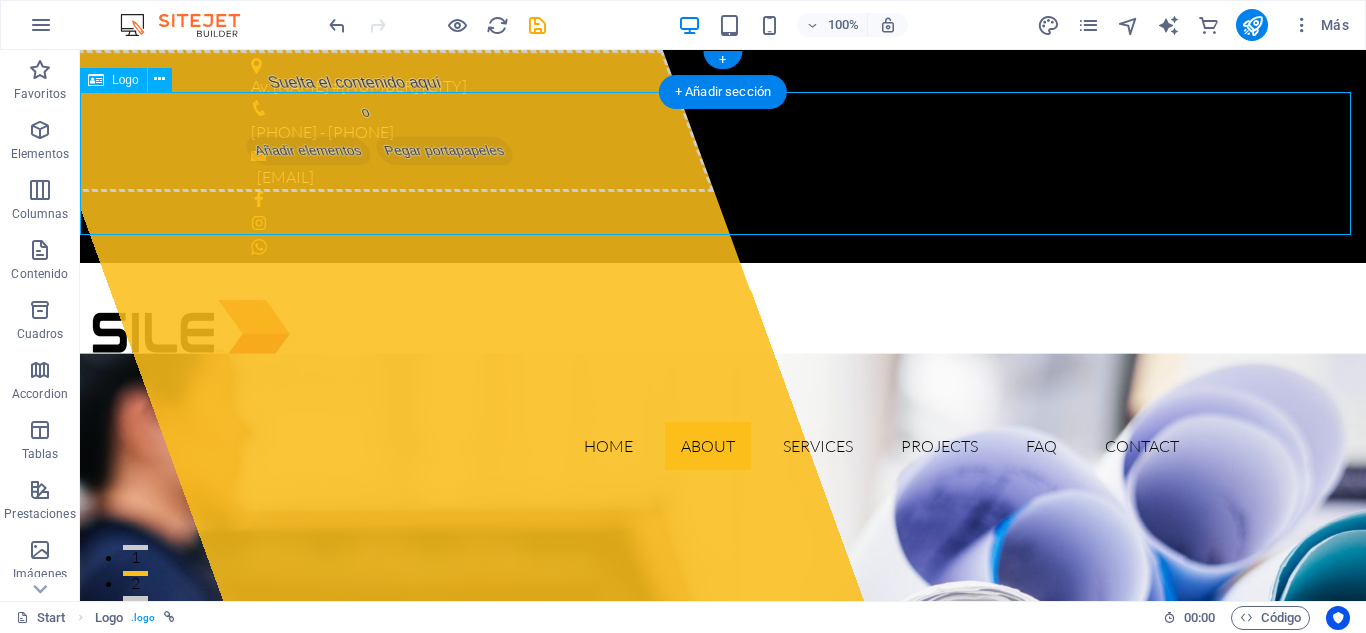 drag, startPoint x: 243, startPoint y: 168, endPoint x: 323, endPoint y: 233, distance: 103.077644 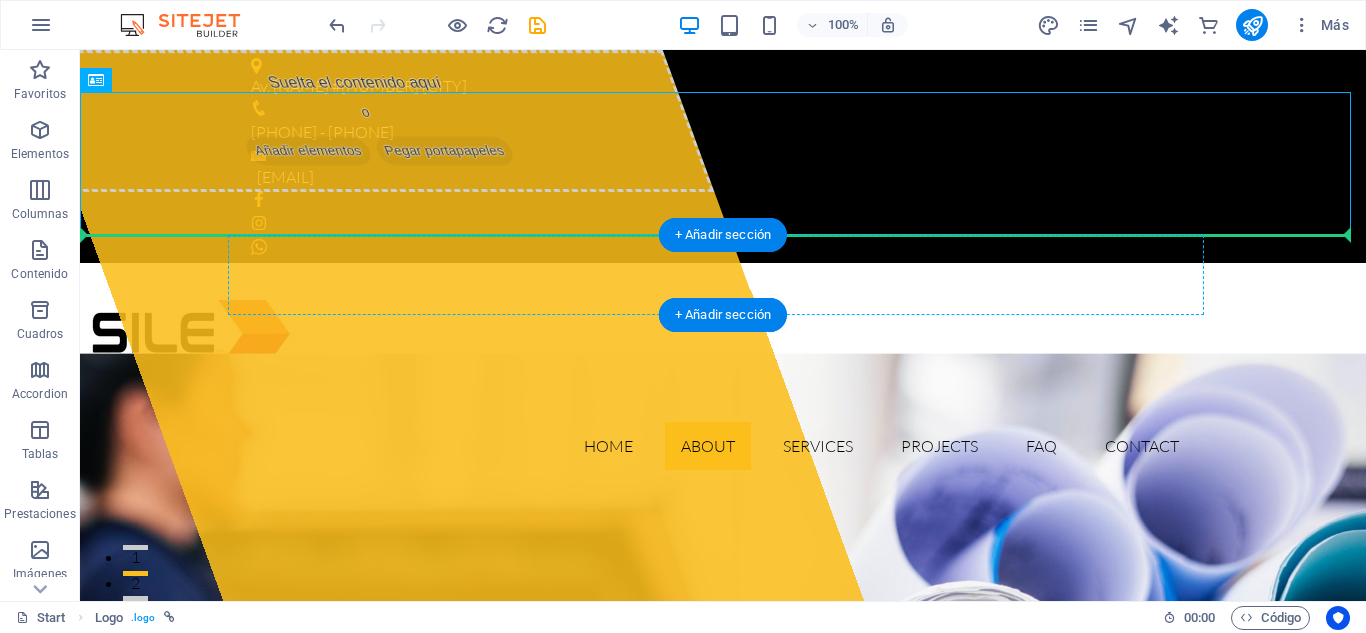 drag, startPoint x: 246, startPoint y: 171, endPoint x: 332, endPoint y: 268, distance: 129.6341 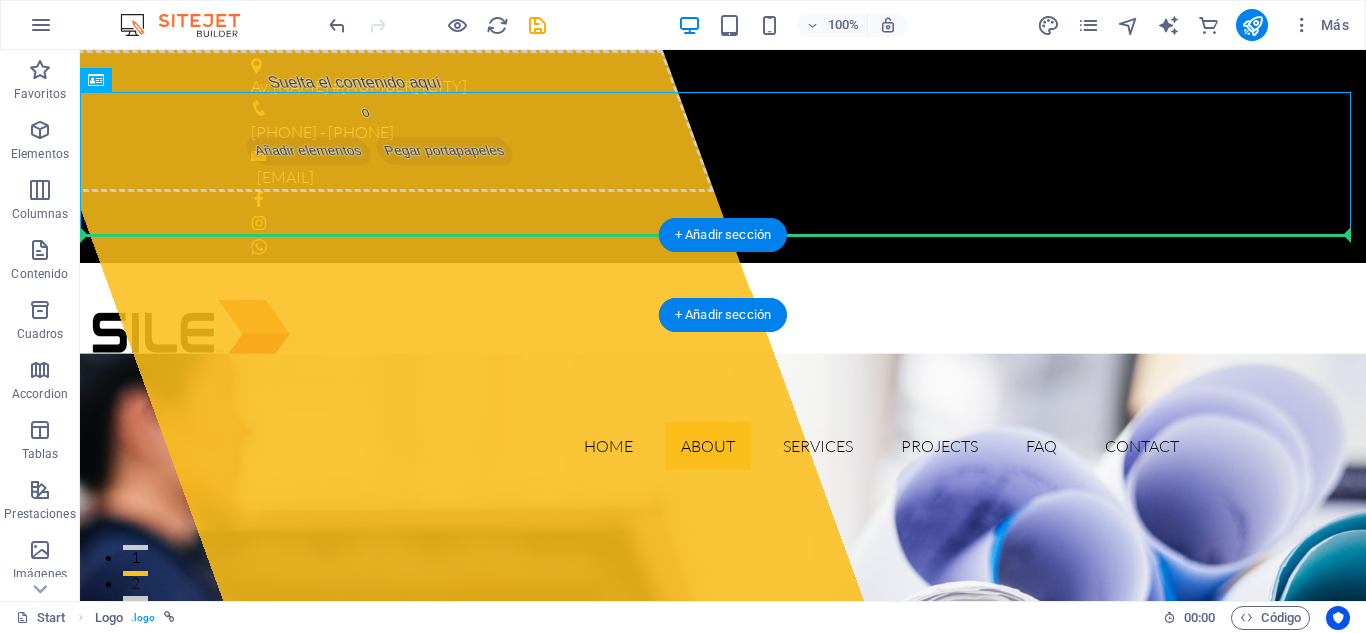 drag, startPoint x: 218, startPoint y: 170, endPoint x: 209, endPoint y: 268, distance: 98.4124 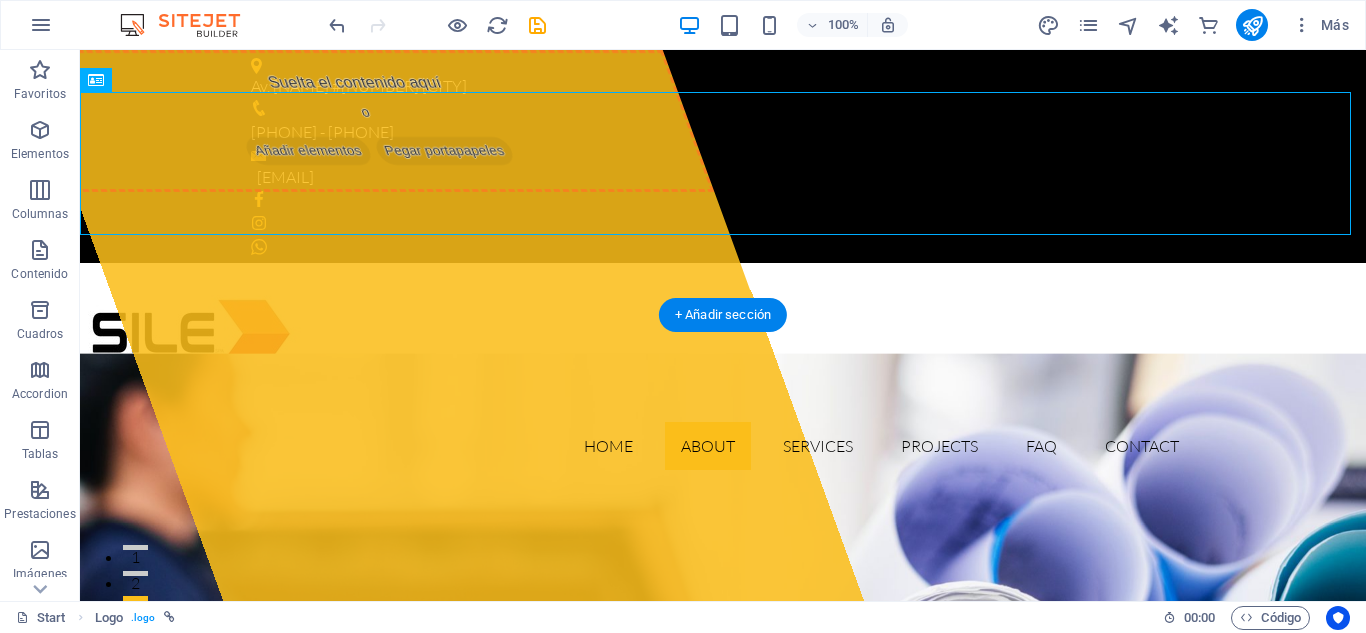 drag, startPoint x: 212, startPoint y: 166, endPoint x: 194, endPoint y: 340, distance: 174.92856 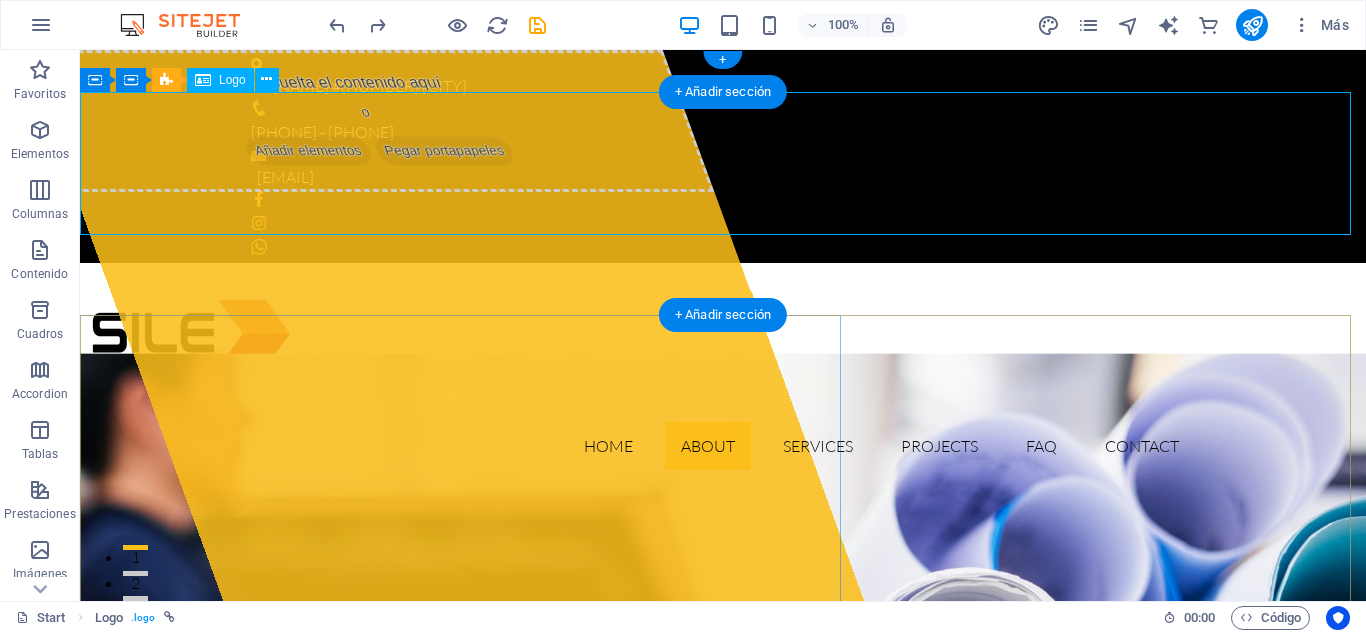 click at bounding box center [723, 334] 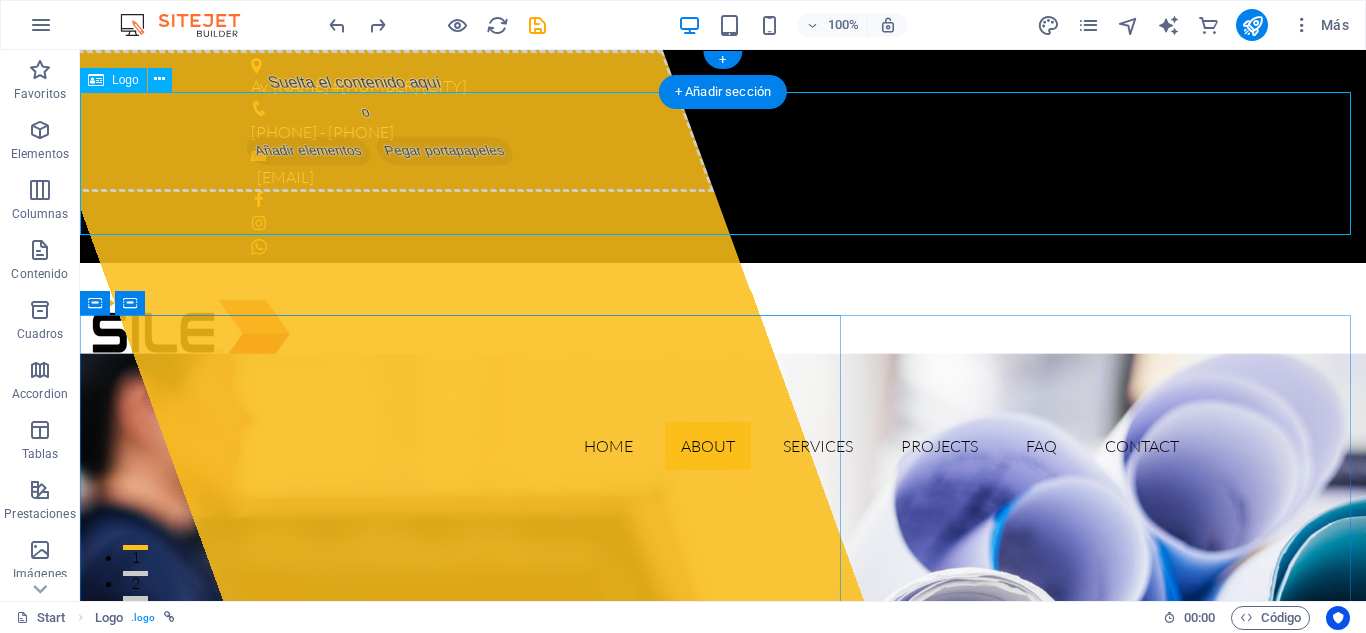 click at bounding box center (723, 334) 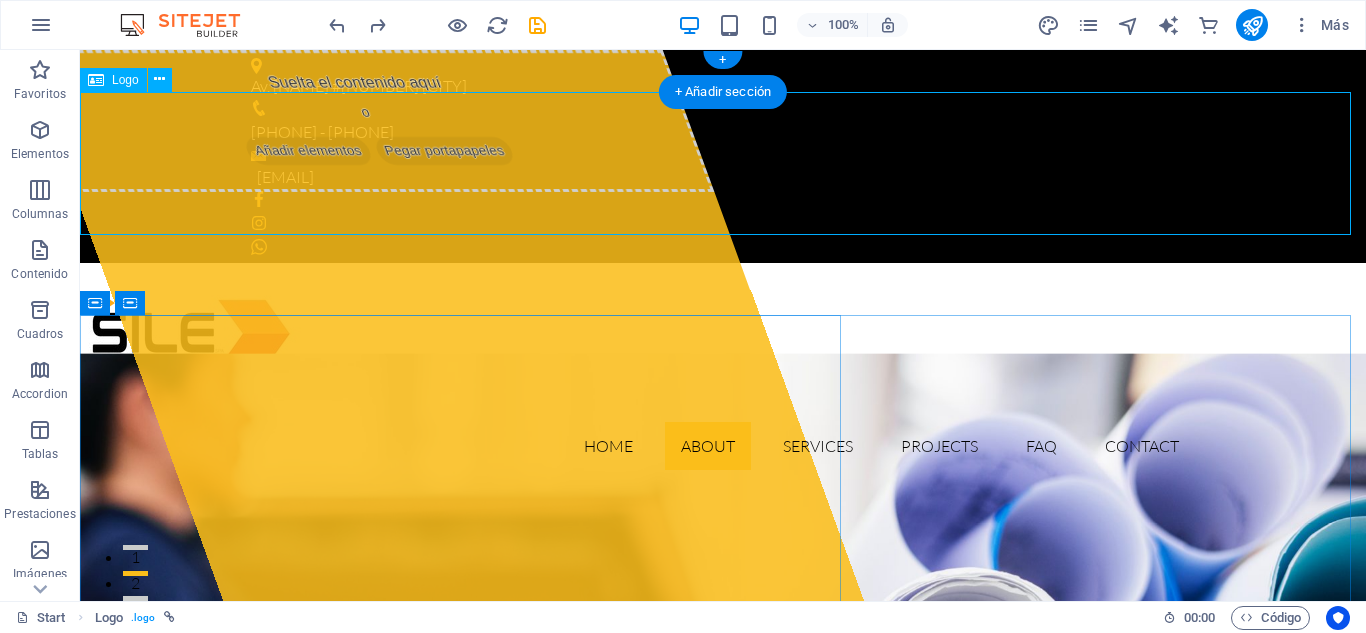 click at bounding box center [723, 334] 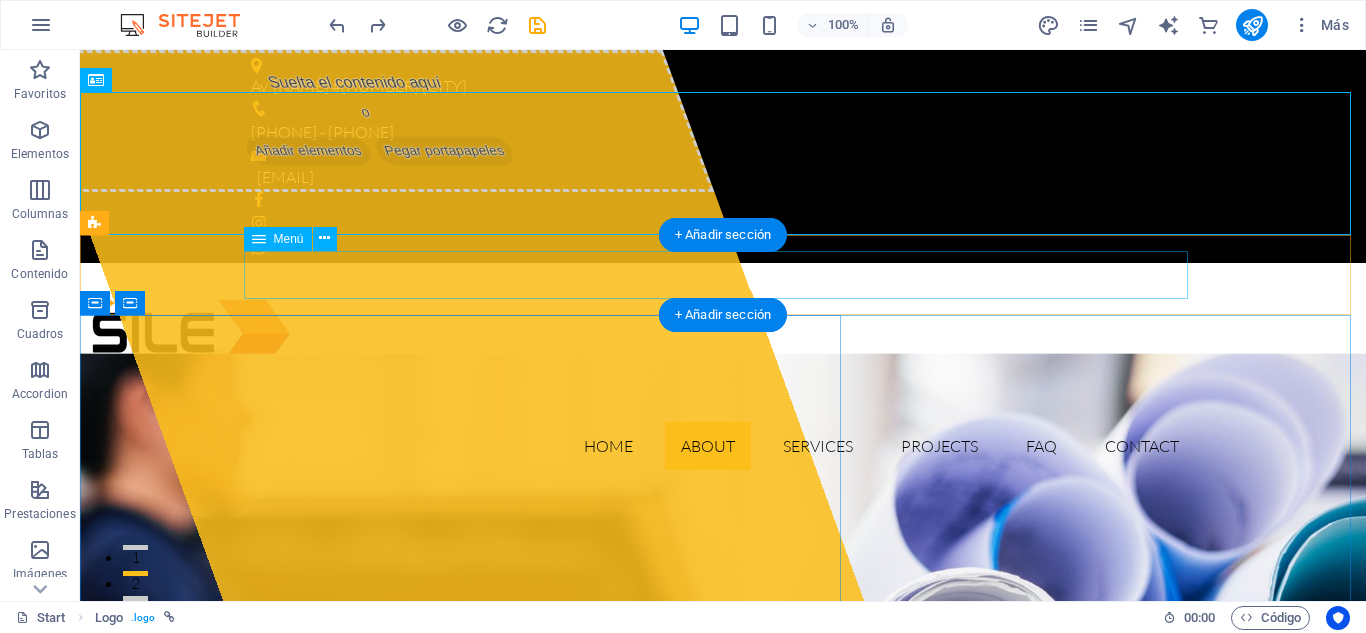 click on "Home About Services Projects FAQ Contact" at bounding box center (723, 446) 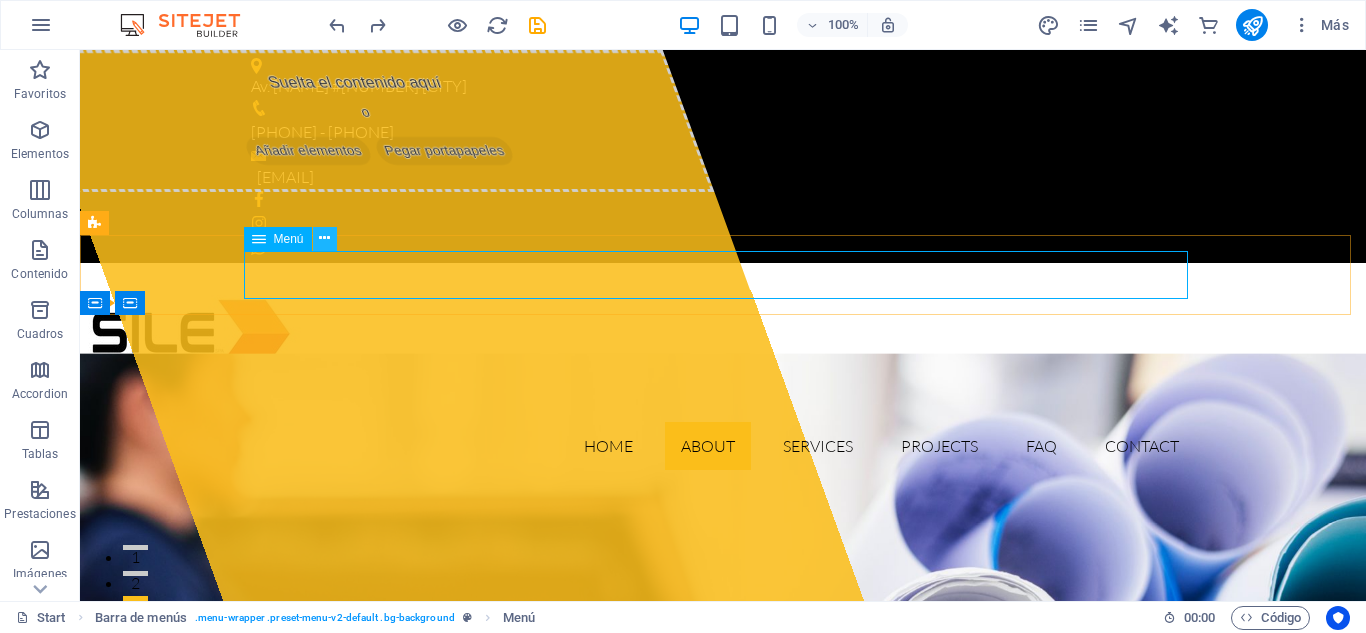 click at bounding box center (324, 238) 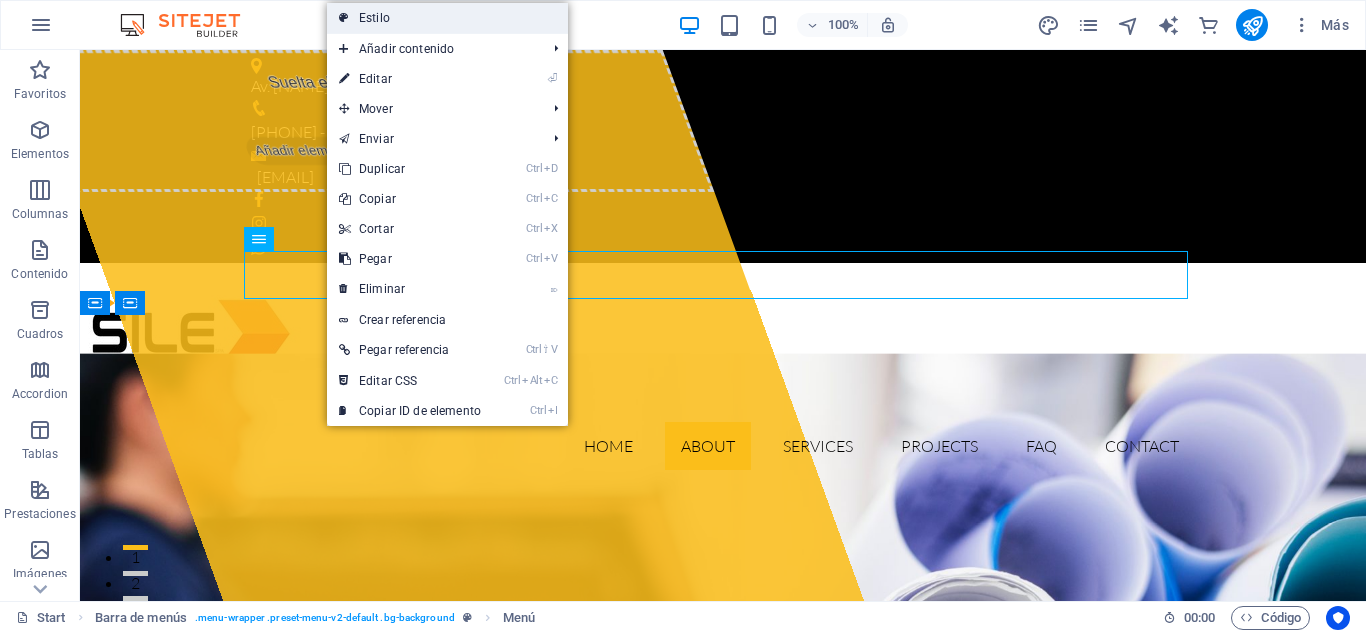 click on "Estilo" at bounding box center (447, 18) 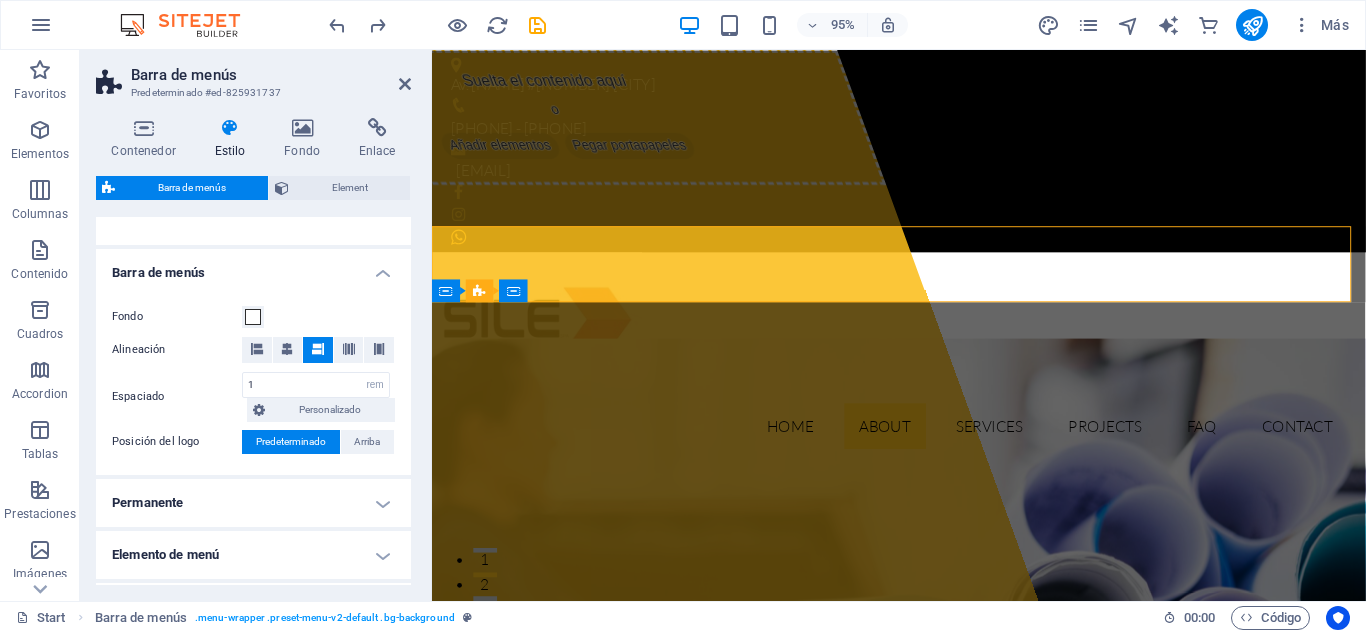 scroll, scrollTop: 309, scrollLeft: 0, axis: vertical 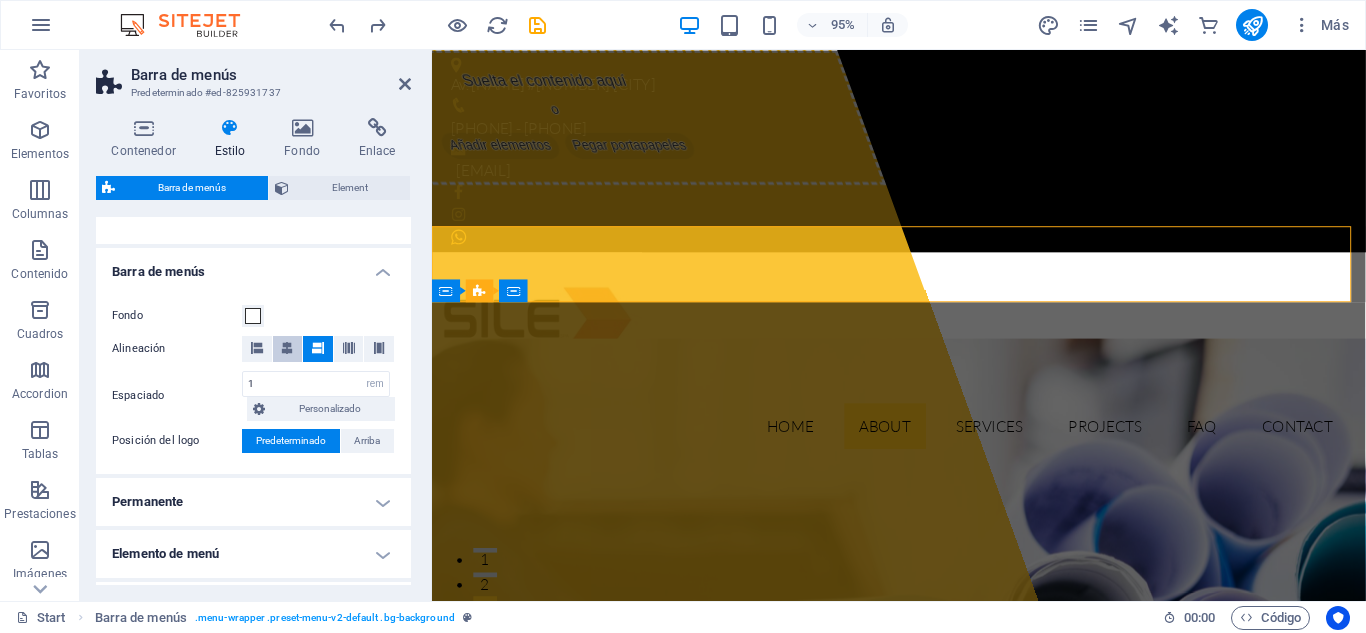 click at bounding box center [287, 348] 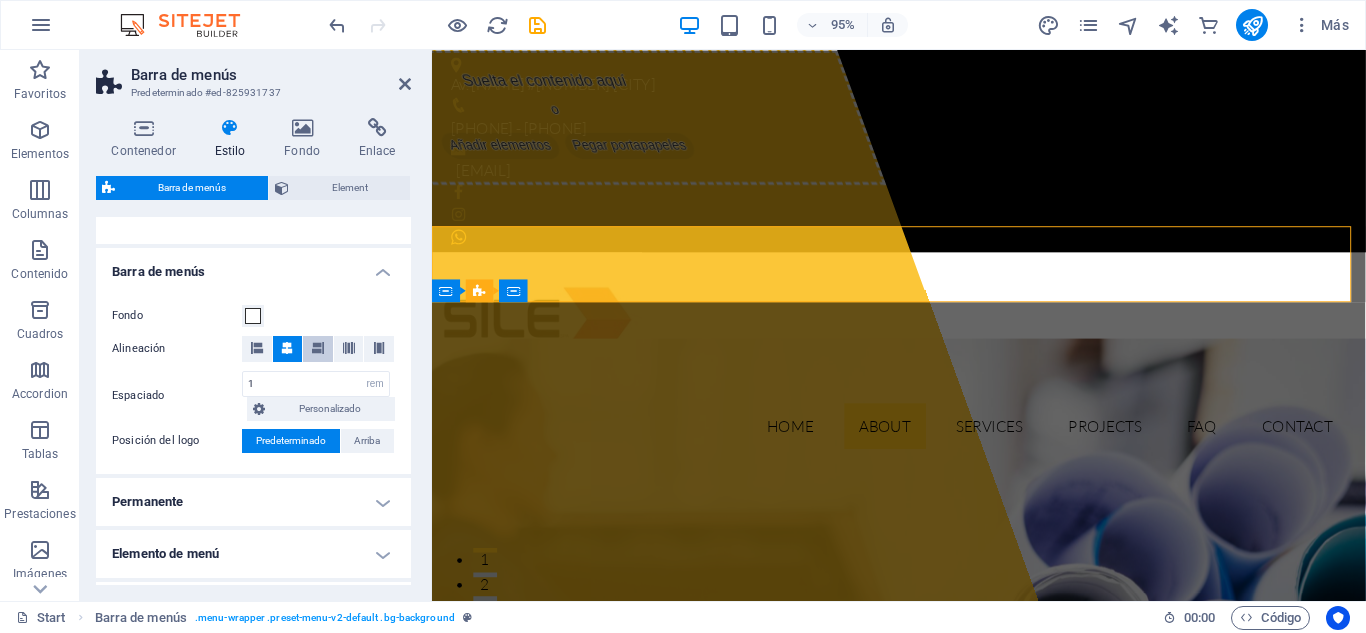click at bounding box center (318, 348) 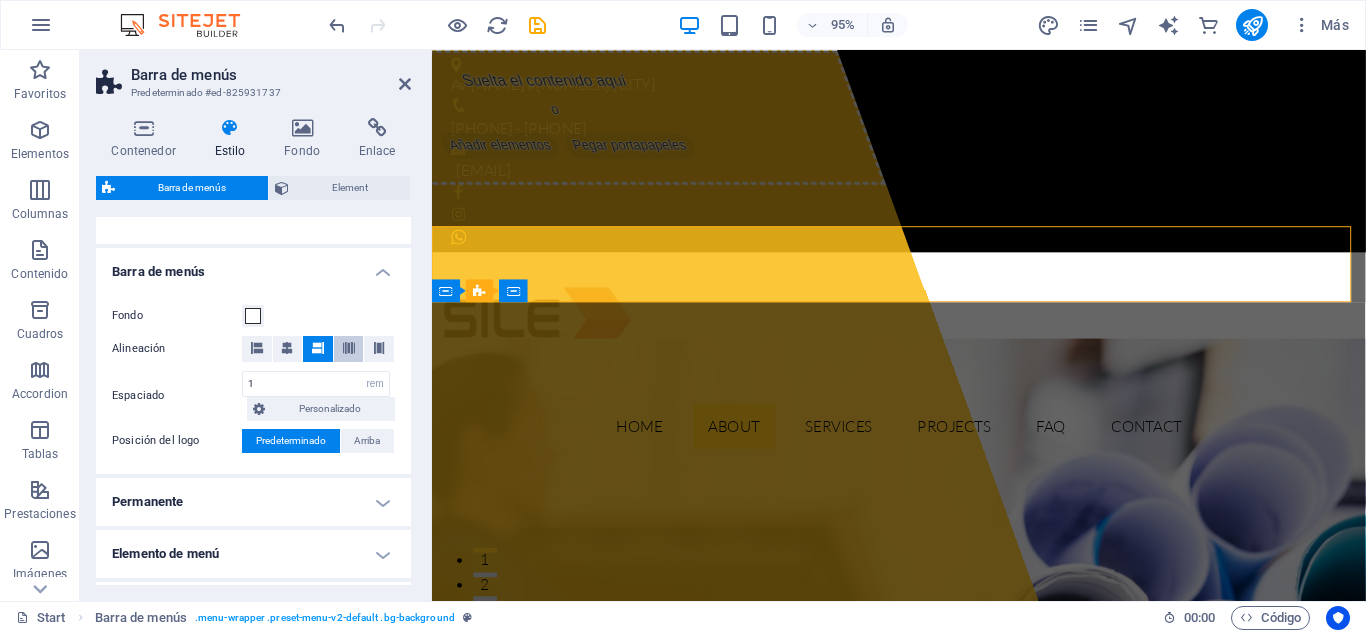 click at bounding box center [349, 348] 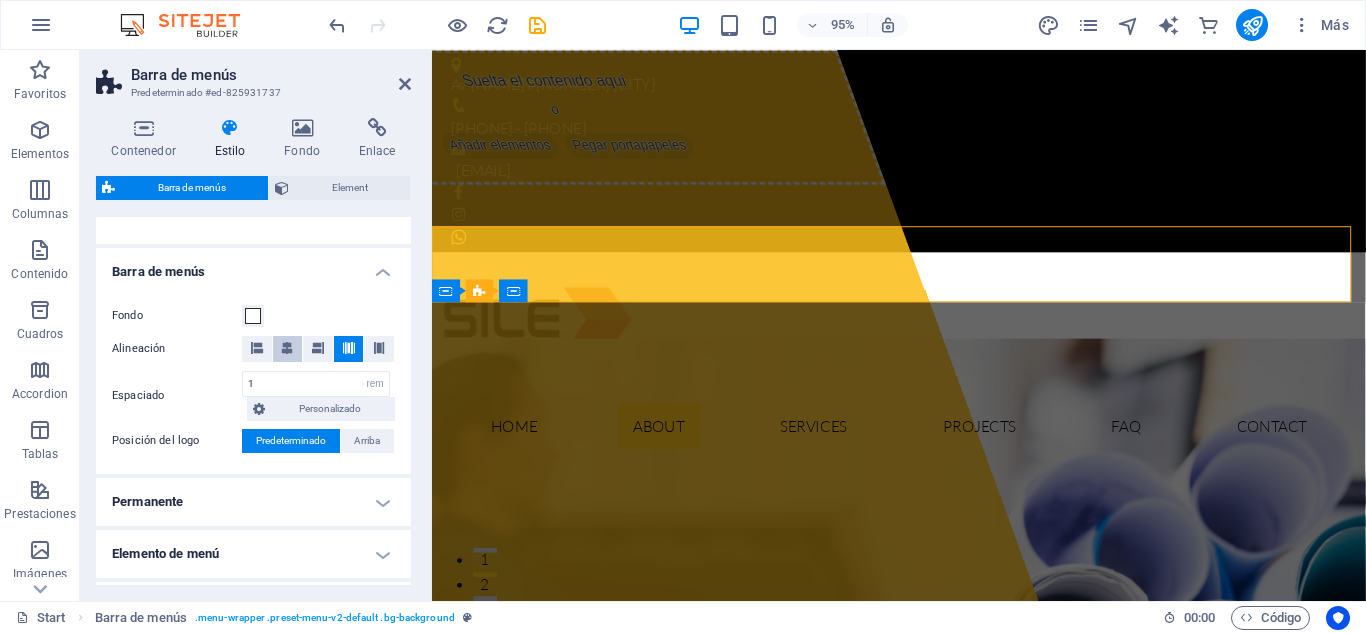 click at bounding box center [287, 348] 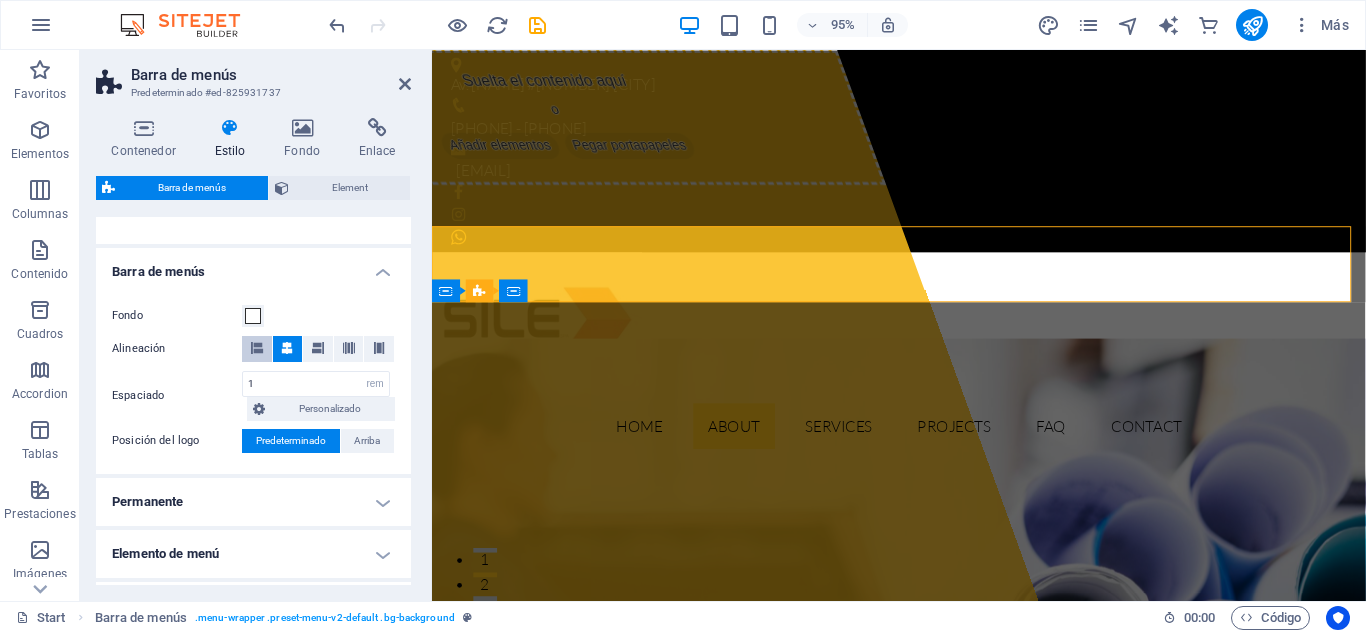 click at bounding box center [257, 348] 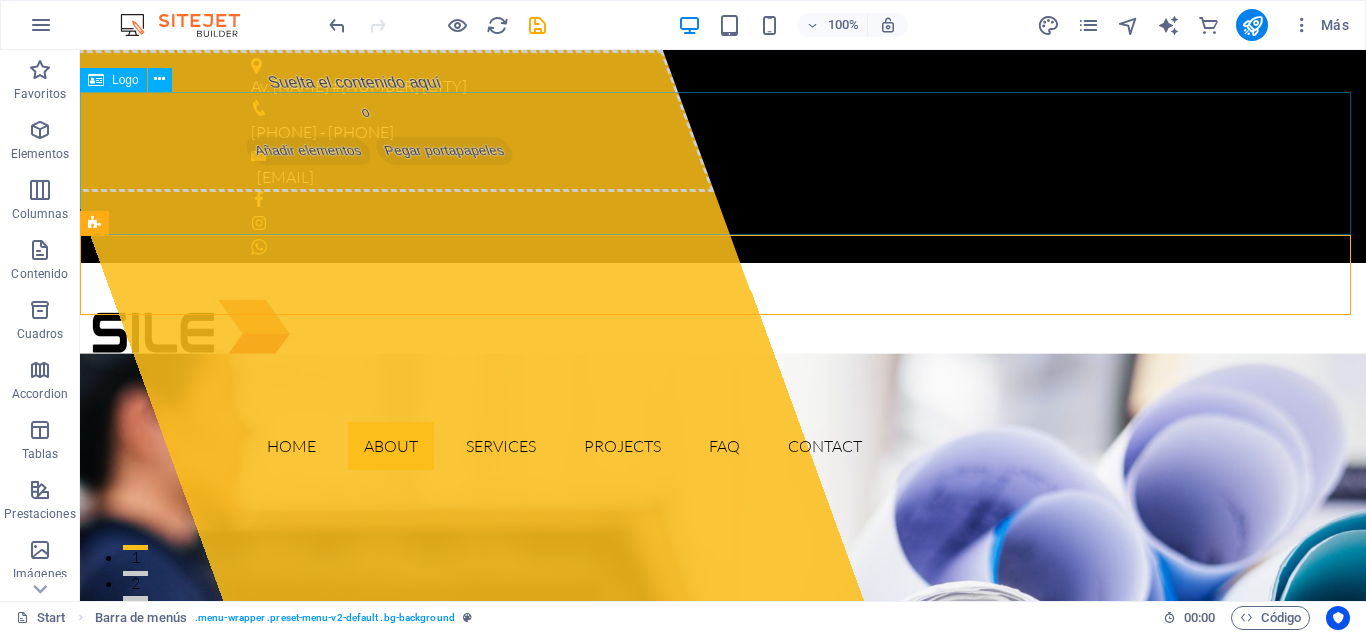 select on "rem" 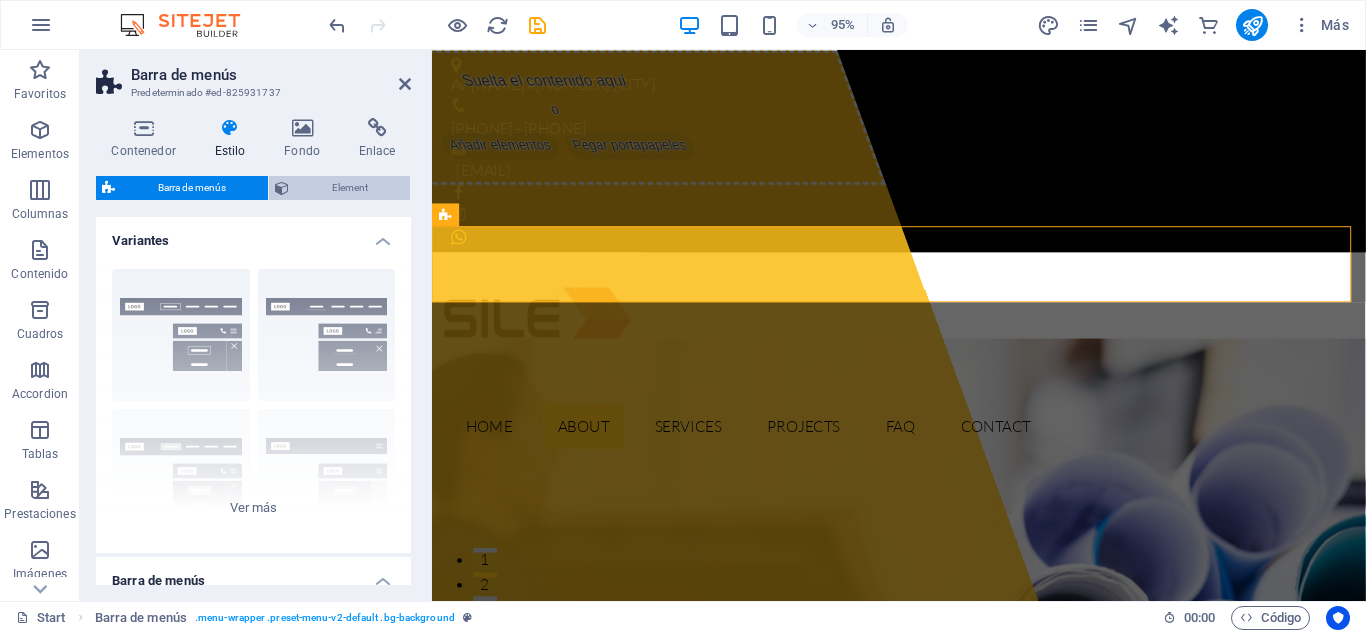 click on "Element" at bounding box center (349, 188) 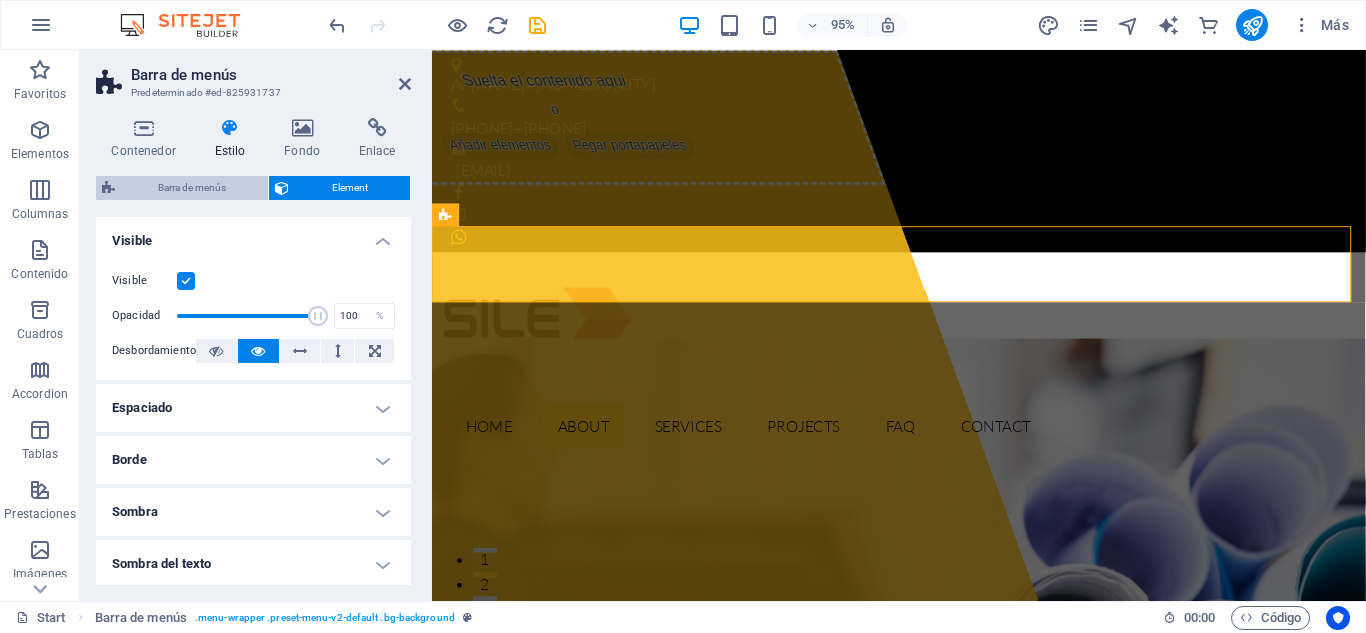 click on "Barra de menús" at bounding box center [191, 188] 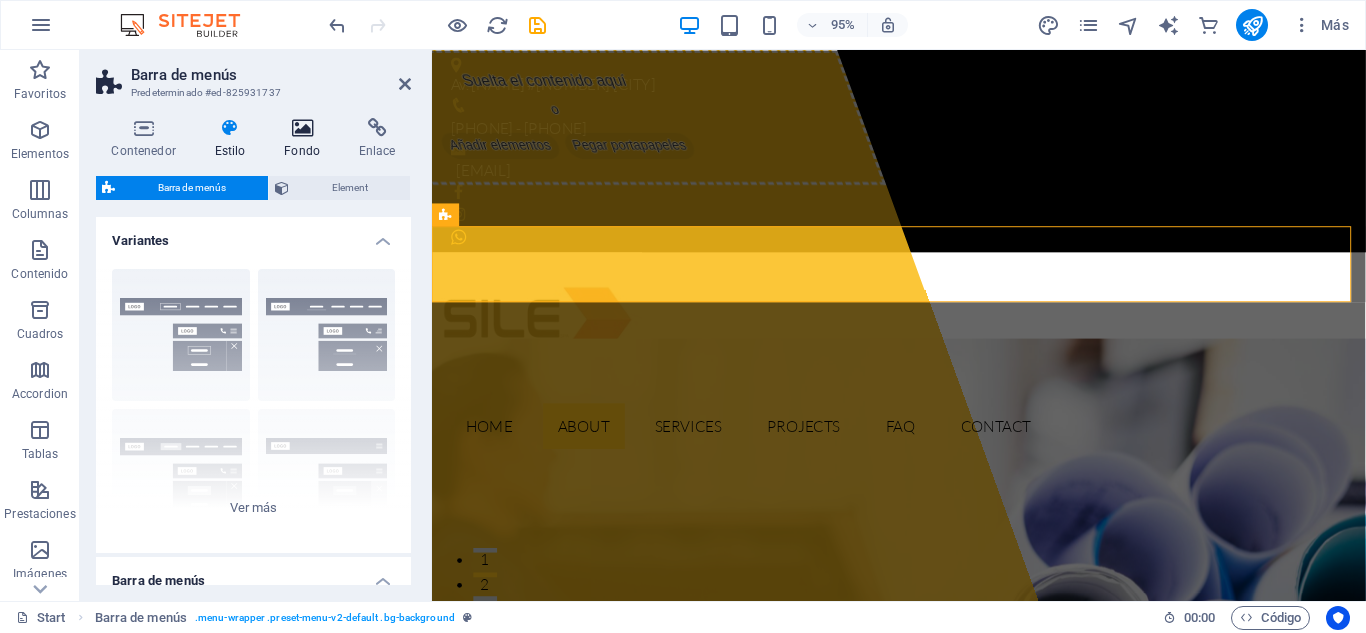 click at bounding box center [302, 128] 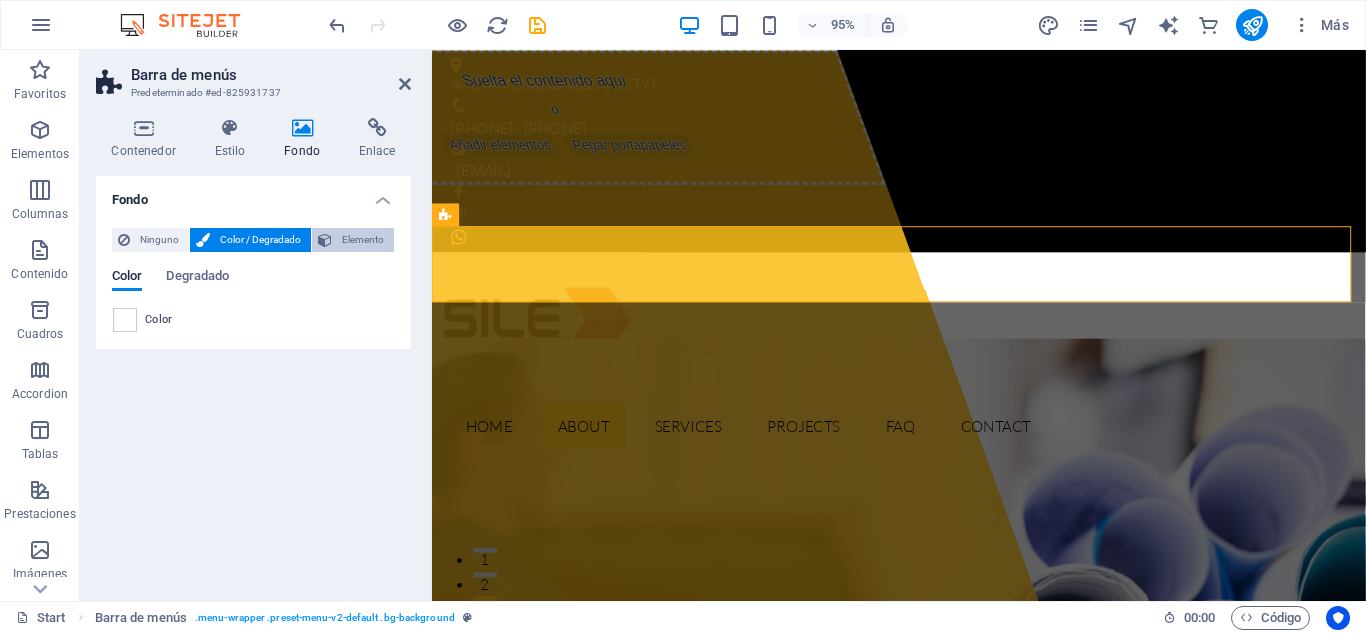 click on "Elemento" at bounding box center (363, 240) 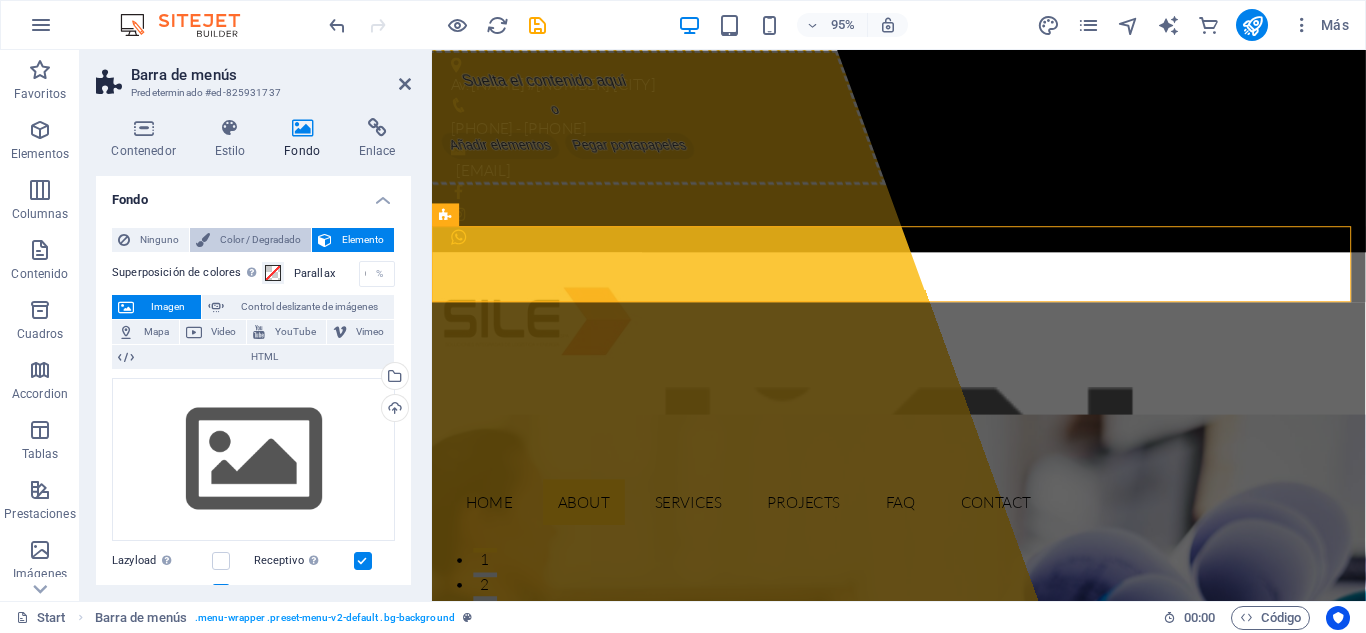 click on "Color / Degradado" at bounding box center [260, 240] 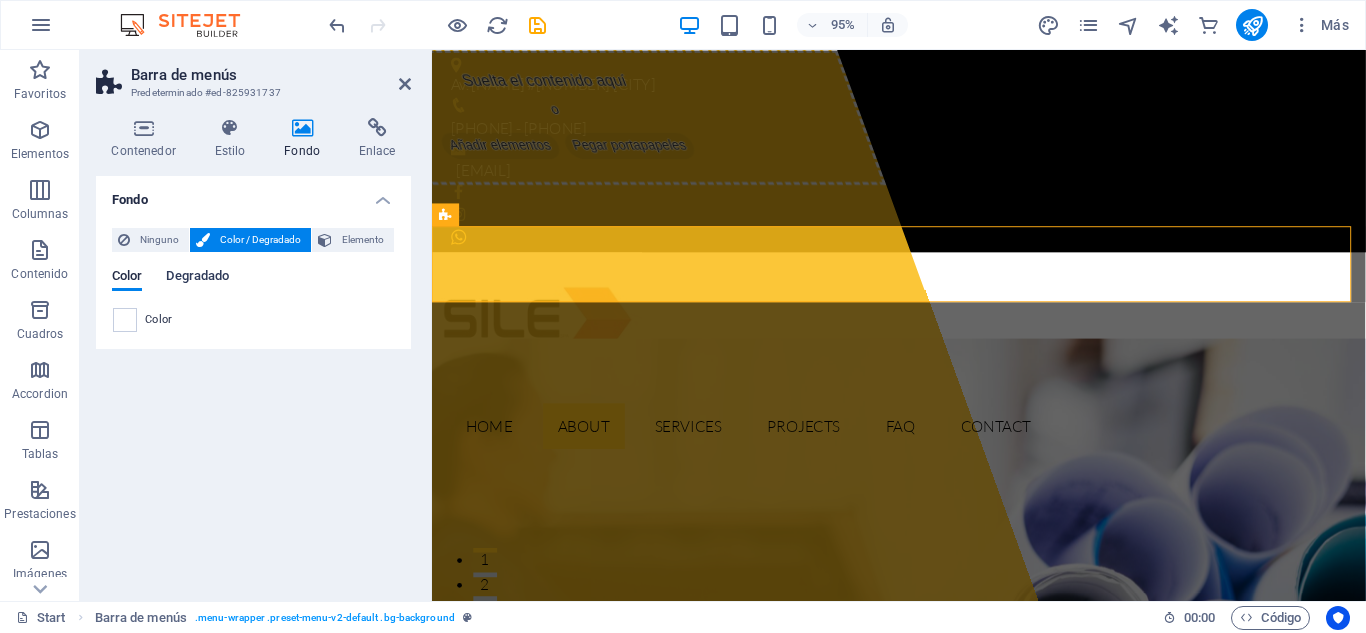click on "Degradado" at bounding box center [197, 278] 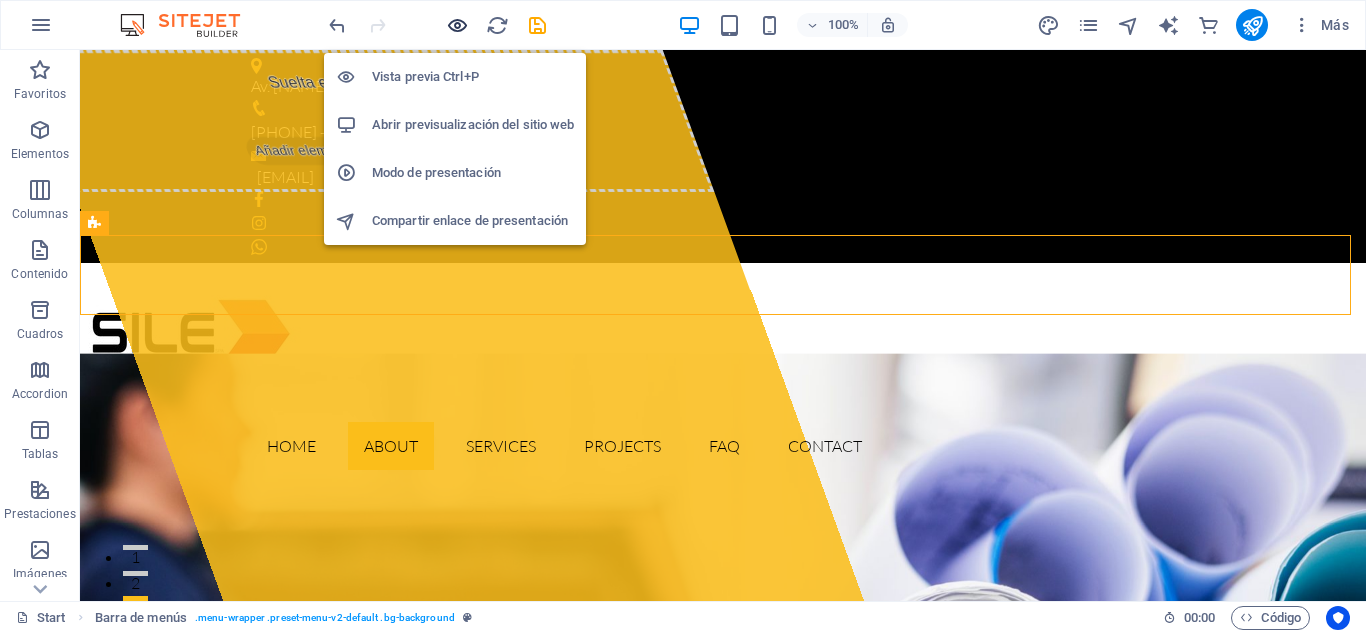 click at bounding box center (457, 25) 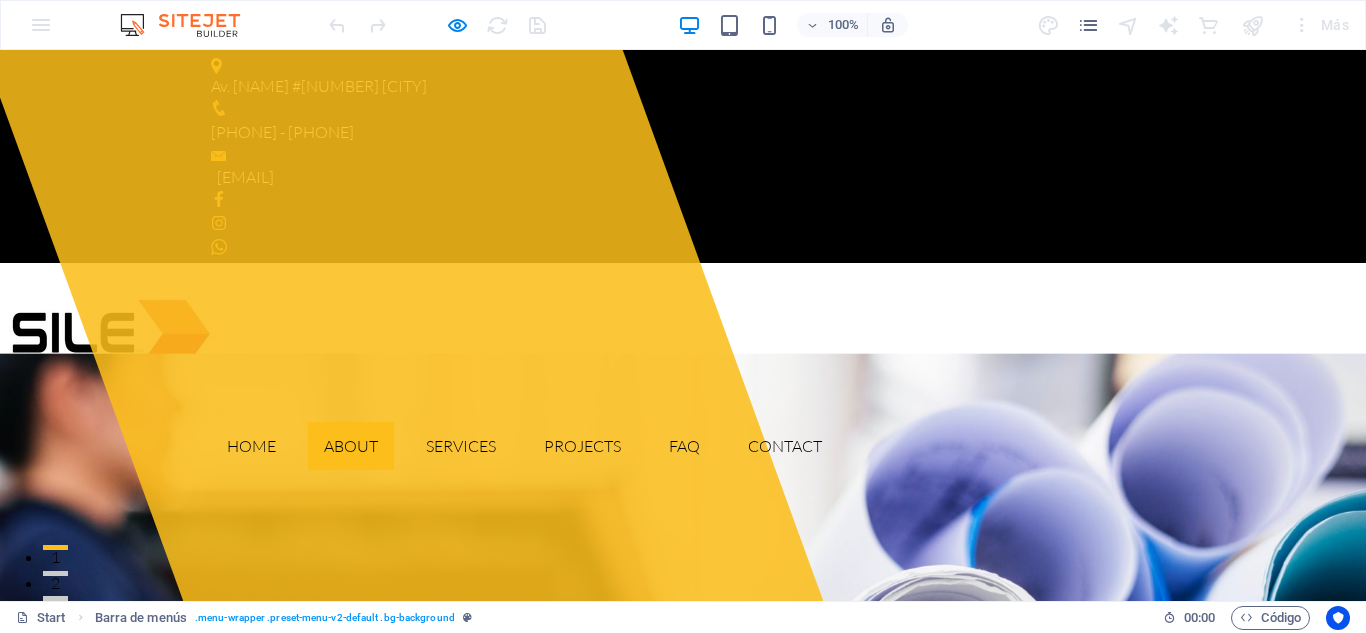 click at bounding box center (110, 334) 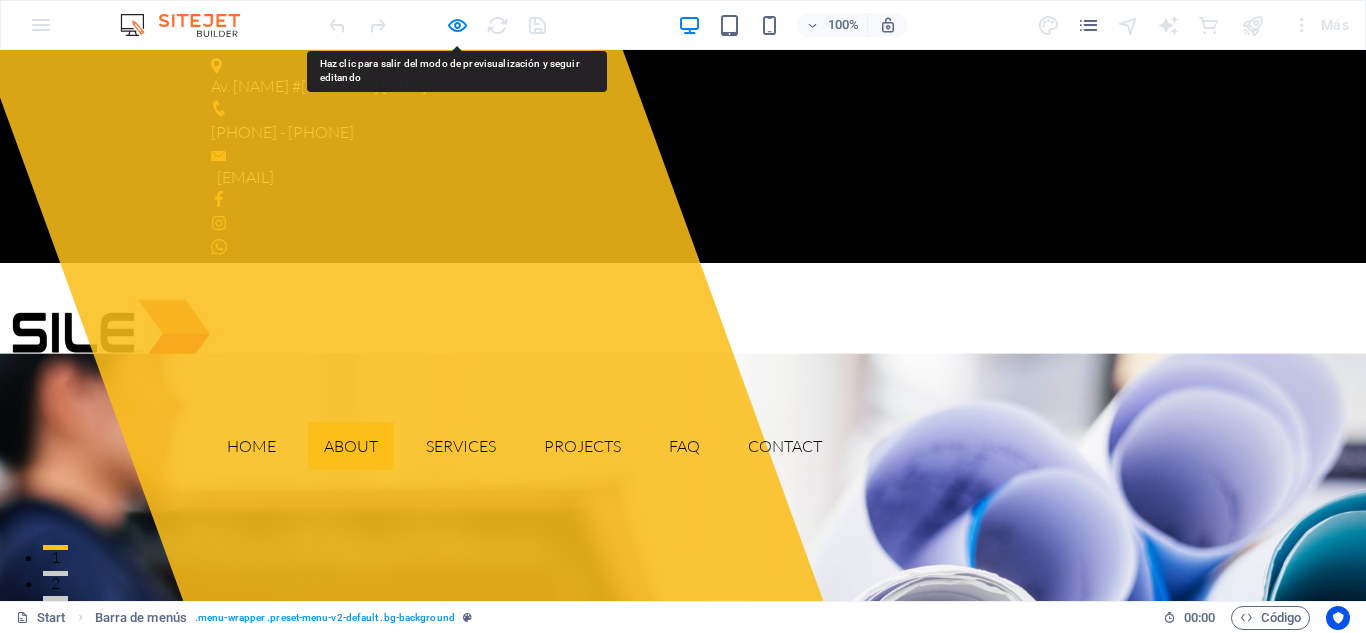 click at bounding box center [110, 334] 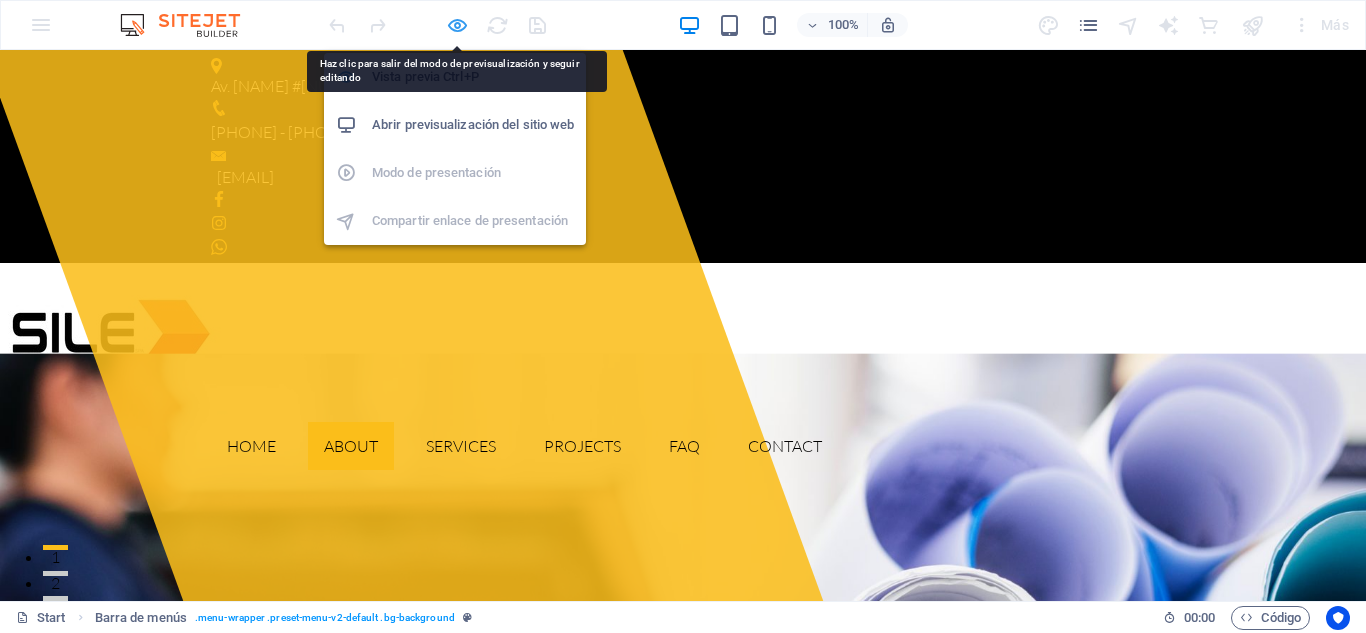 click at bounding box center (457, 25) 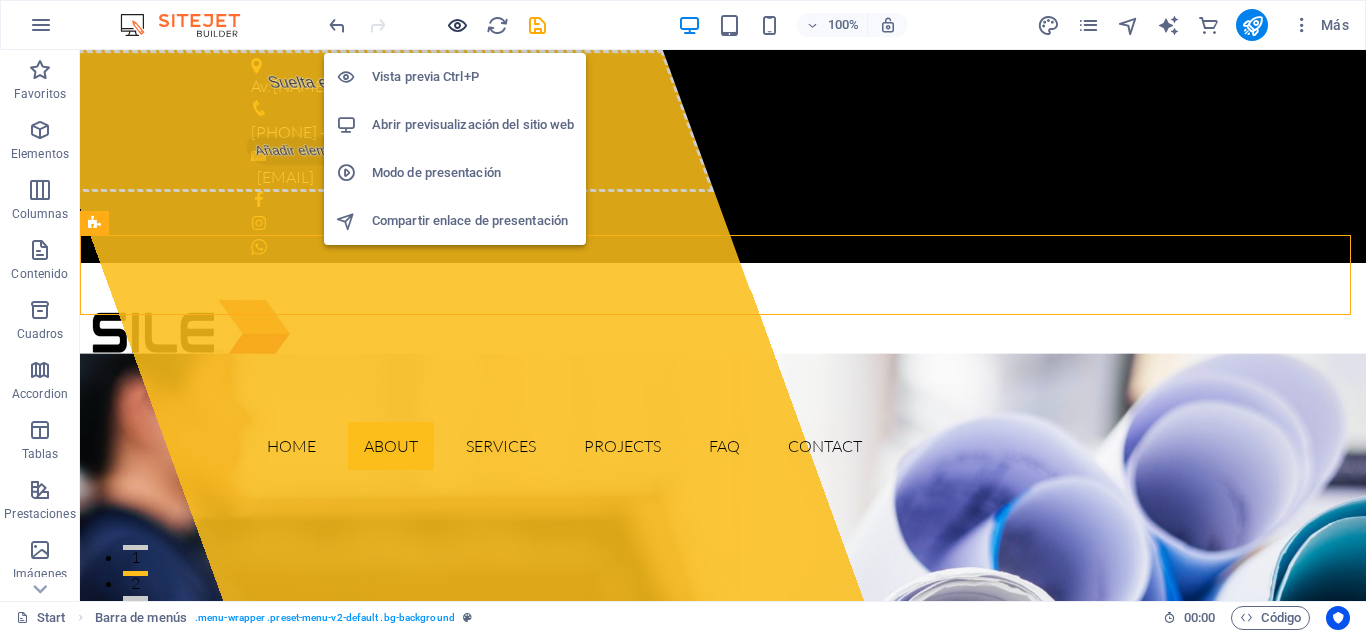 click at bounding box center [457, 25] 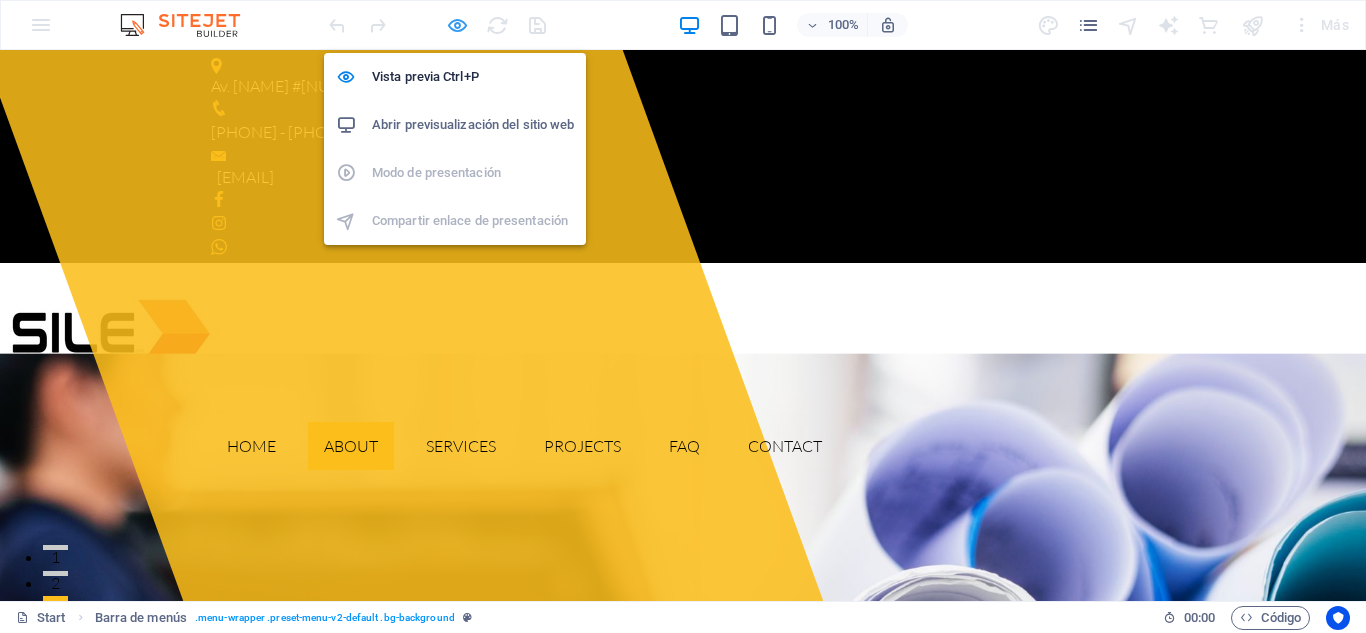 click at bounding box center [457, 25] 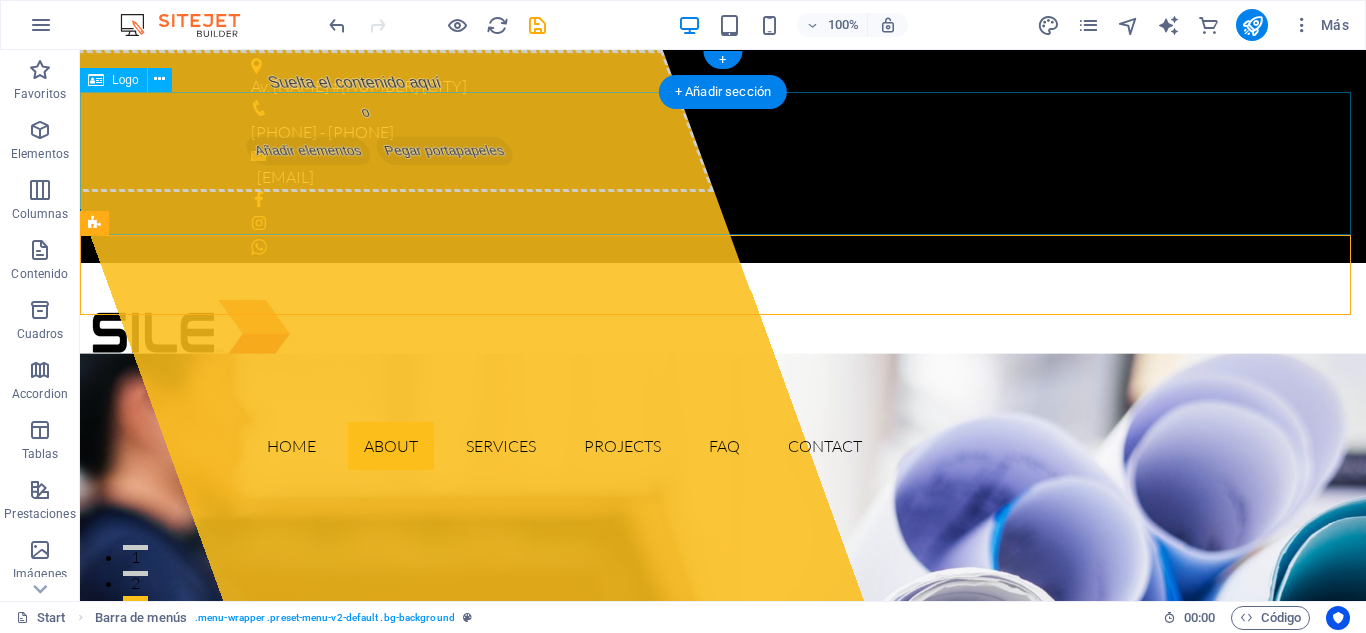 click at bounding box center [723, 334] 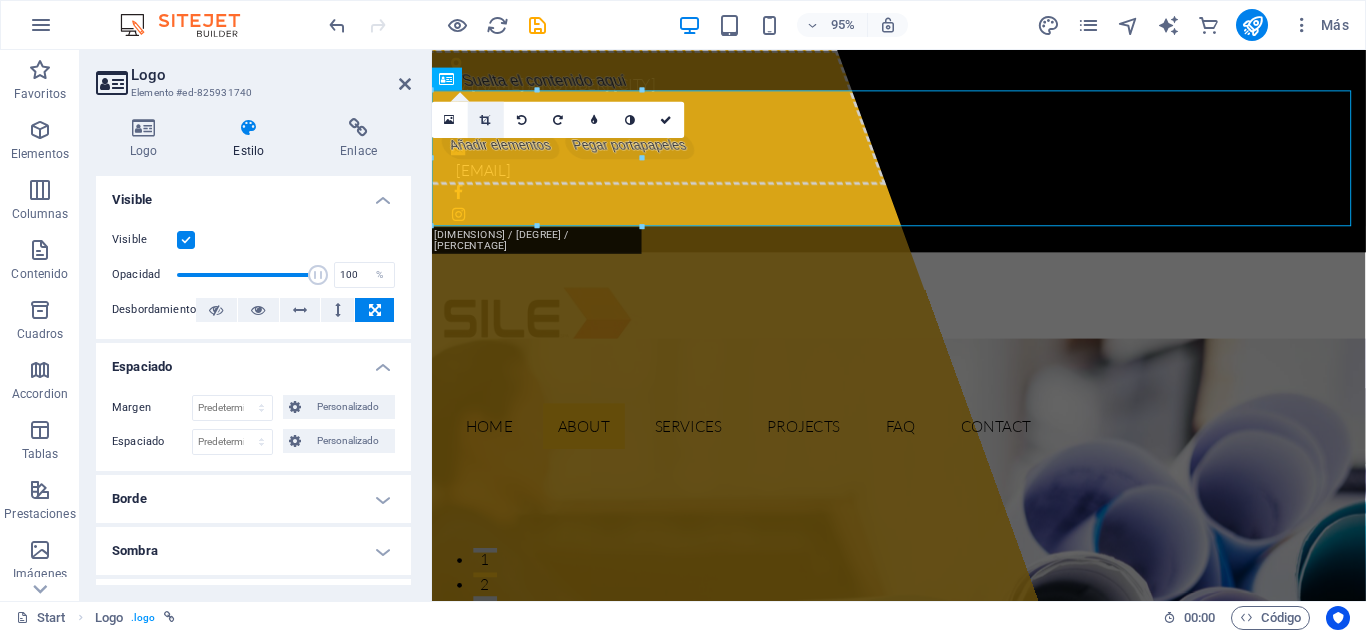 click at bounding box center (486, 118) 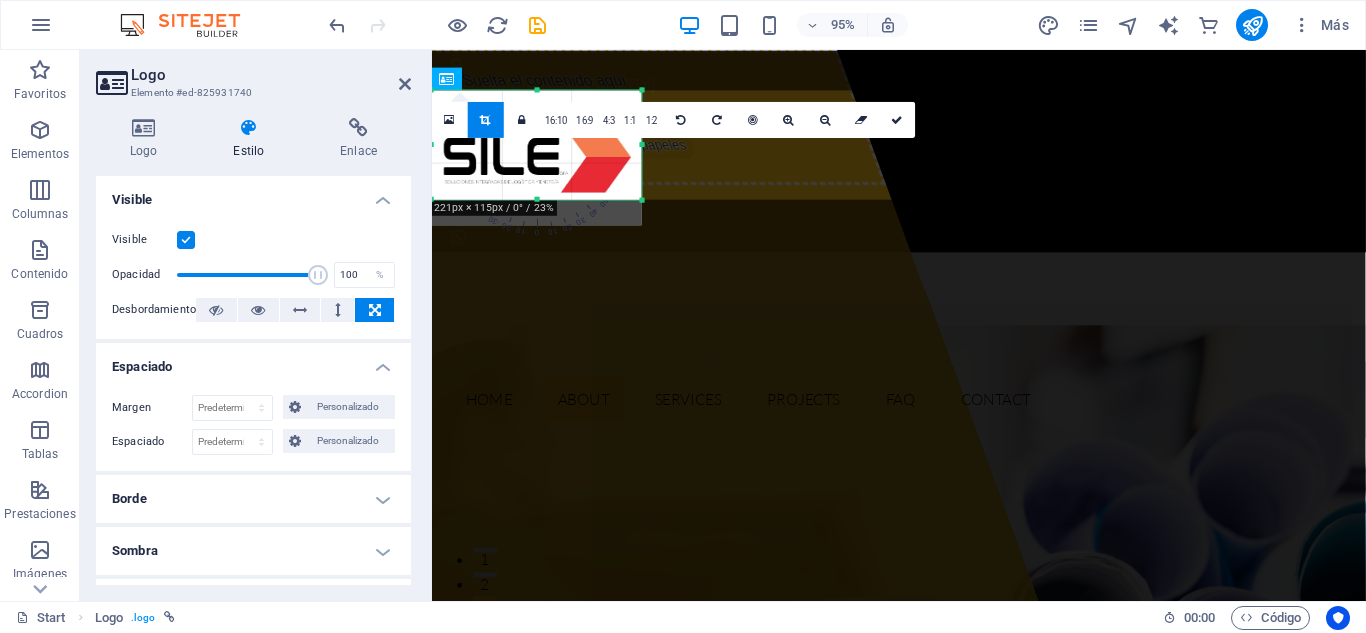 drag, startPoint x: 536, startPoint y: 225, endPoint x: 539, endPoint y: 197, distance: 28.160255 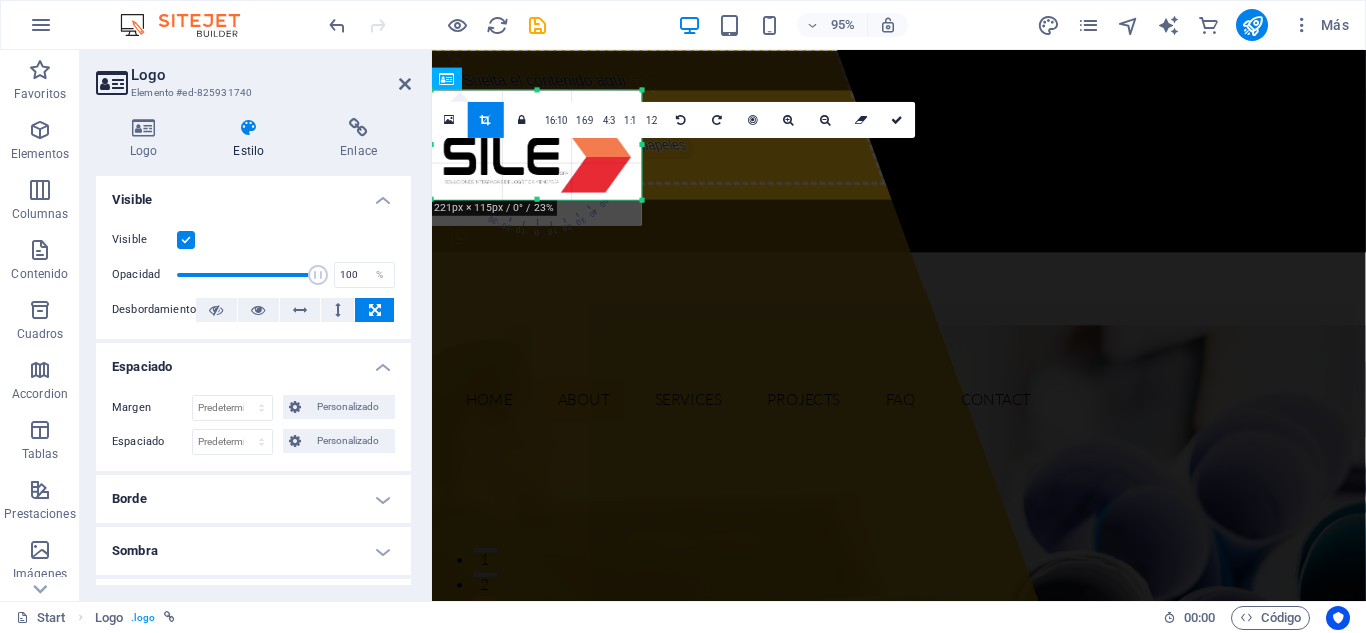 click at bounding box center (537, 199) 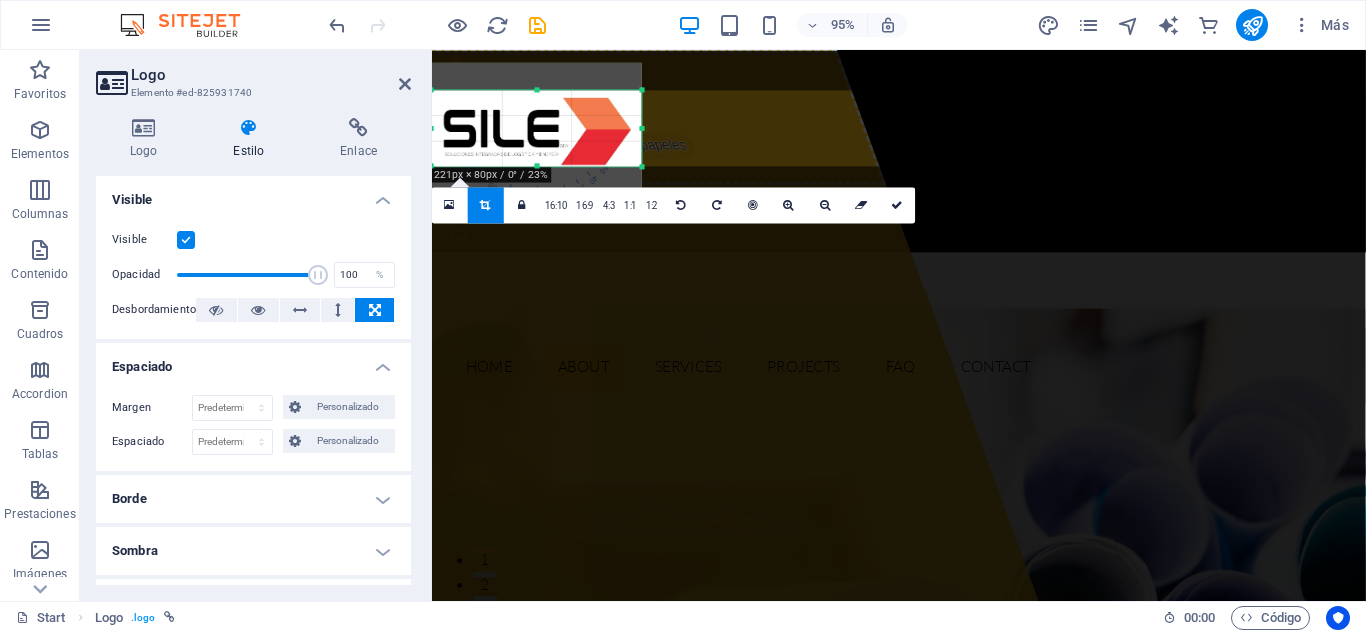 drag, startPoint x: 534, startPoint y: 92, endPoint x: 534, endPoint y: 121, distance: 29 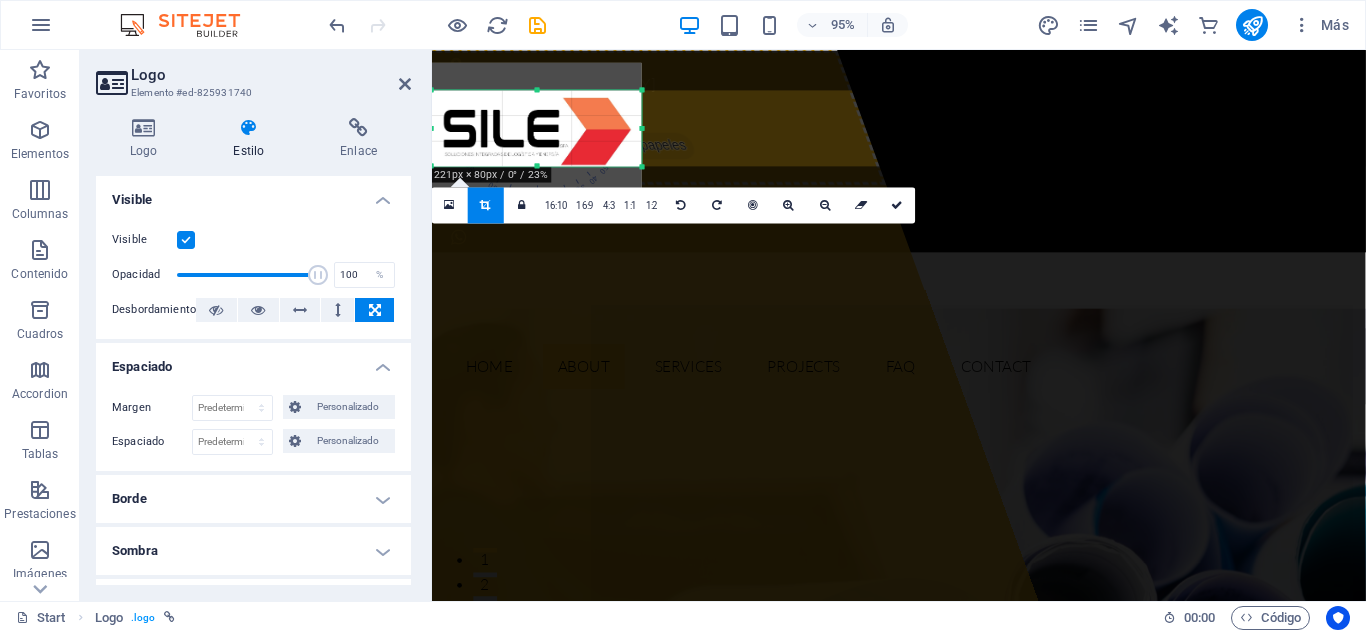 click on "[DIMENSIONS] / [DEGREE] / [PERCENTAGE] 16:10 16:9 4:3 1:1 1:2 0" at bounding box center (537, 128) 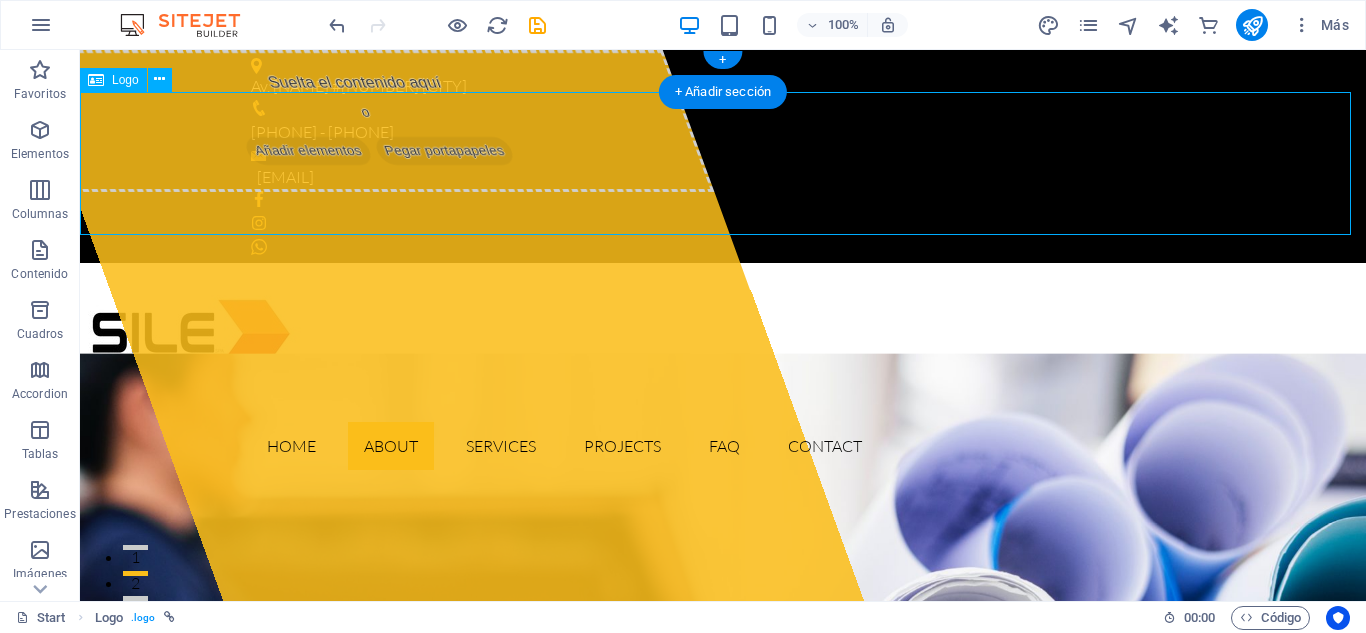 select on "px" 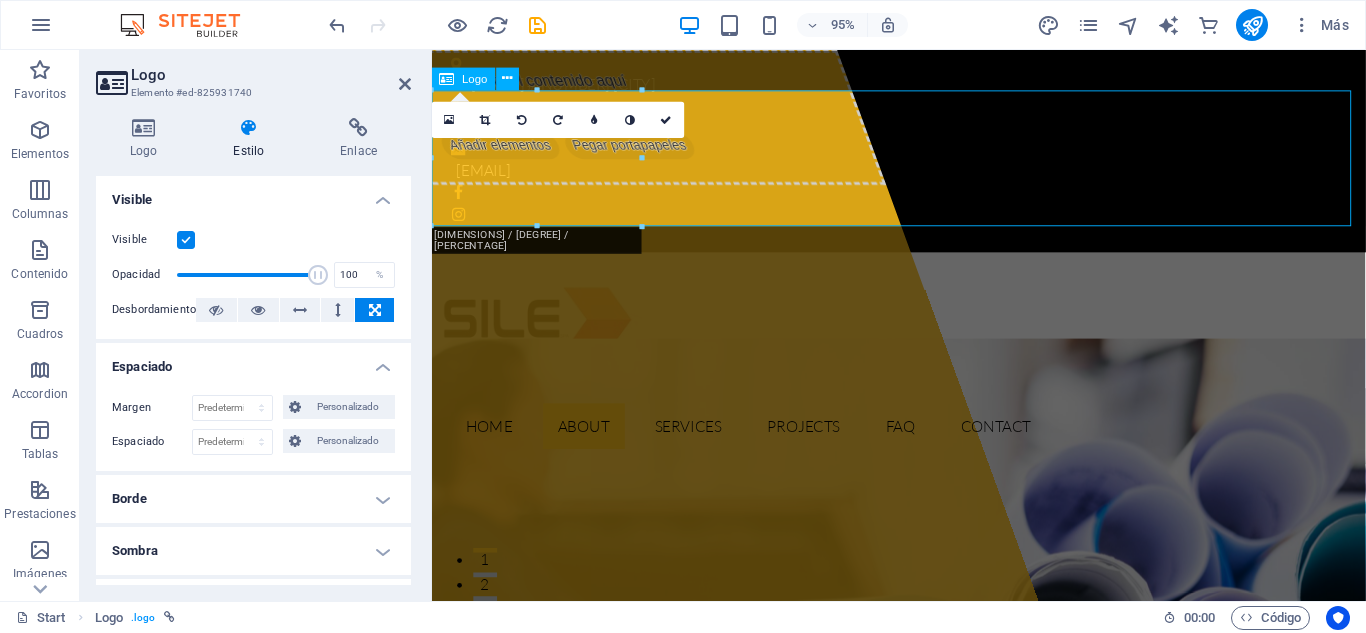 click at bounding box center [923, 334] 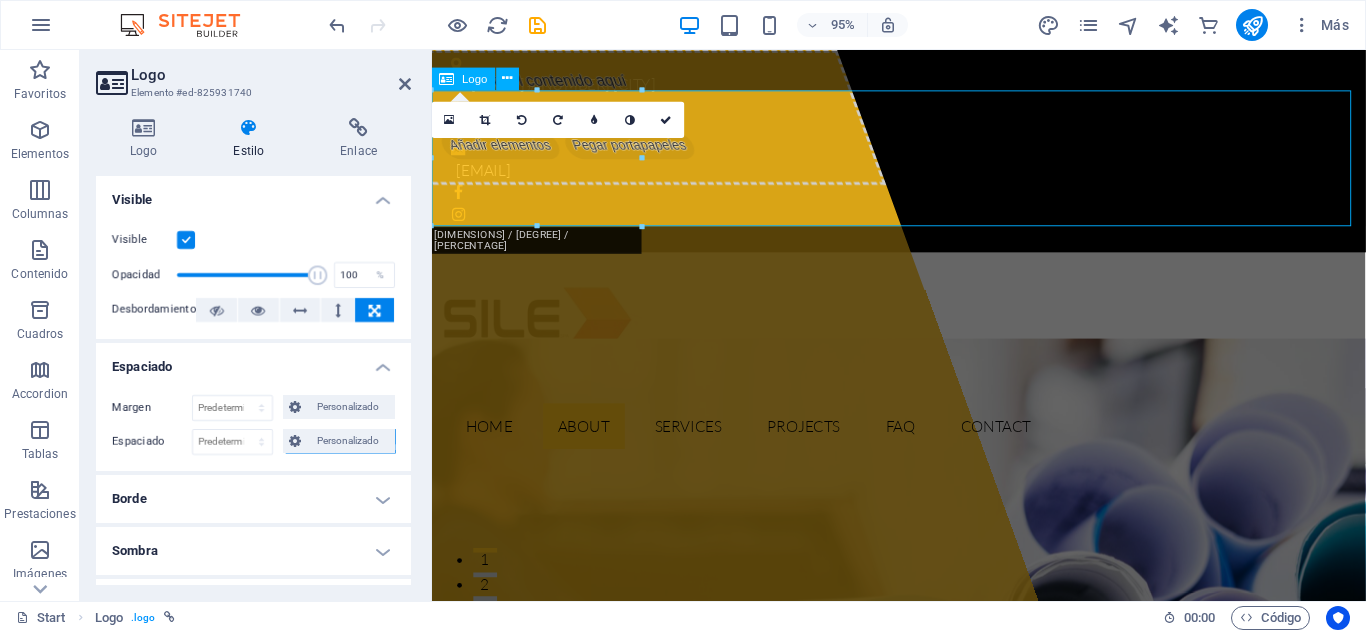 click at bounding box center [923, 334] 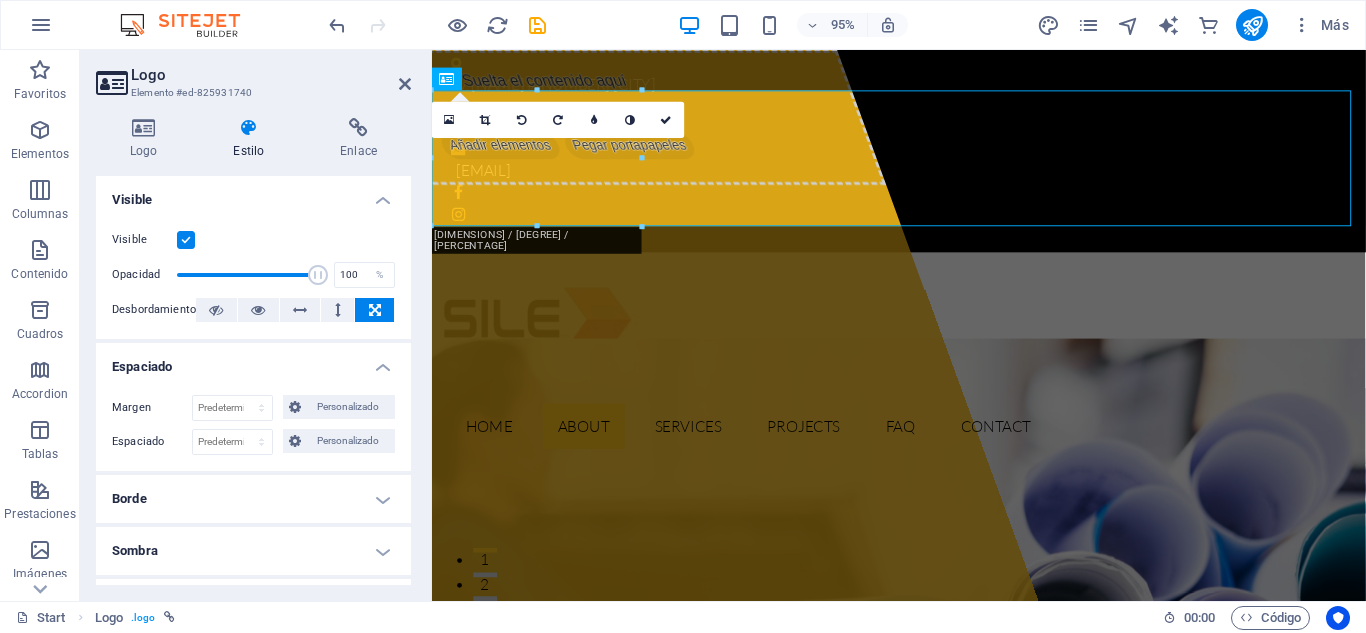 click at bounding box center [248, 128] 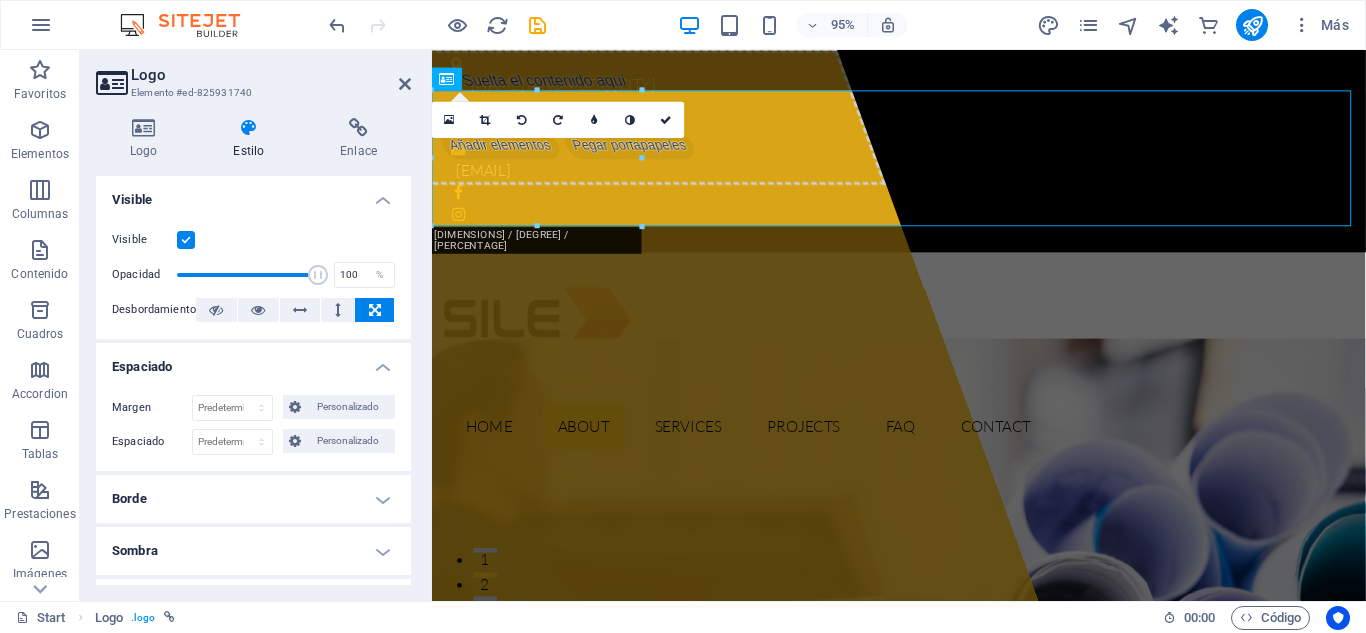 click on "Logo" at bounding box center [271, 75] 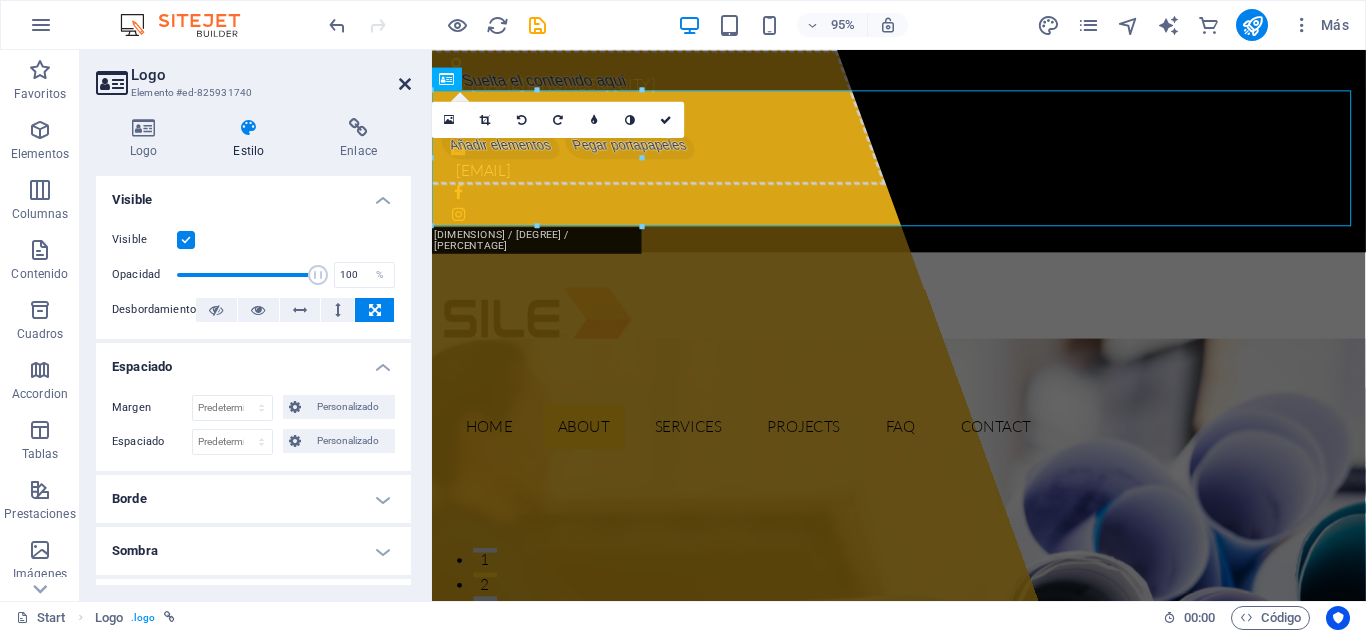 click at bounding box center [405, 84] 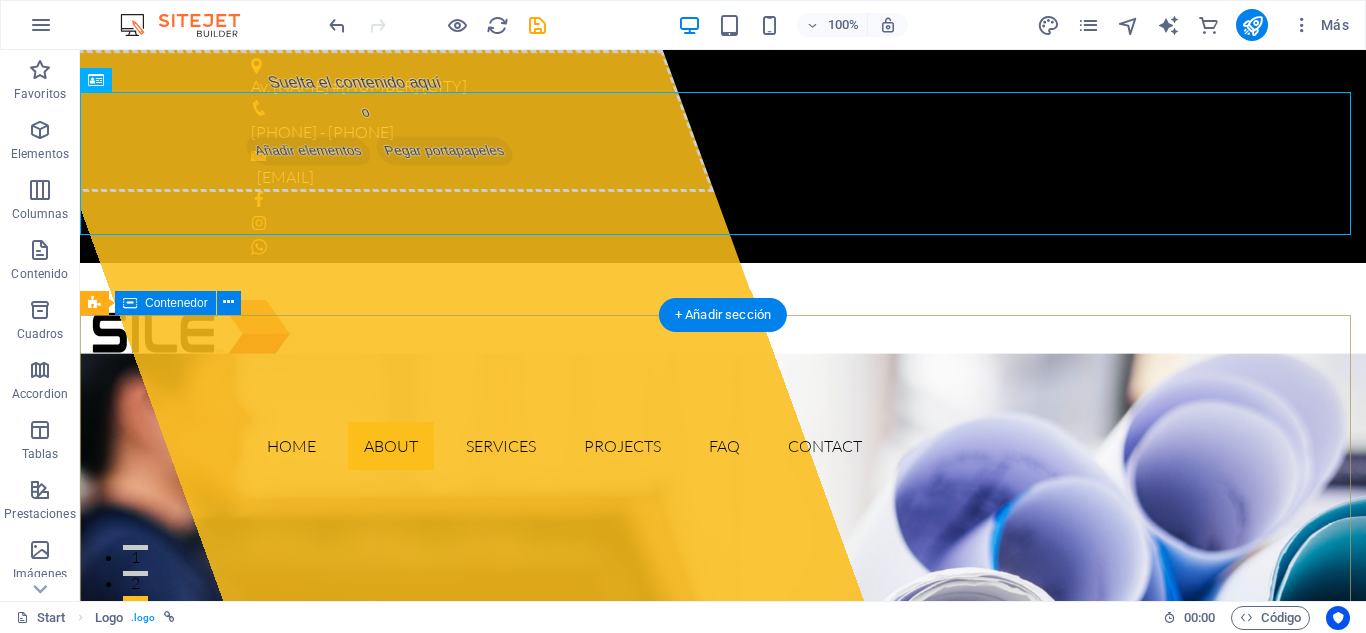 click on "Suelta el contenido aquí o  Añadir elementos  Pegar portapapeles Lorem ipsum dolor sit amet, consectetur adipisicing elit. Natus, dolores, at, nisi eligendi repellat voluptatem minima officia veritatis quasi animi porro laudantium dicta dolor voluptate non maiores ipsum reprehenderit odio fugiat reicid. Learn more View Services" at bounding box center [723, 1155] 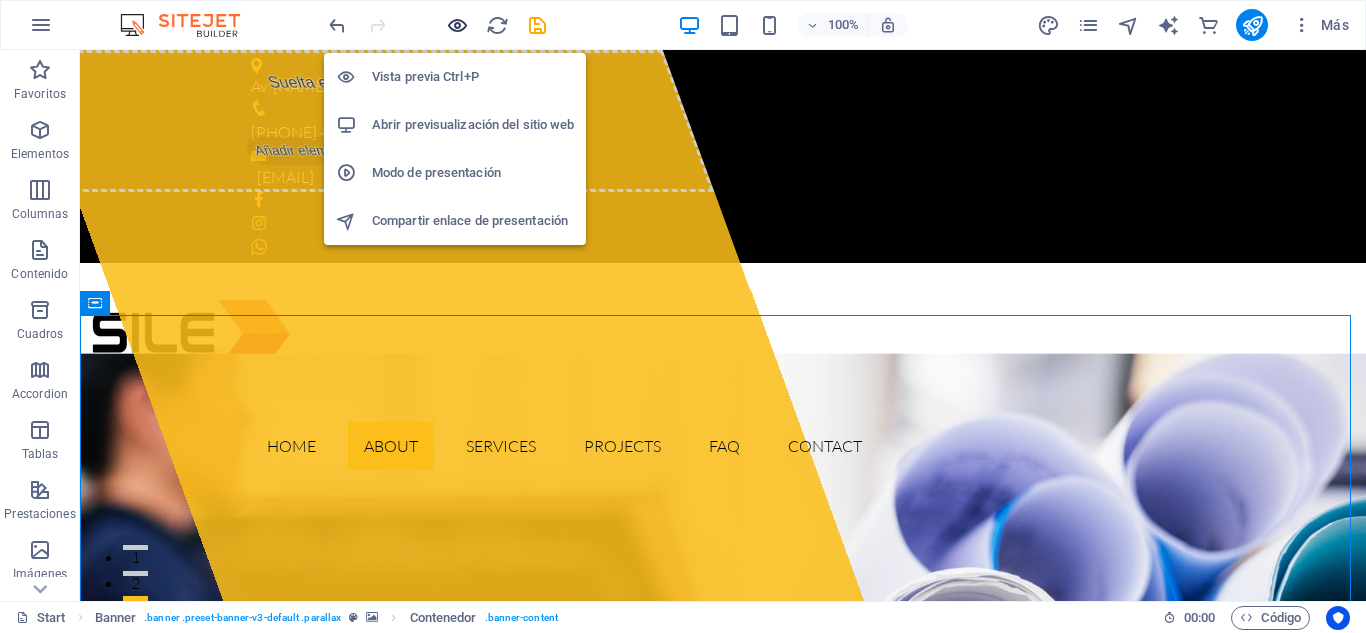 click at bounding box center (457, 25) 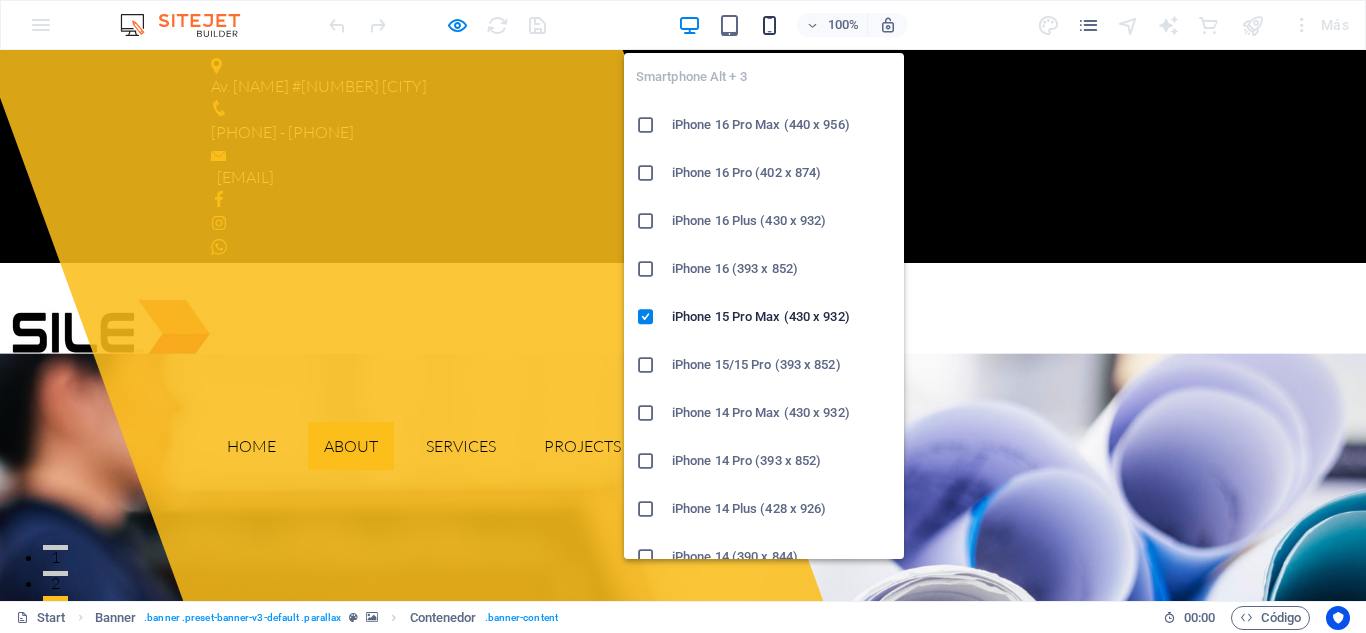 click at bounding box center [769, 25] 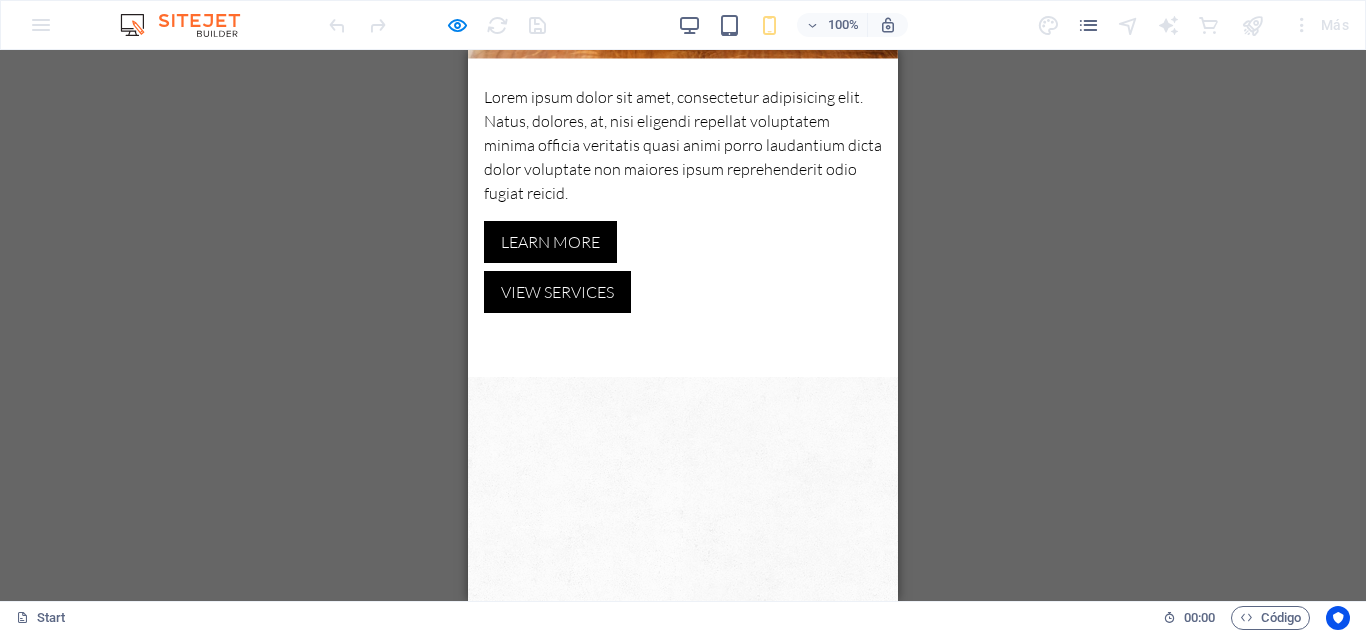 scroll, scrollTop: 0, scrollLeft: 0, axis: both 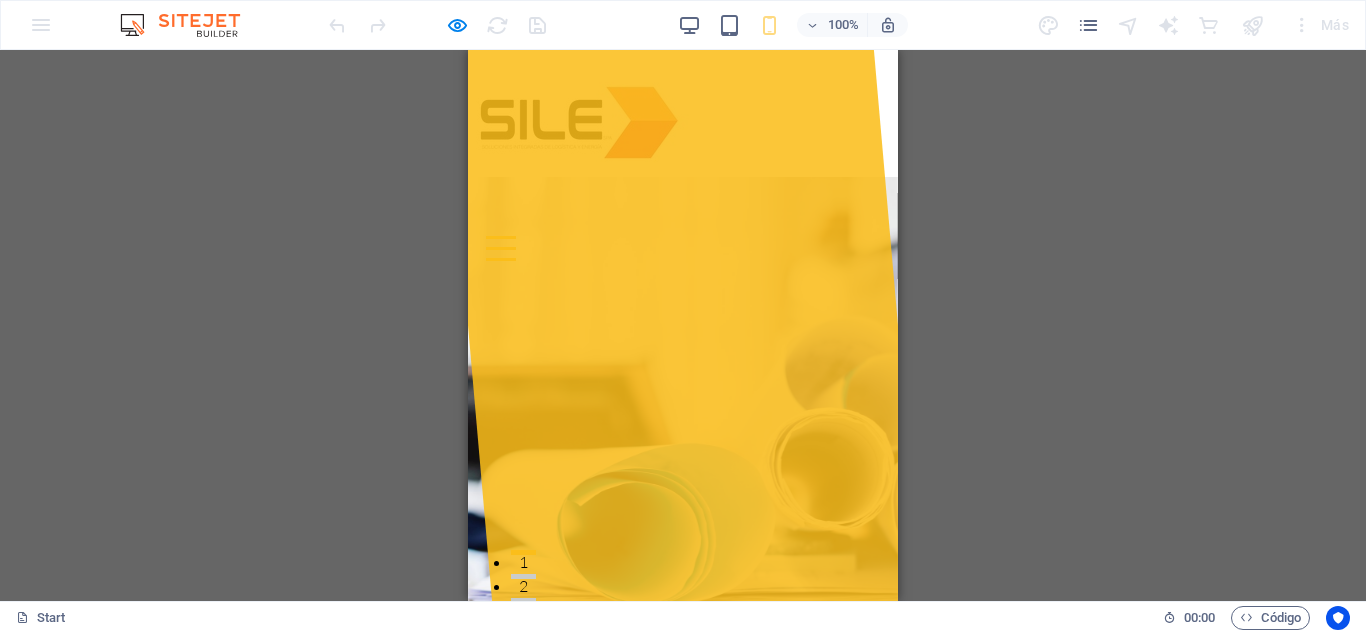 click at bounding box center (501, 248) 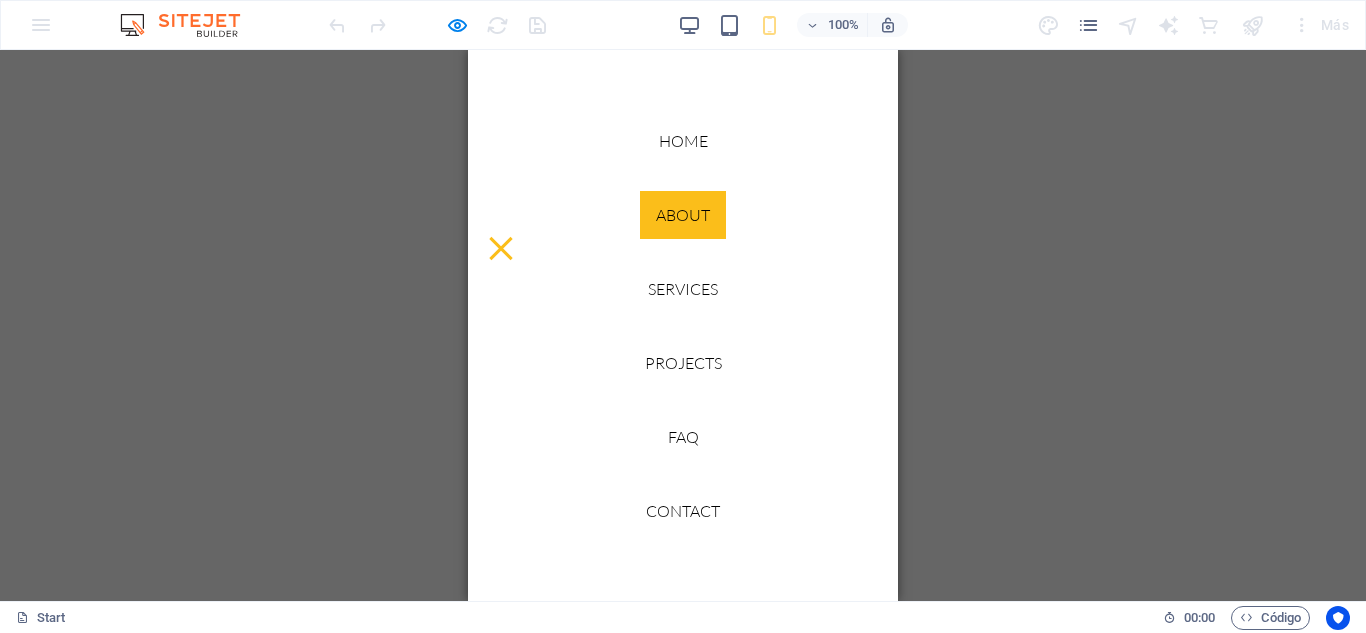click at bounding box center (501, 248) 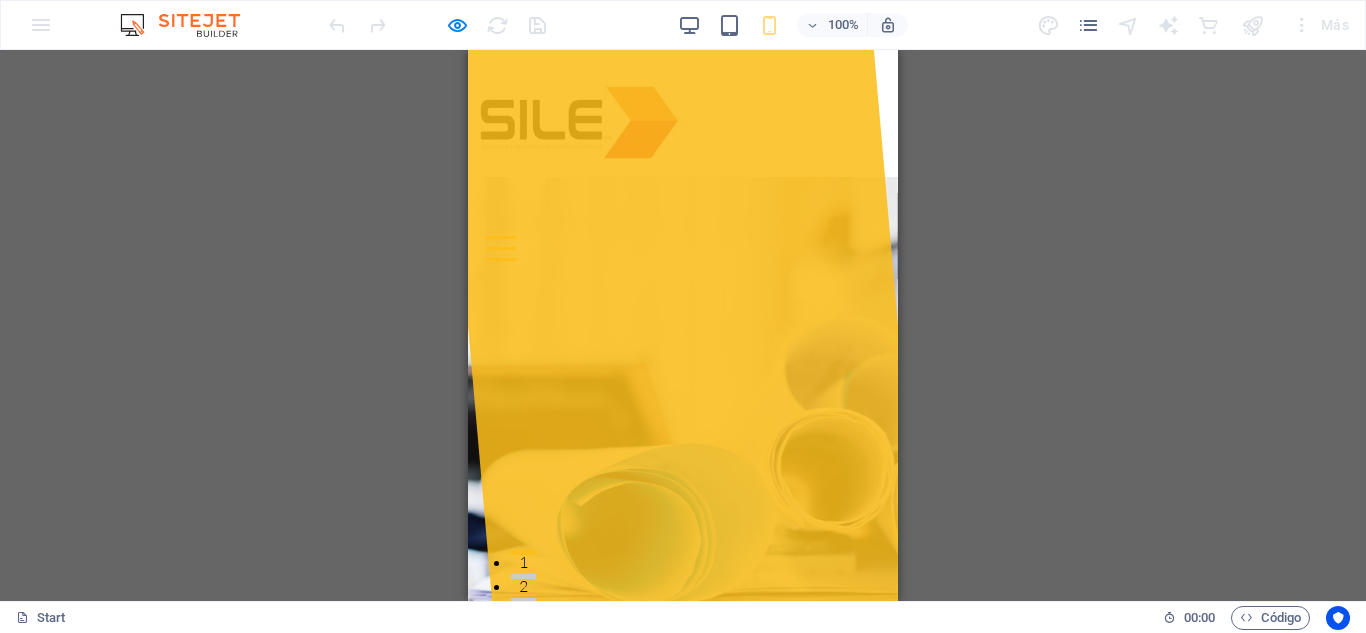 click 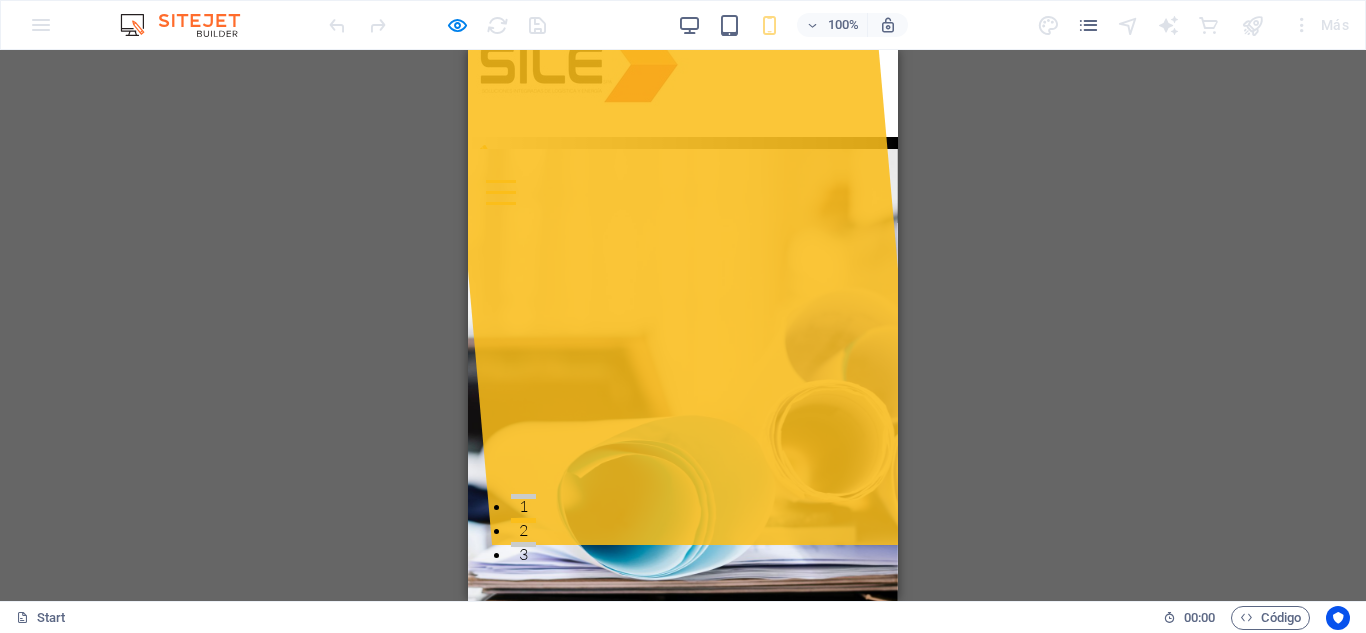scroll, scrollTop: 0, scrollLeft: 0, axis: both 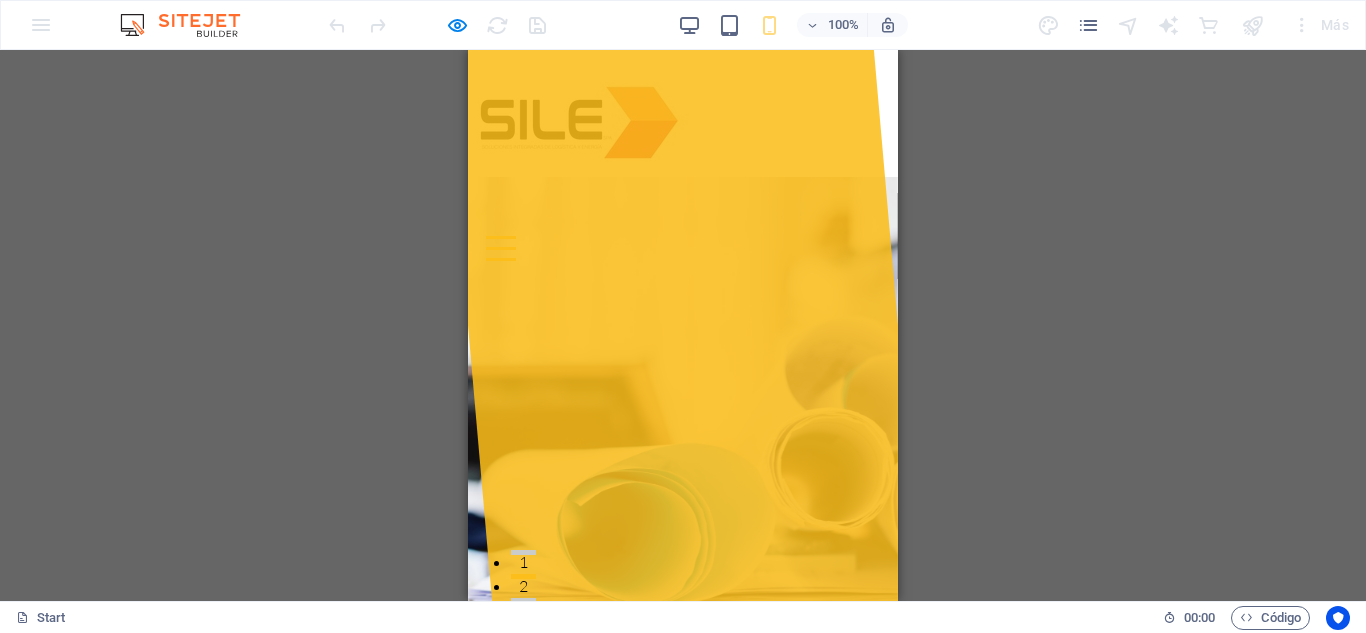 click on "100%" at bounding box center [792, 25] 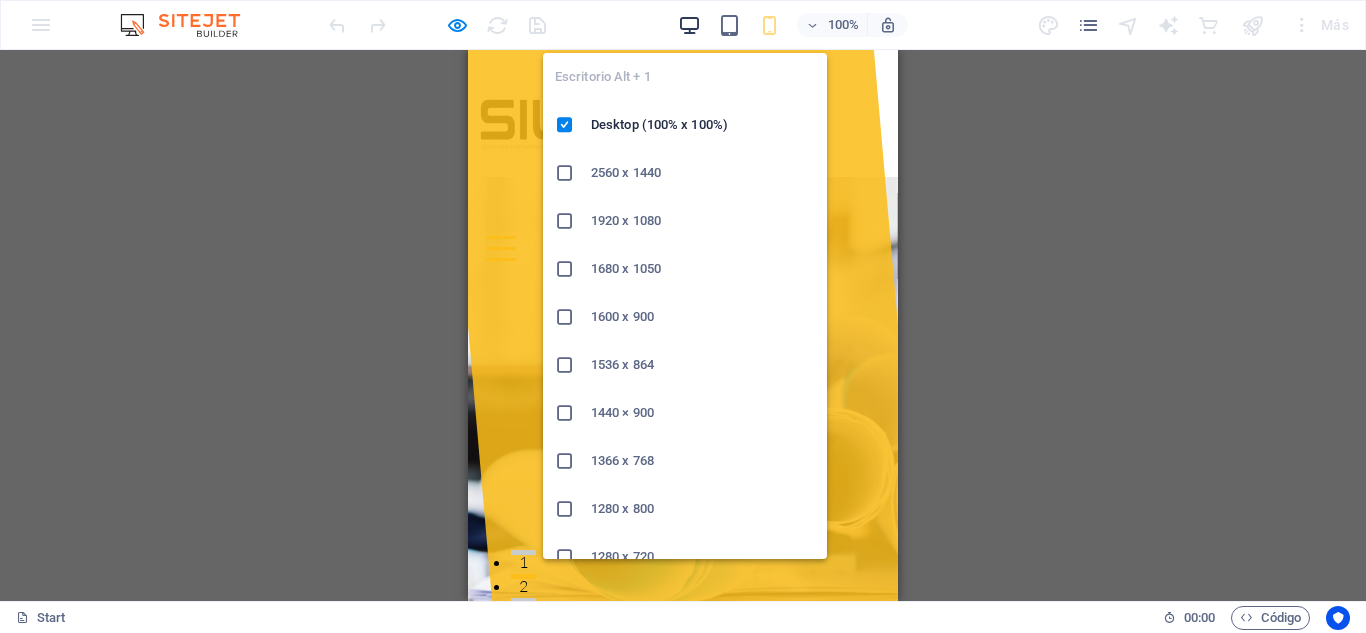 click at bounding box center [689, 25] 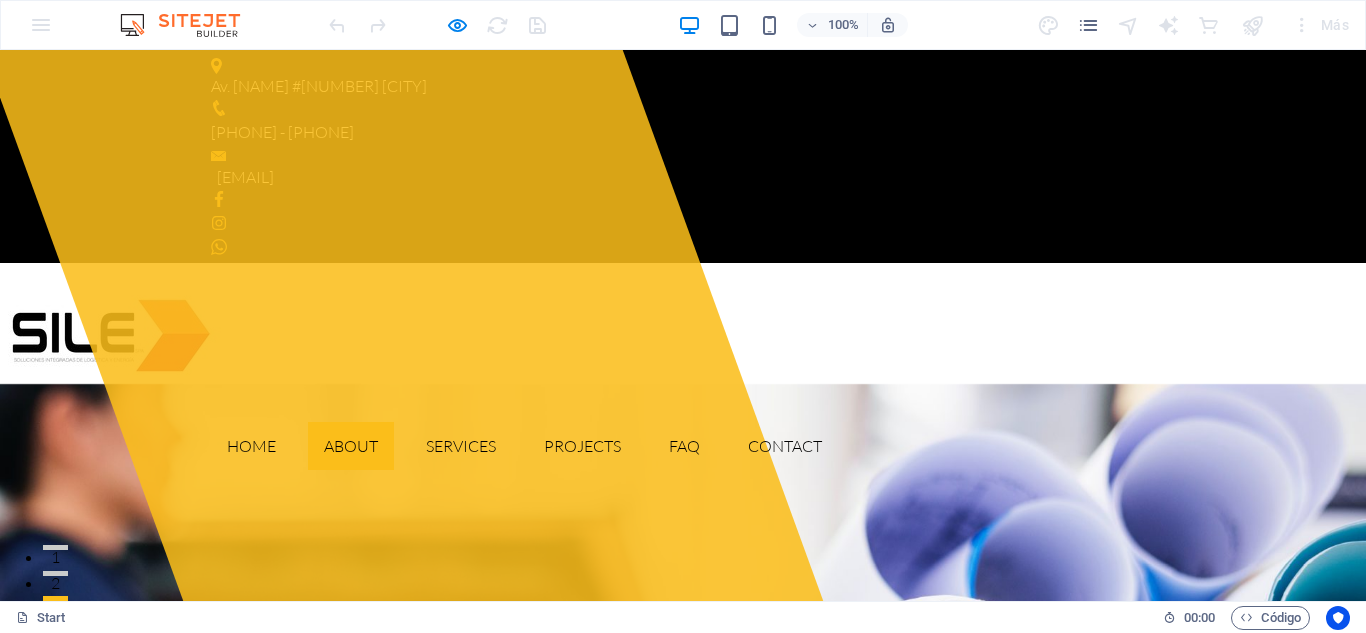 type 